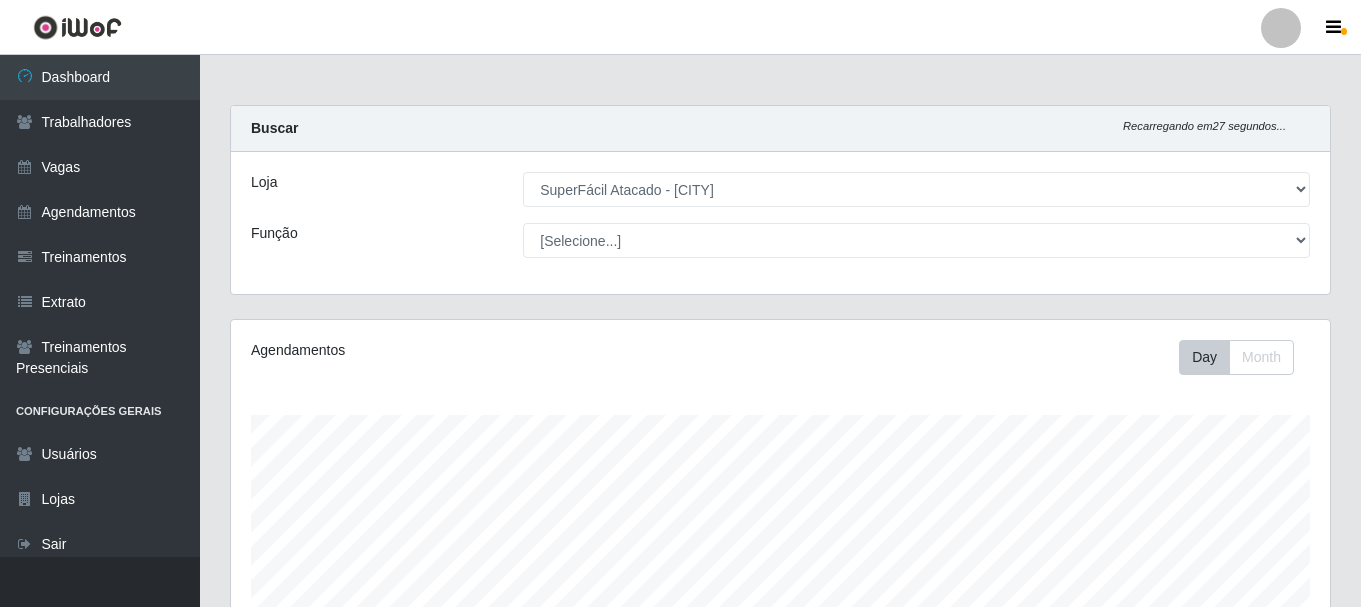 select on "399" 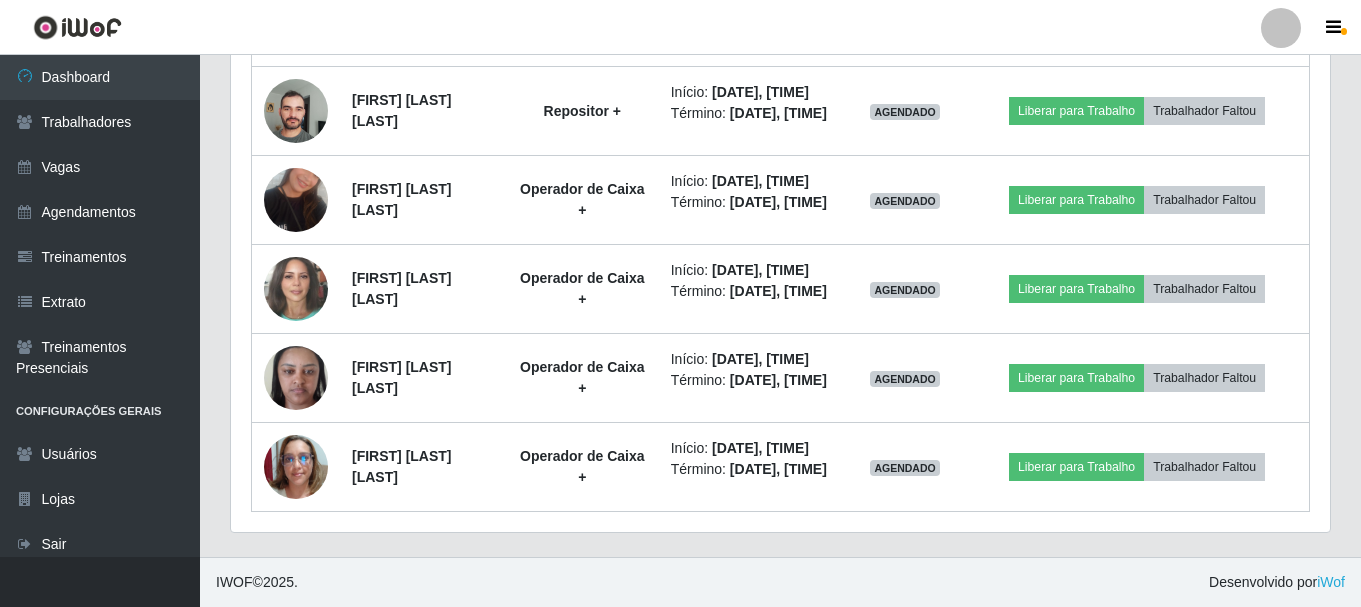 scroll, scrollTop: 1940, scrollLeft: 0, axis: vertical 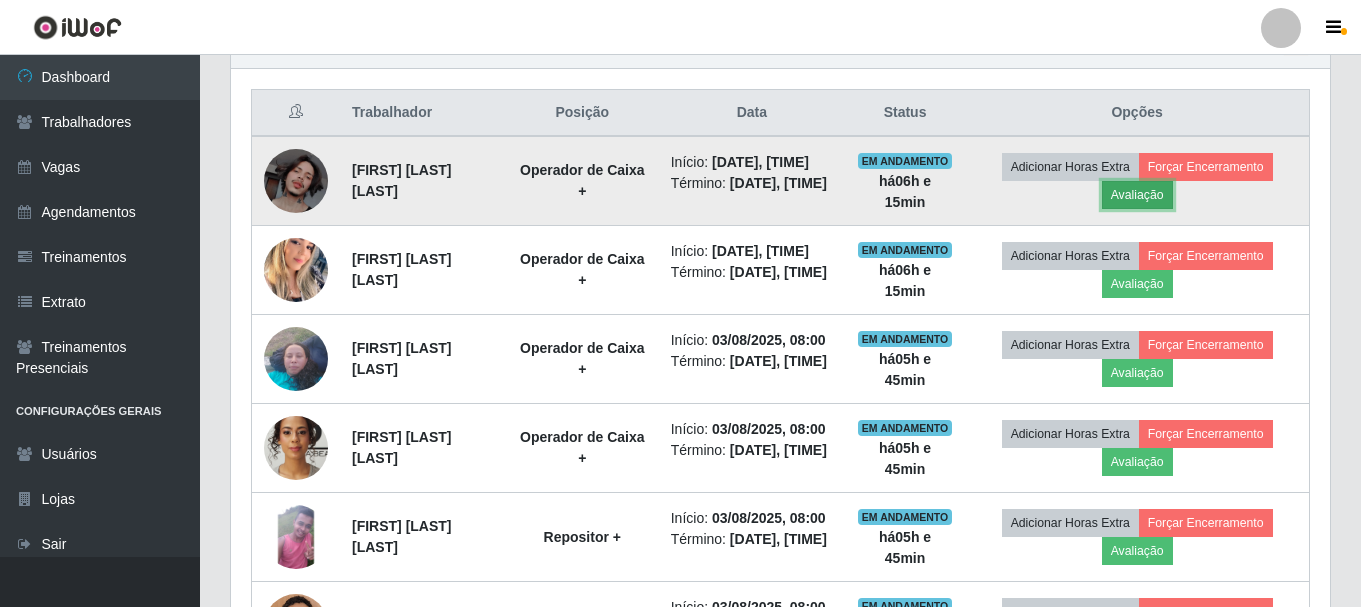 click on "Avaliação" at bounding box center (1137, 195) 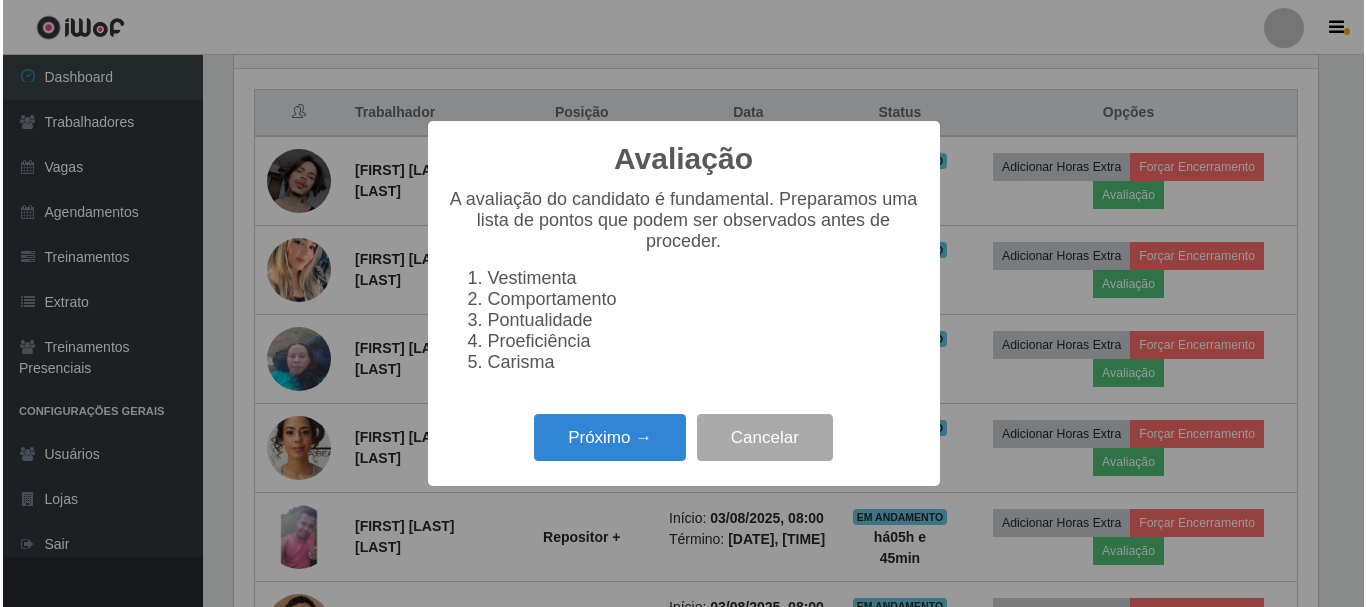 scroll, scrollTop: 999585, scrollLeft: 998911, axis: both 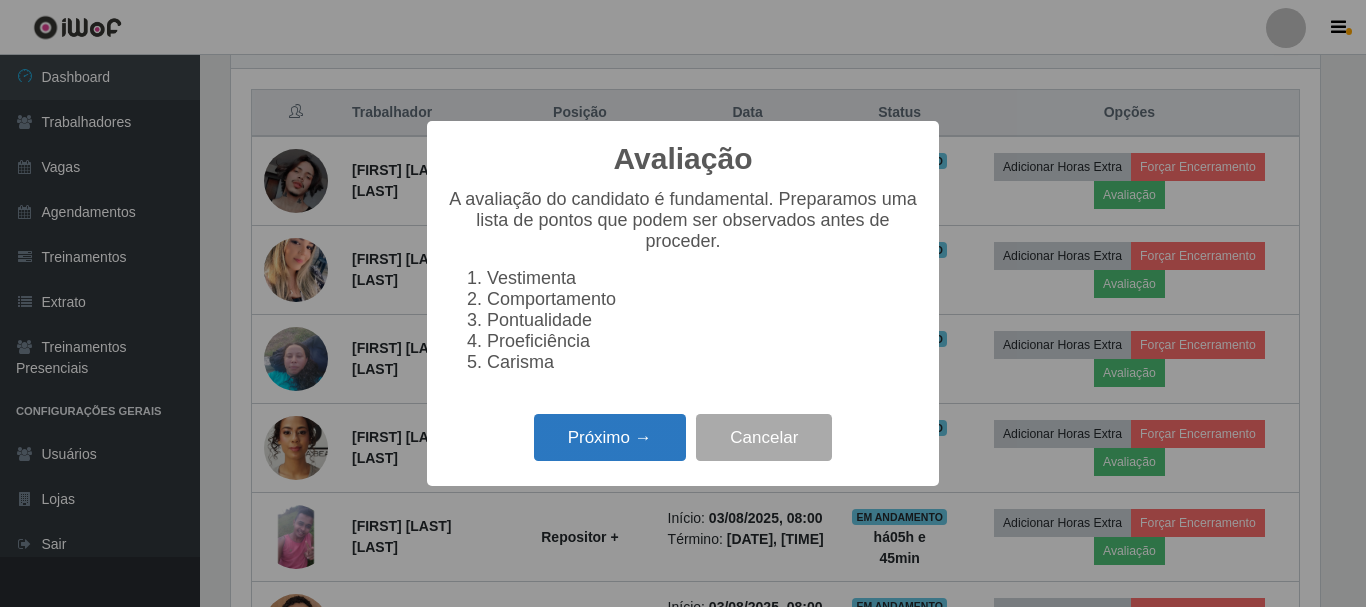 click on "Próximo →" at bounding box center [610, 437] 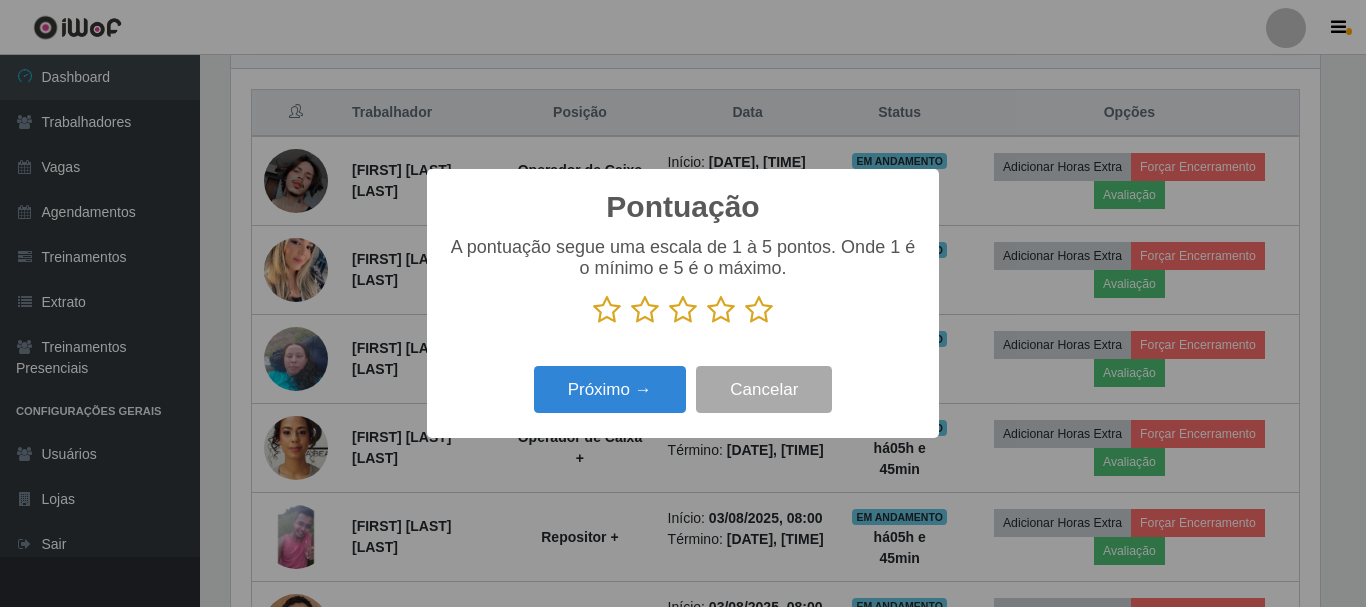 scroll, scrollTop: 999585, scrollLeft: 998911, axis: both 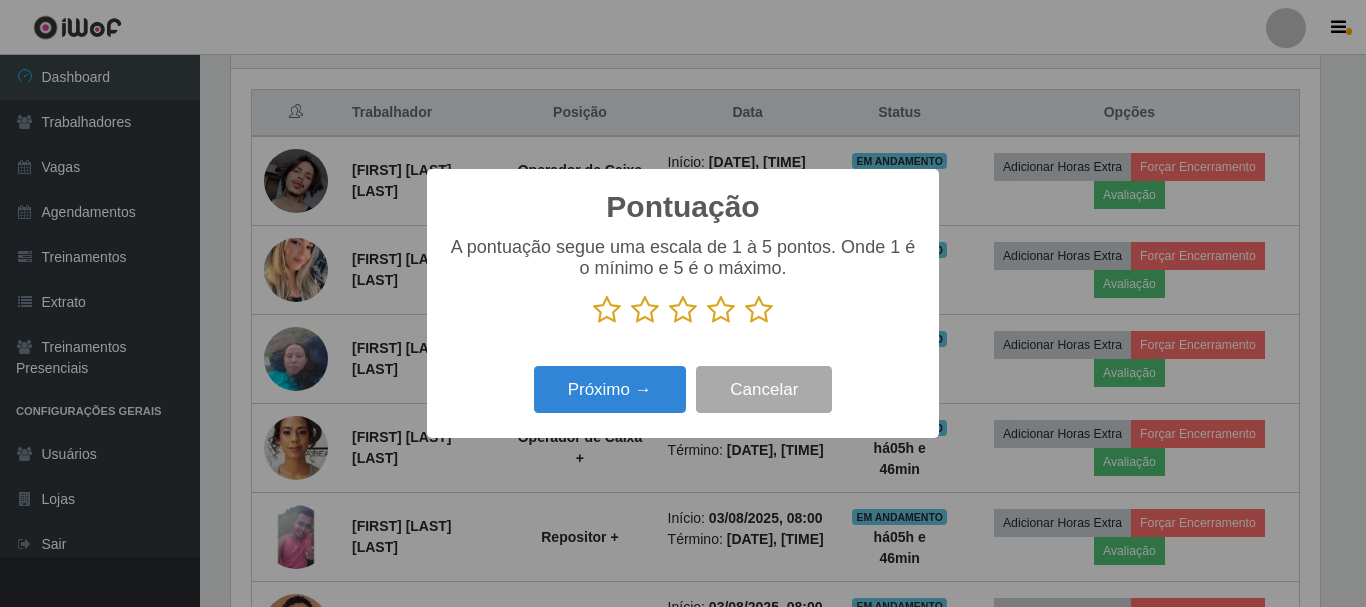 click at bounding box center (759, 310) 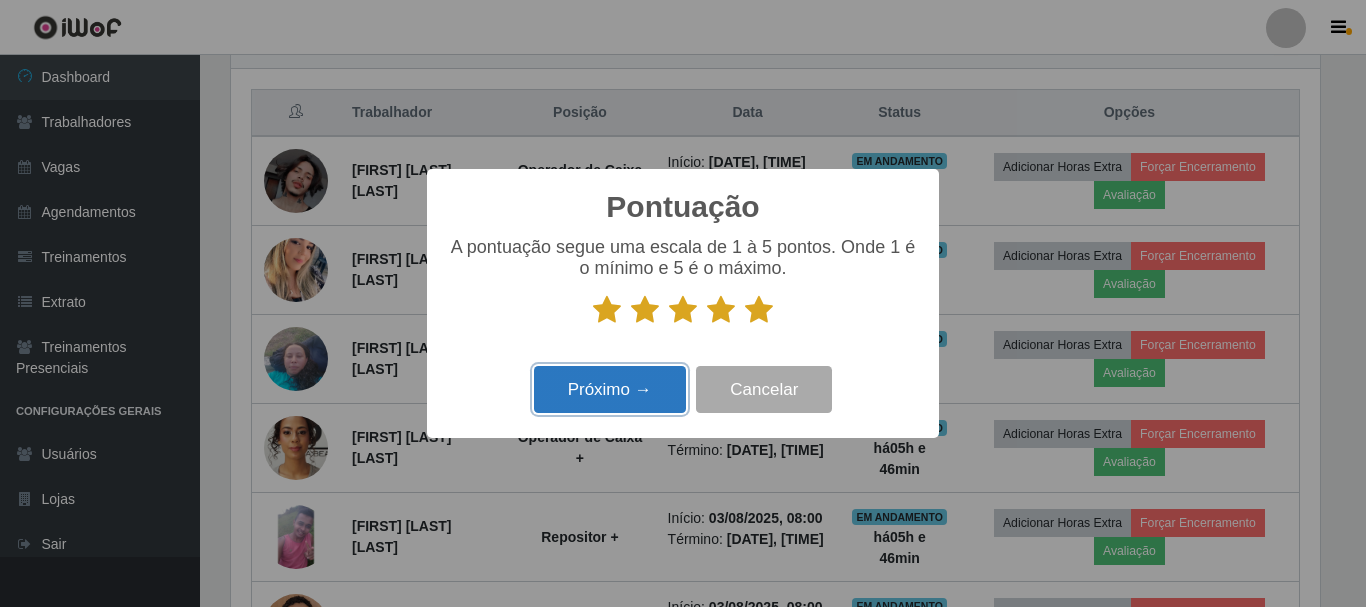 click on "Próximo →" at bounding box center [610, 389] 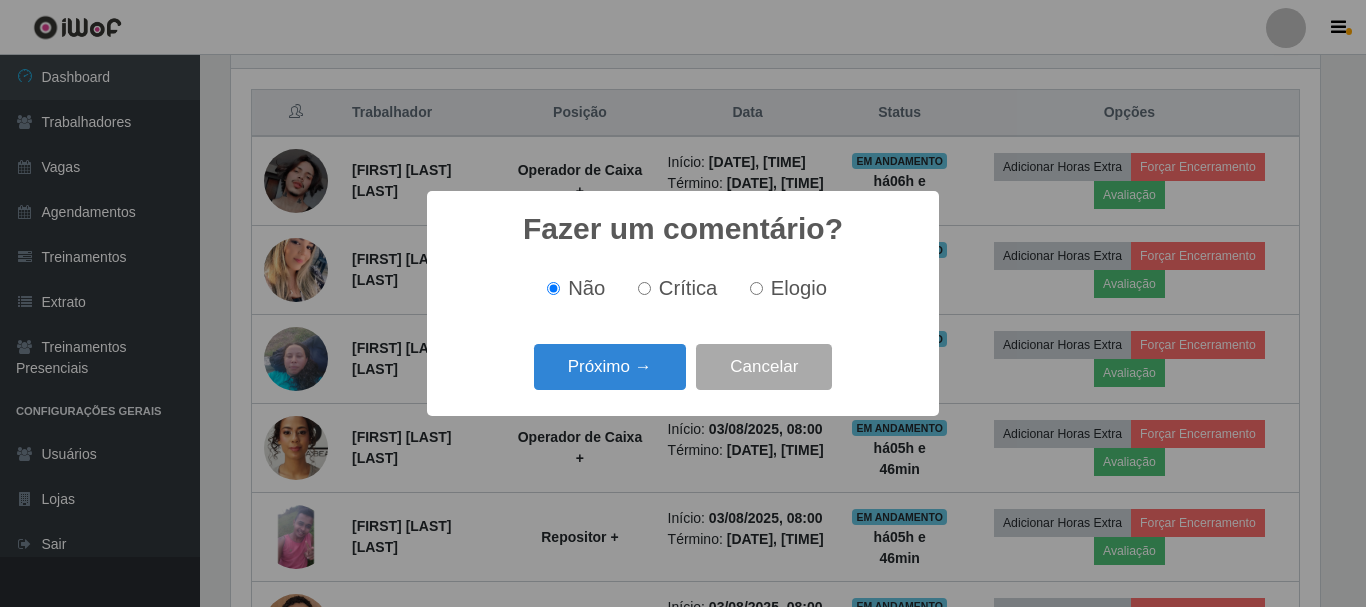 click on "Próximo →" at bounding box center (610, 367) 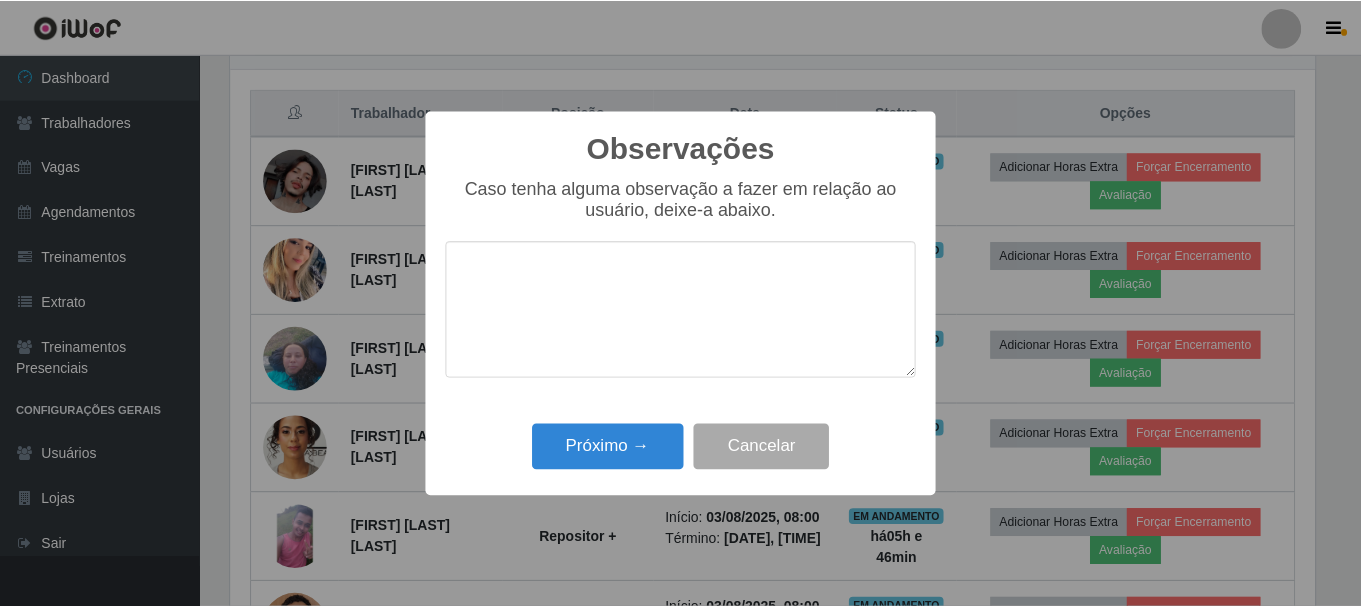 scroll, scrollTop: 999585, scrollLeft: 998911, axis: both 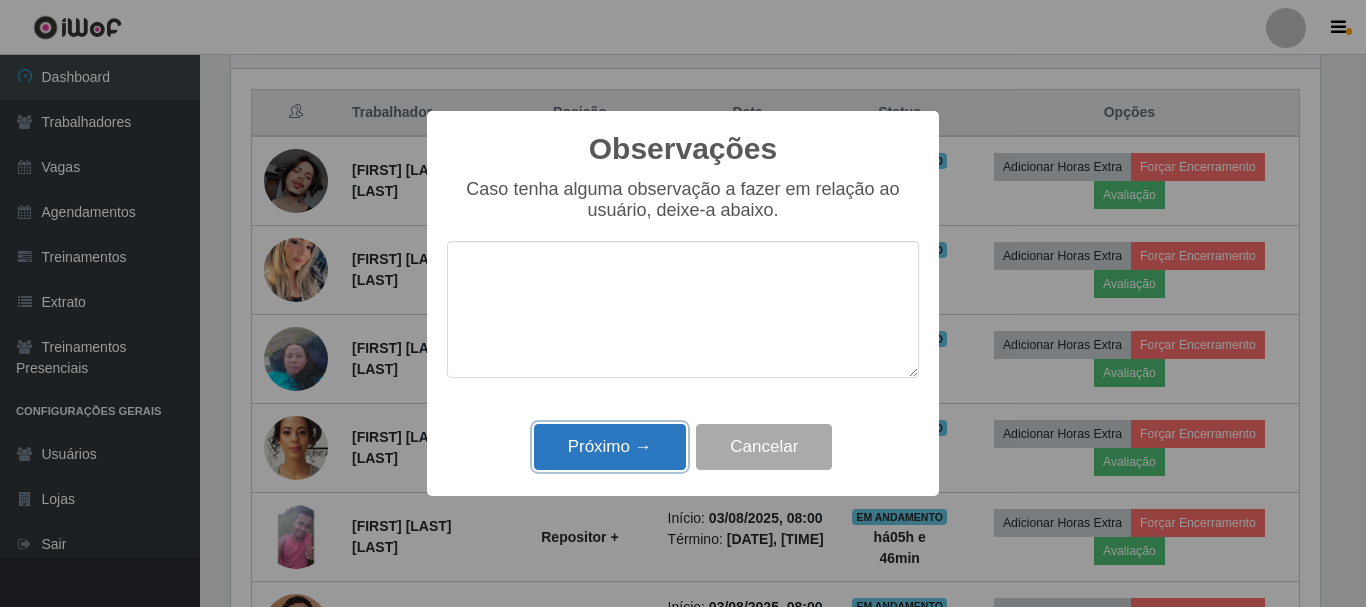 click on "Próximo →" at bounding box center [610, 447] 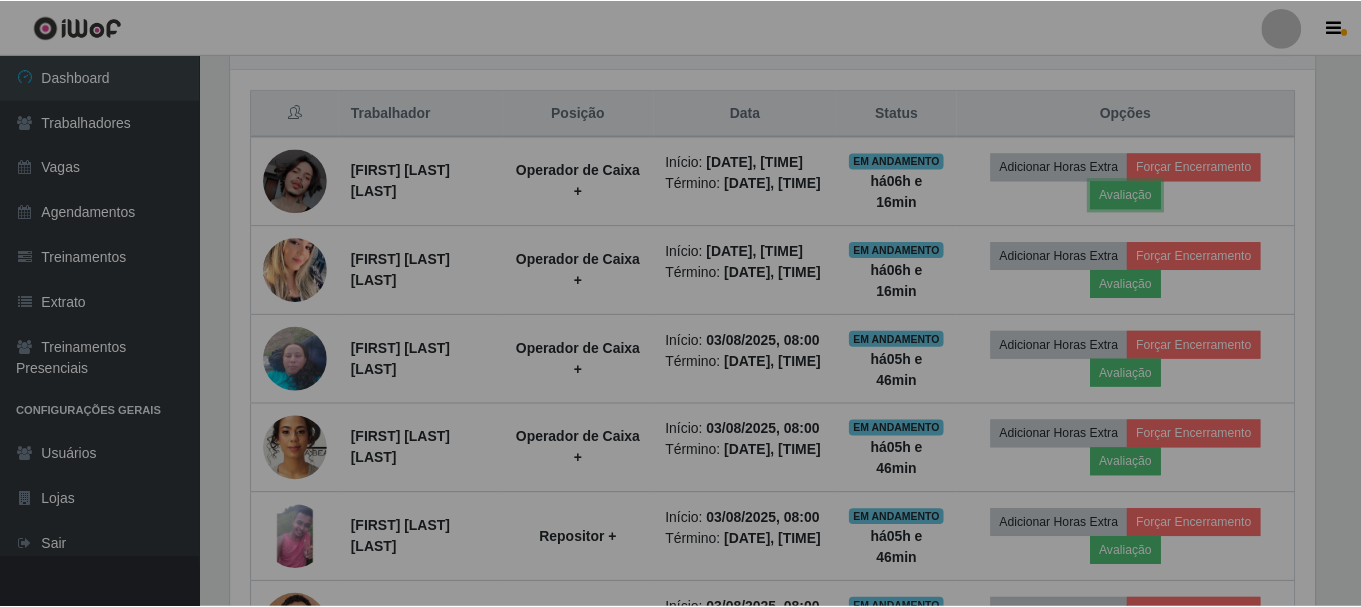 scroll, scrollTop: 999585, scrollLeft: 998901, axis: both 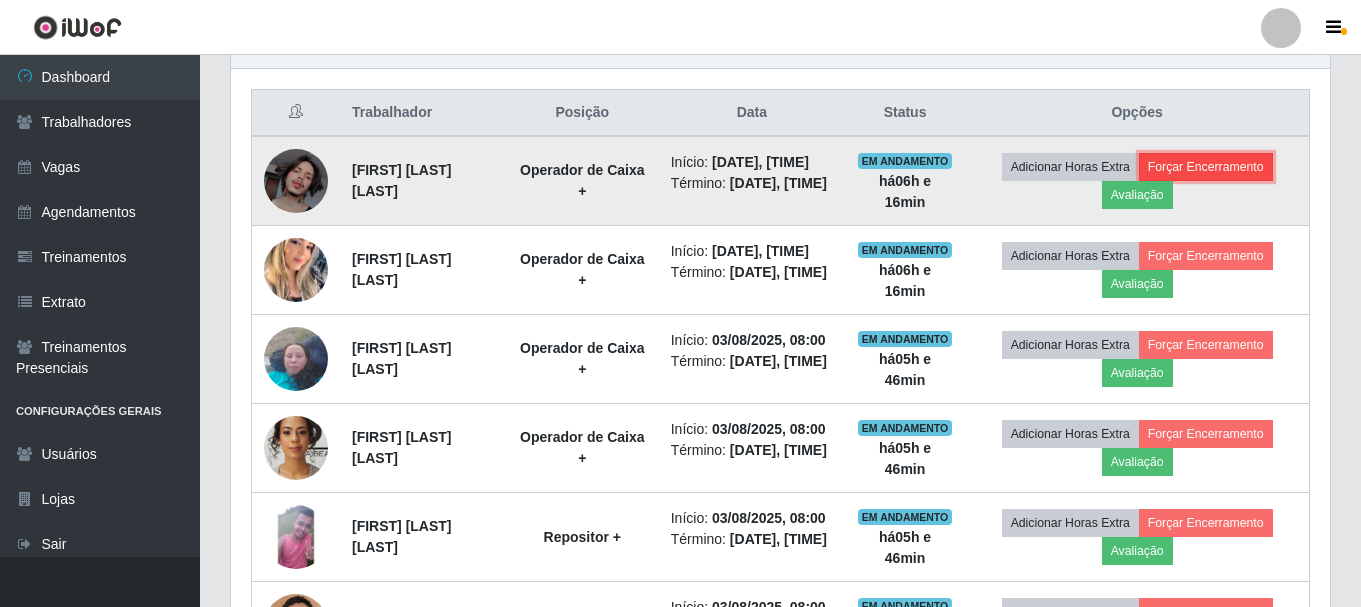 click on "Forçar Encerramento" at bounding box center [1206, 167] 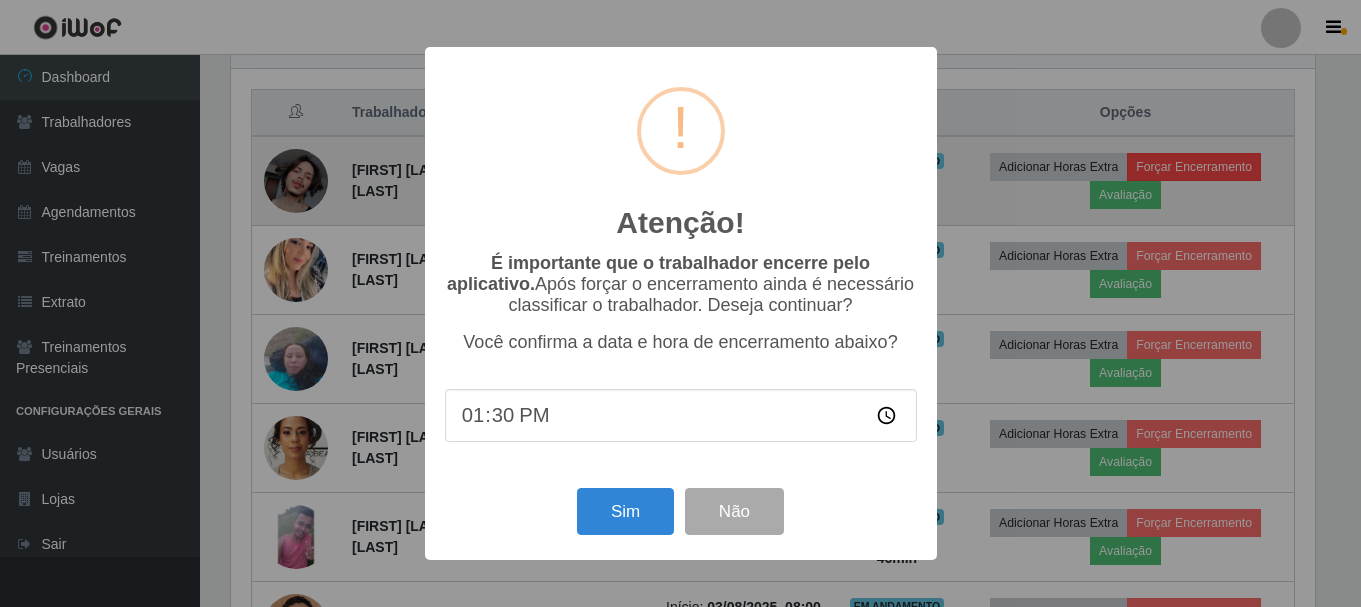 scroll, scrollTop: 999585, scrollLeft: 998911, axis: both 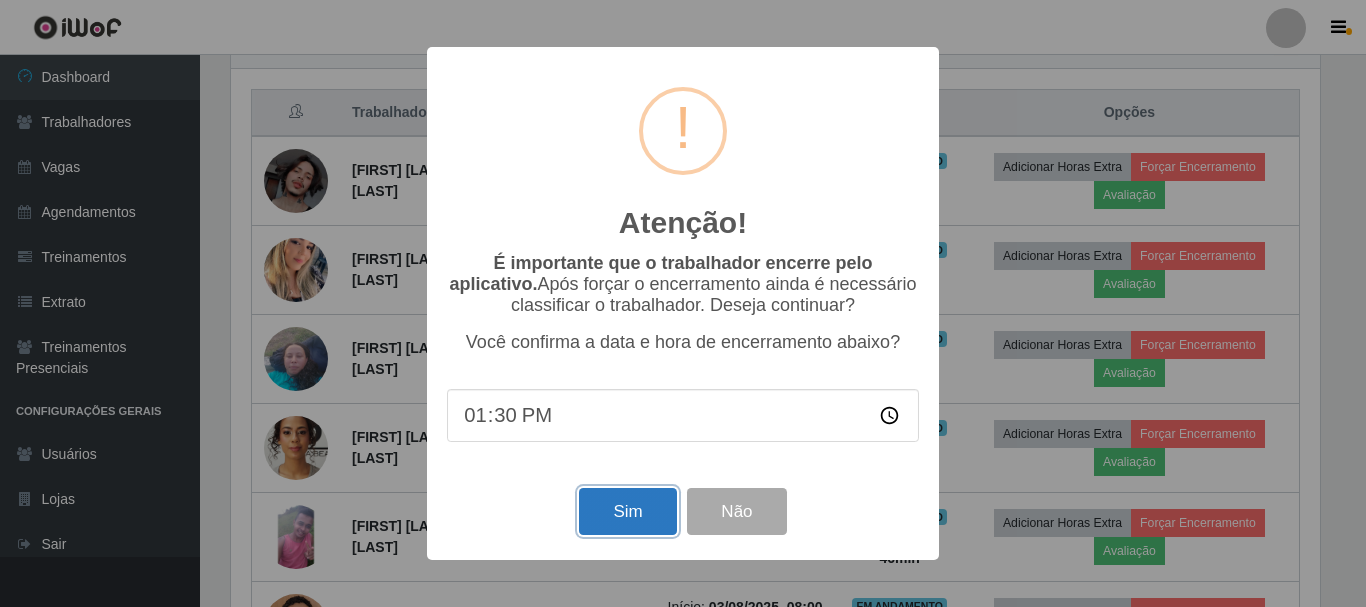 click on "Sim" at bounding box center (627, 511) 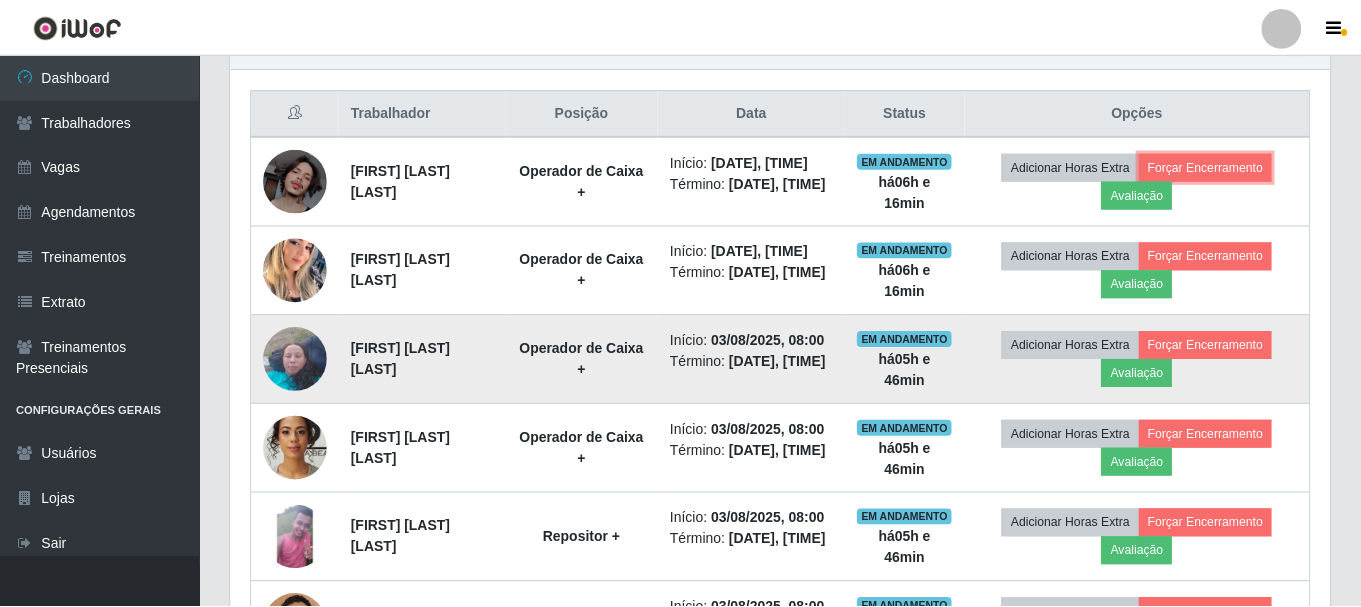 scroll, scrollTop: 999585, scrollLeft: 998901, axis: both 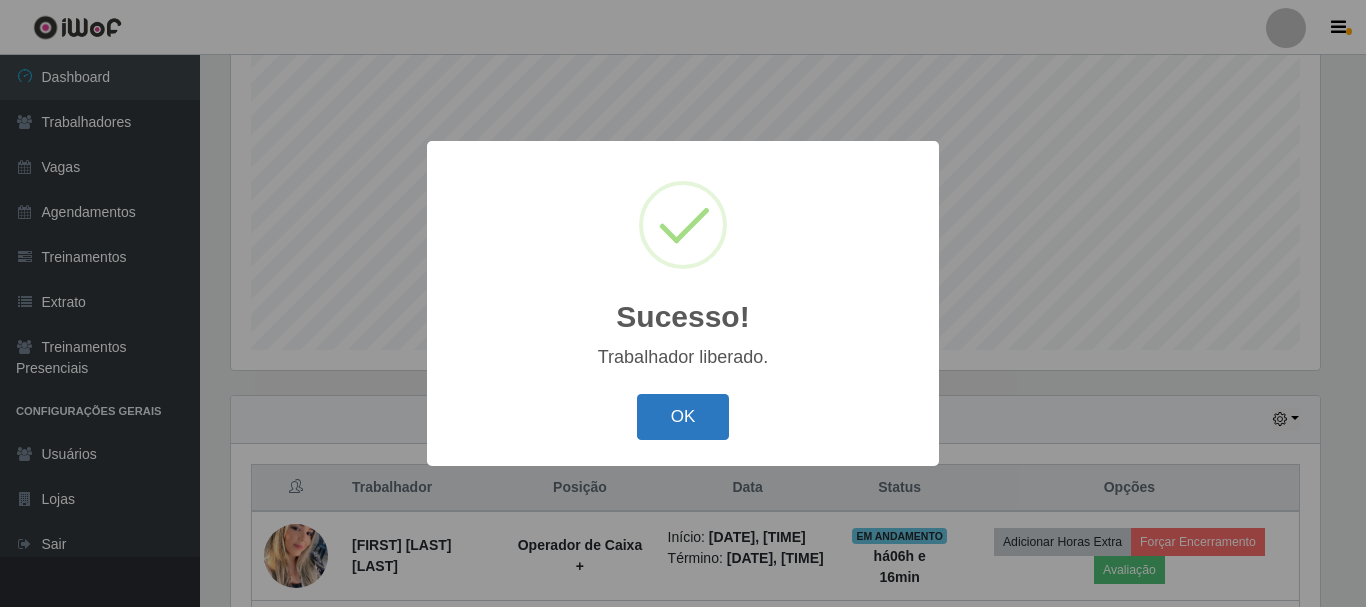 click on "OK" at bounding box center (683, 417) 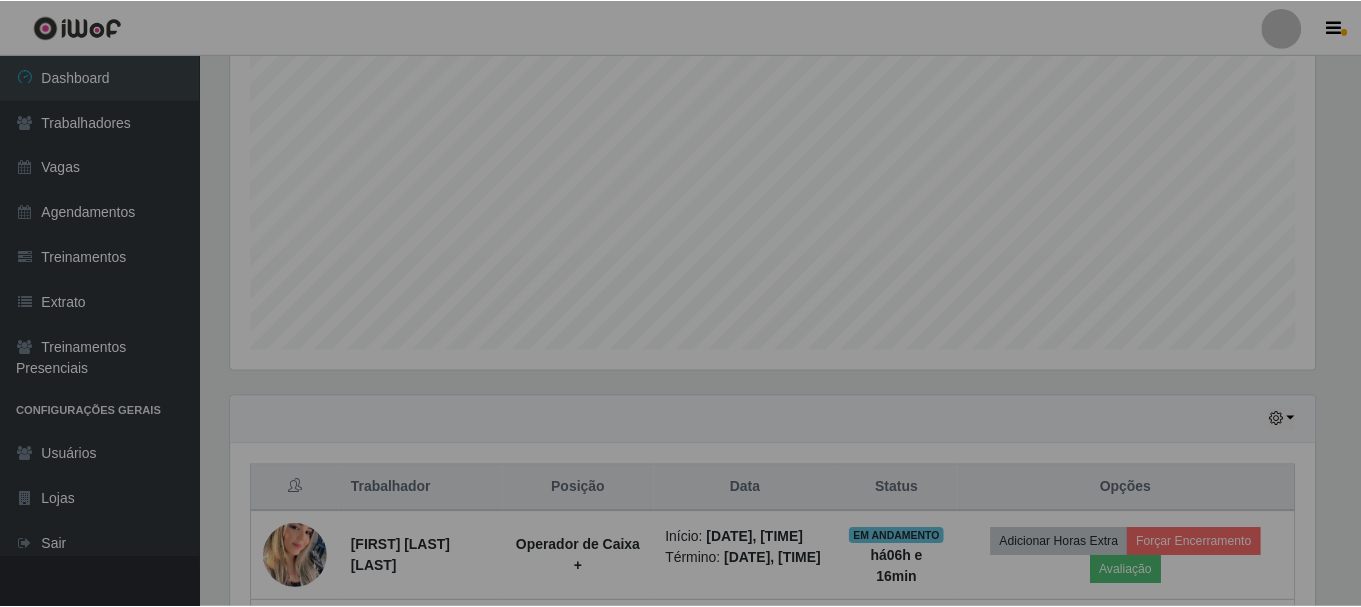 scroll, scrollTop: 394, scrollLeft: 0, axis: vertical 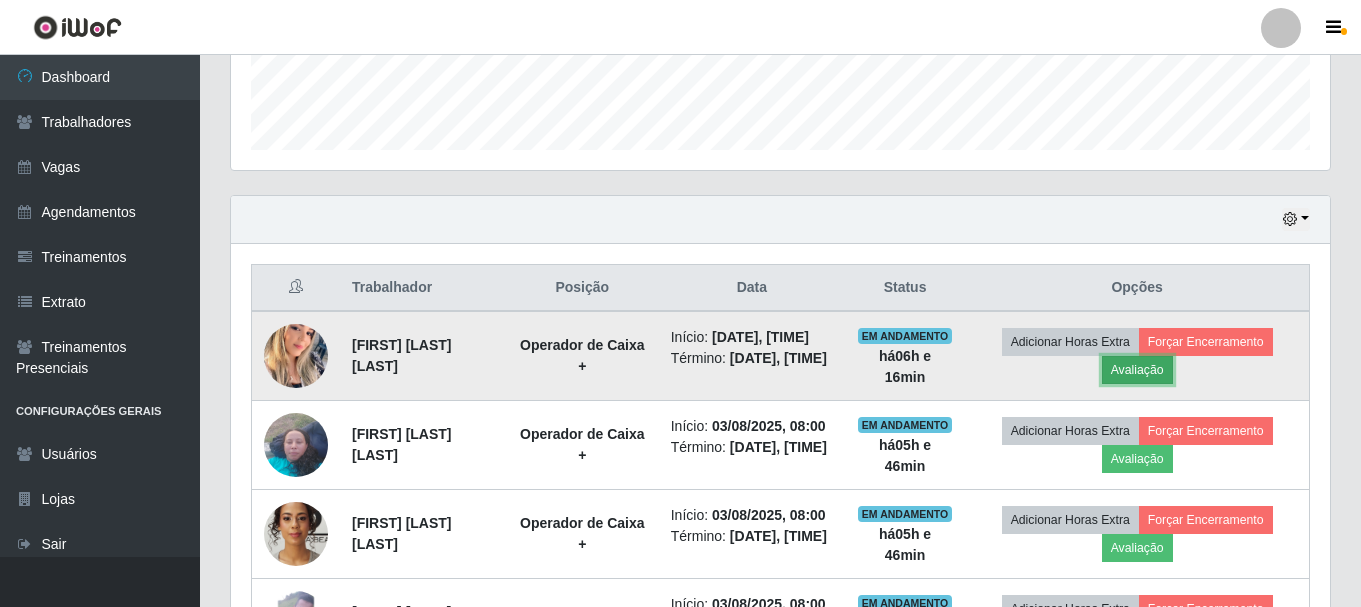 click on "Avaliação" at bounding box center [1137, 370] 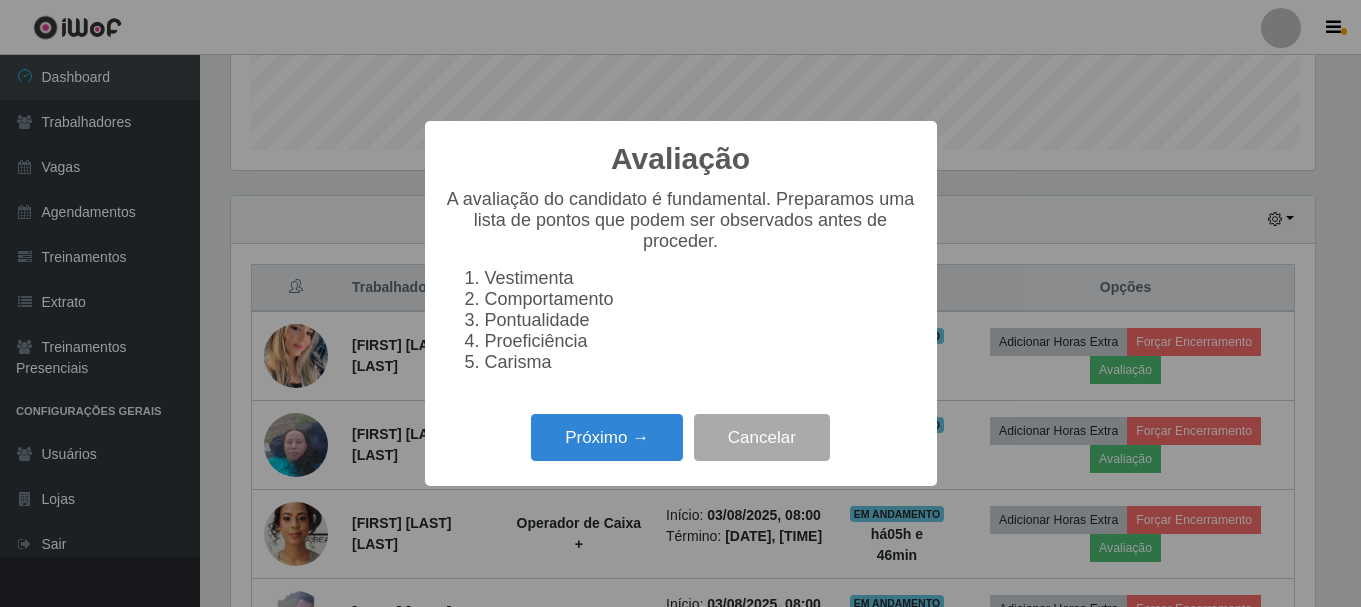 scroll, scrollTop: 999585, scrollLeft: 998911, axis: both 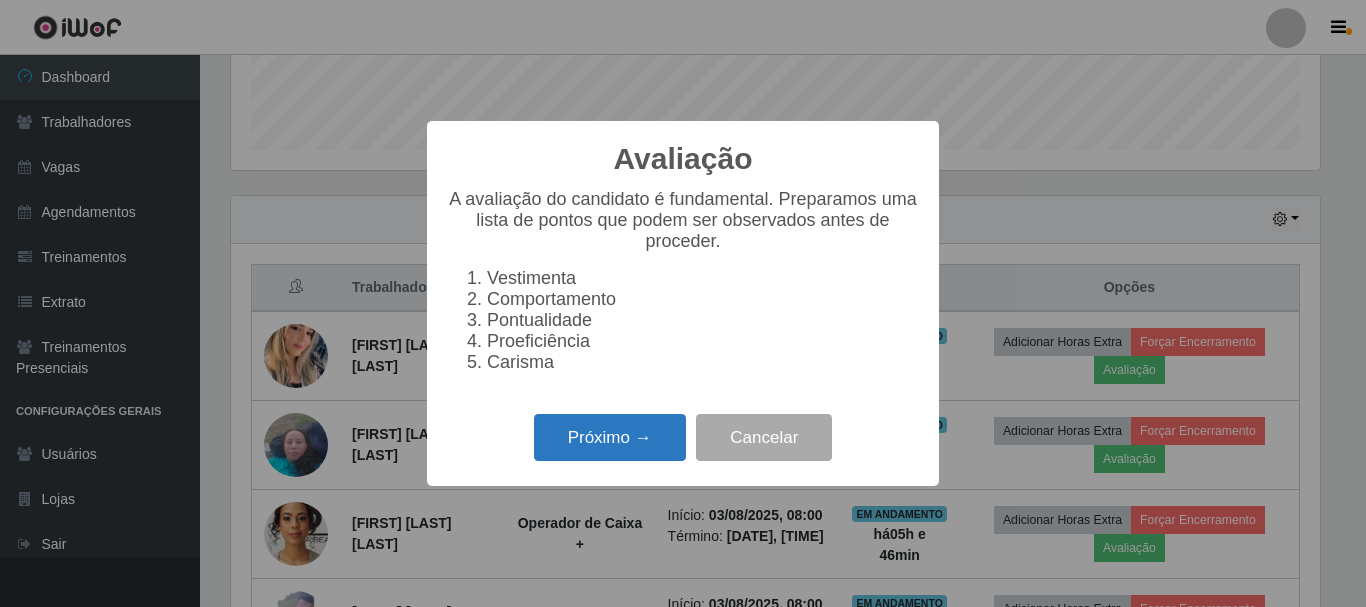 click on "Próximo →" at bounding box center (610, 437) 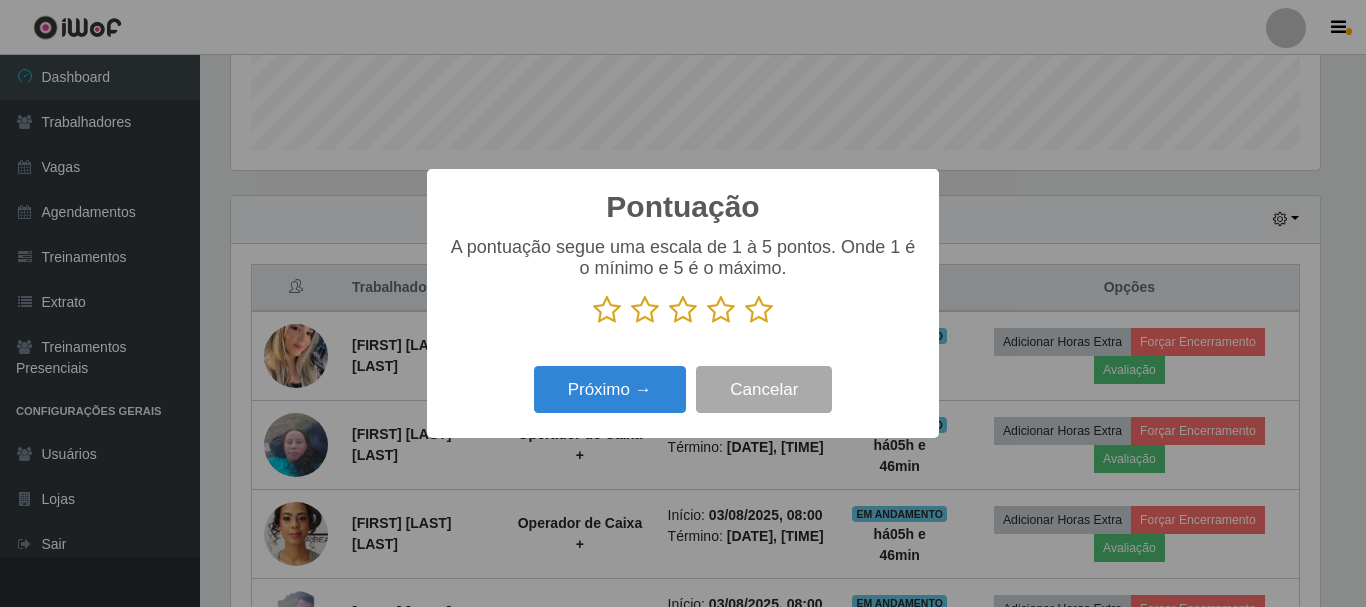 scroll, scrollTop: 999585, scrollLeft: 998911, axis: both 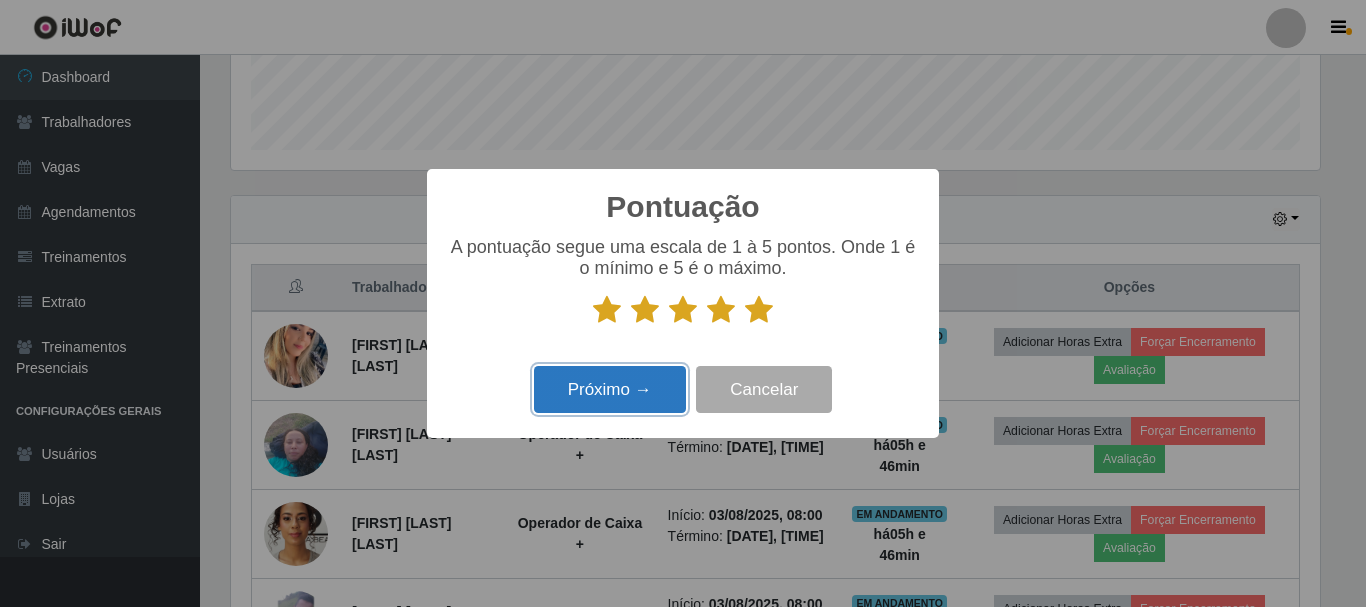 click on "Próximo →" at bounding box center [610, 389] 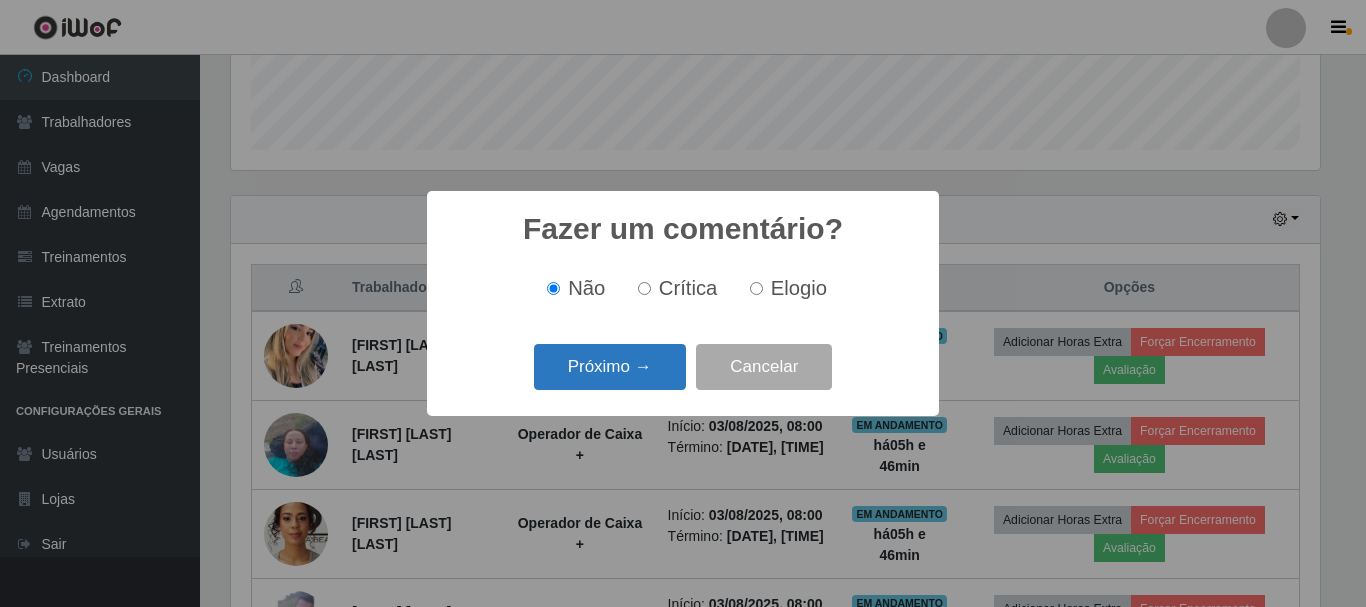 click on "Próximo →" at bounding box center [610, 367] 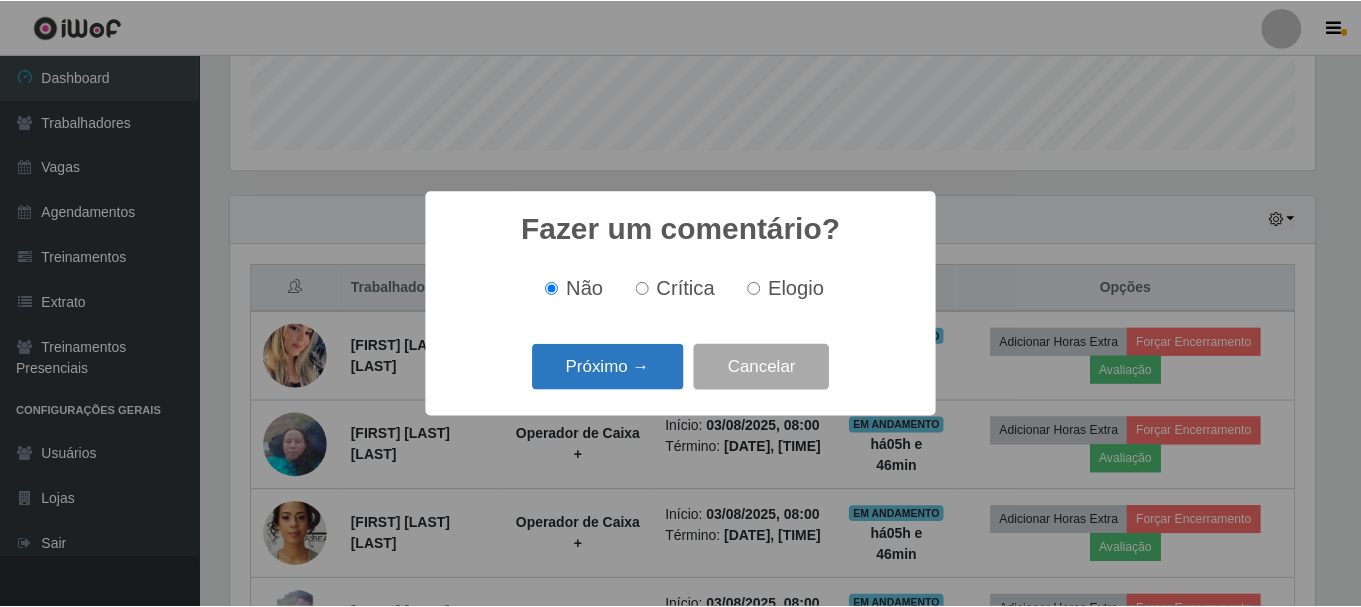 scroll, scrollTop: 999585, scrollLeft: 998911, axis: both 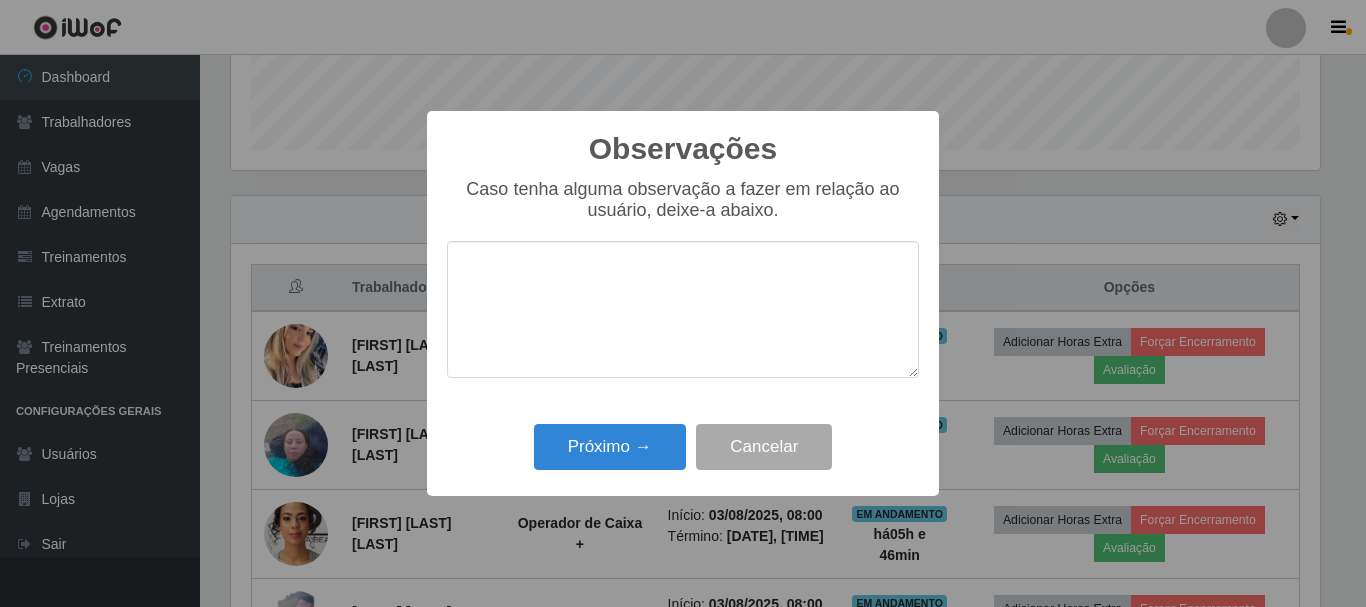 click on "Observações × Caso tenha alguma observação a fazer em relação ao usuário, deixe-a abaixo. Próximo → Cancelar" at bounding box center (683, 303) 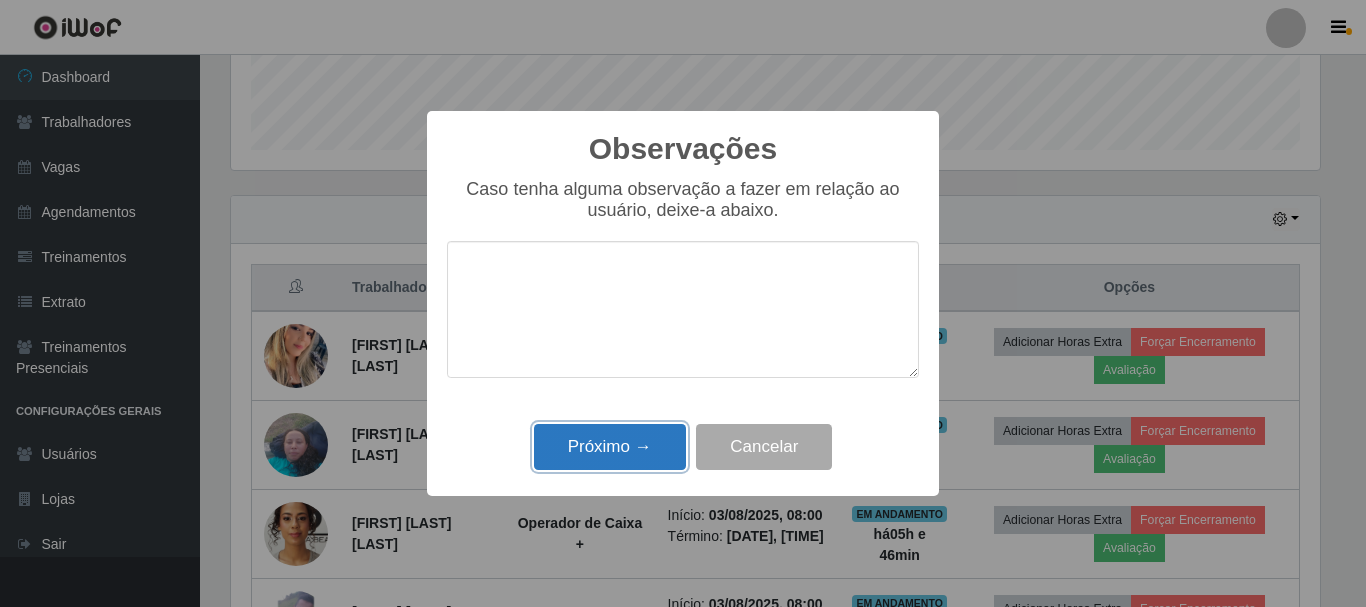 click on "Próximo →" at bounding box center (610, 447) 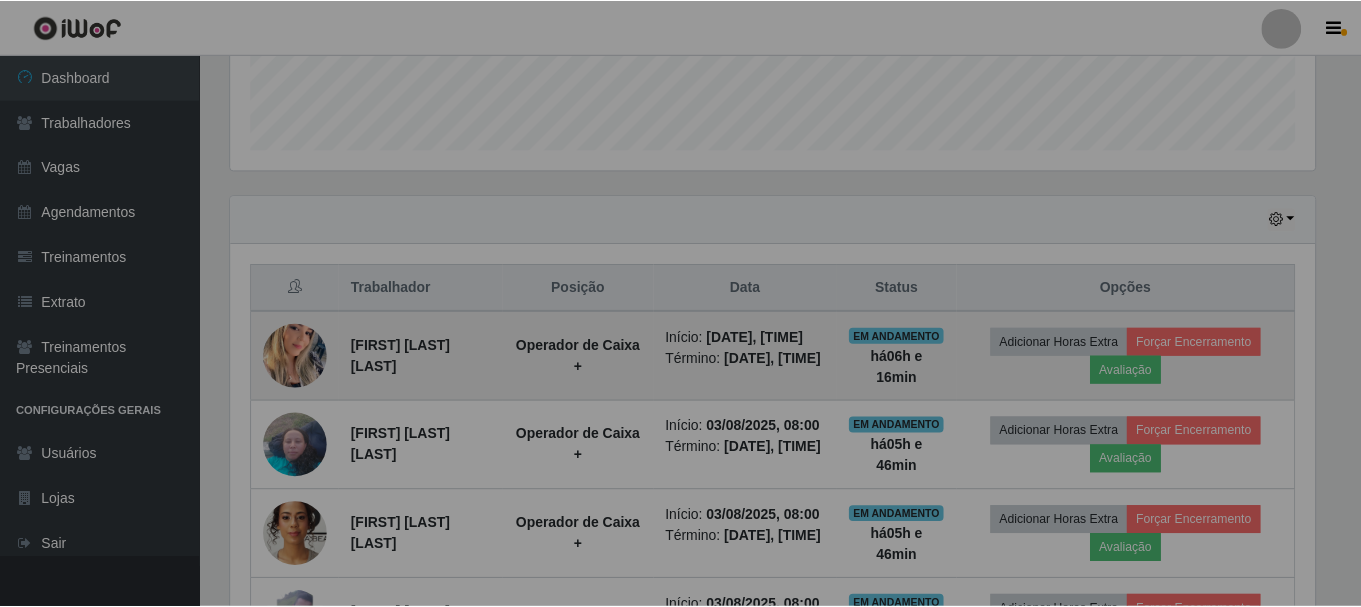 scroll, scrollTop: 999585, scrollLeft: 998901, axis: both 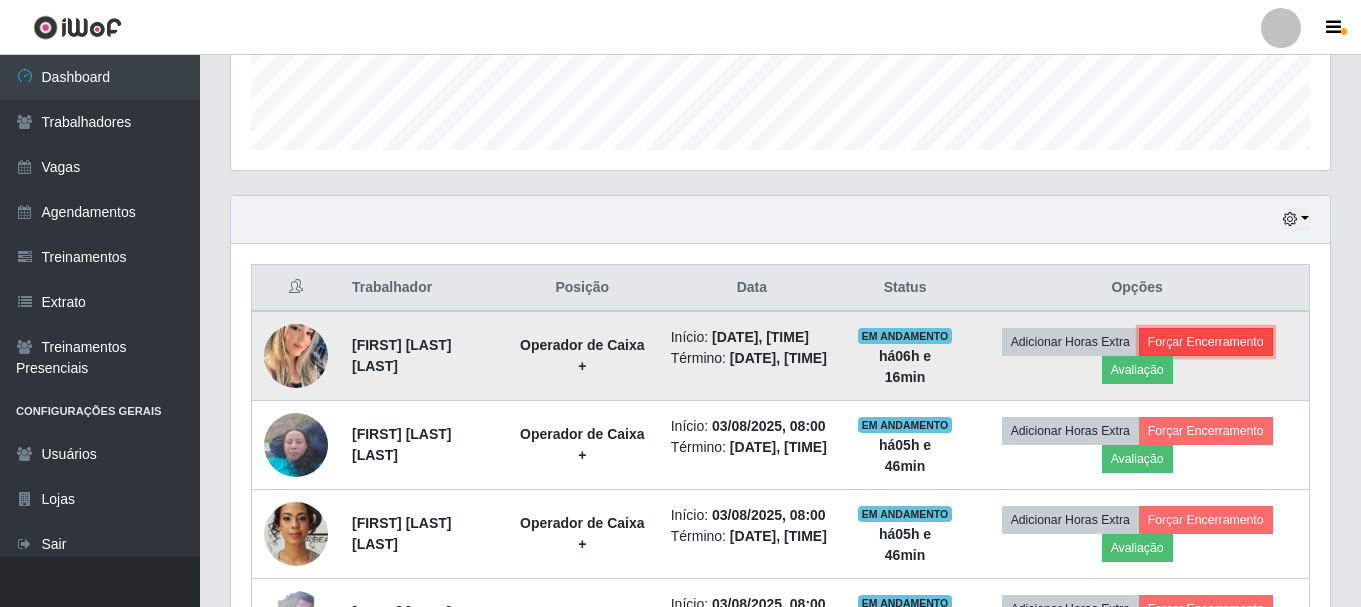 click on "Forçar Encerramento" at bounding box center (1206, 342) 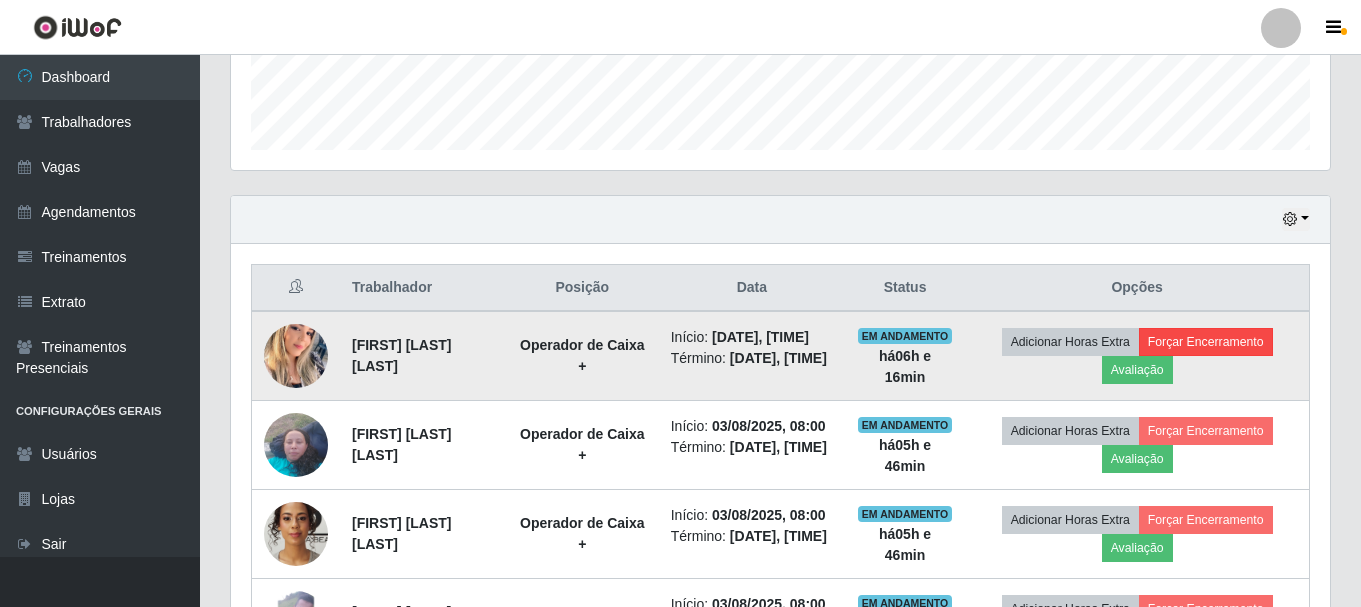 scroll, scrollTop: 999585, scrollLeft: 998911, axis: both 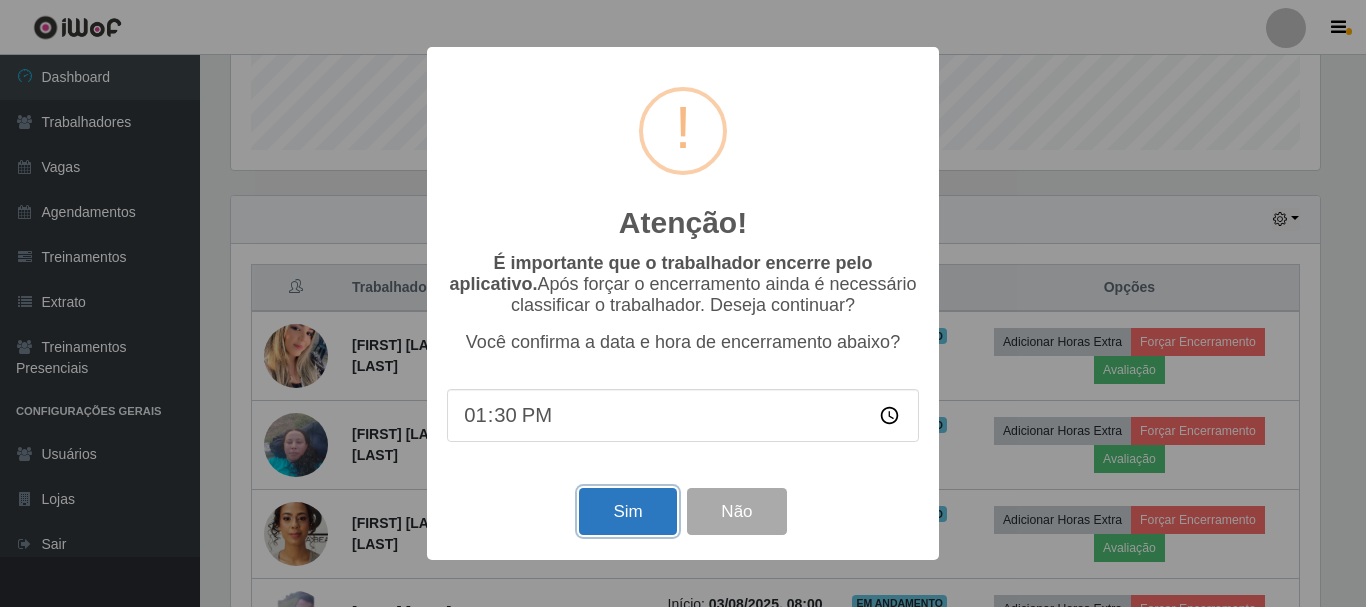 click on "Sim" at bounding box center [627, 511] 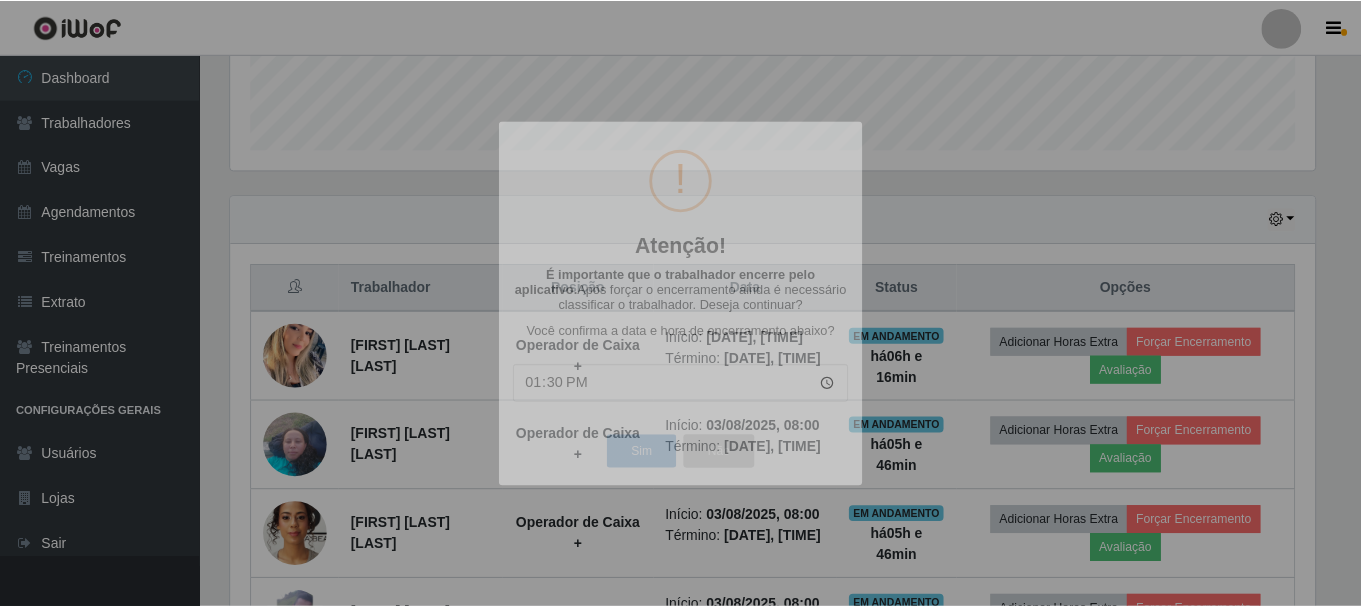scroll, scrollTop: 999585, scrollLeft: 998901, axis: both 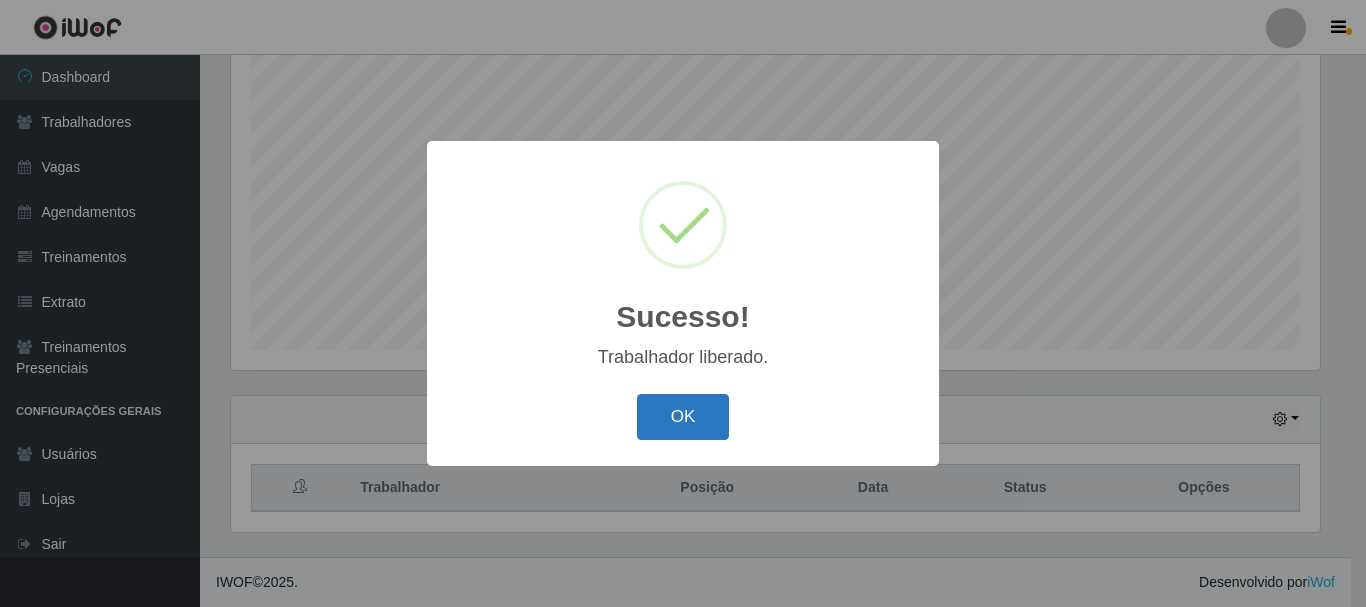 click on "OK" at bounding box center [683, 417] 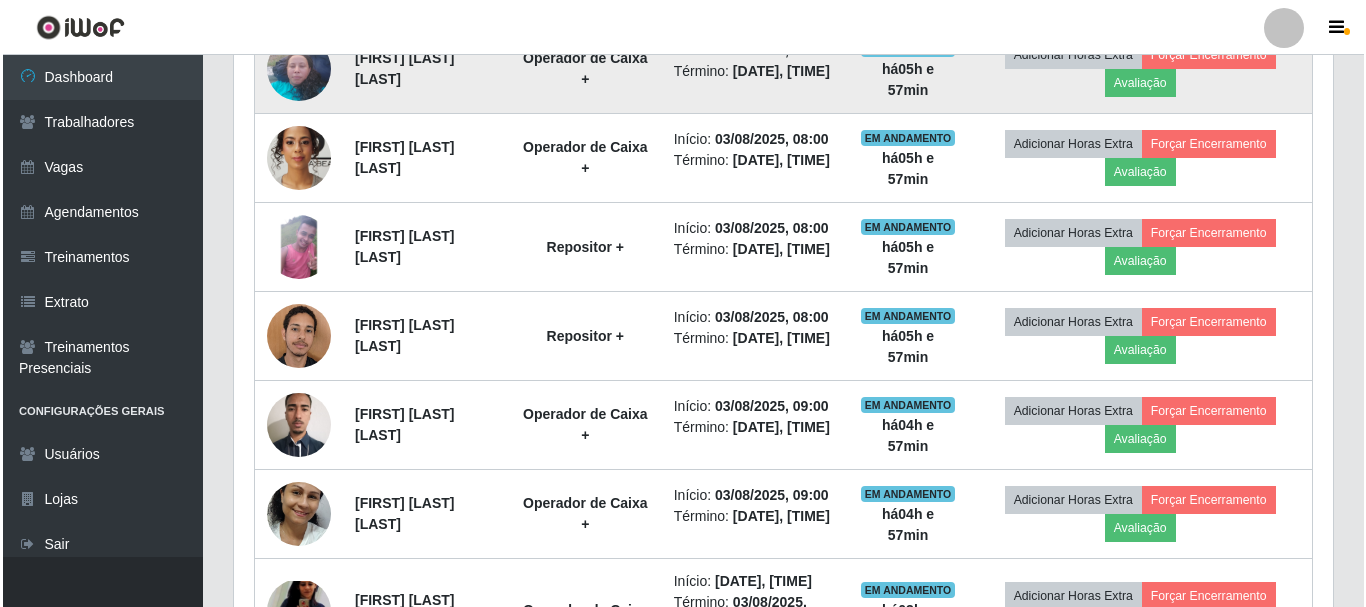 scroll, scrollTop: 865, scrollLeft: 0, axis: vertical 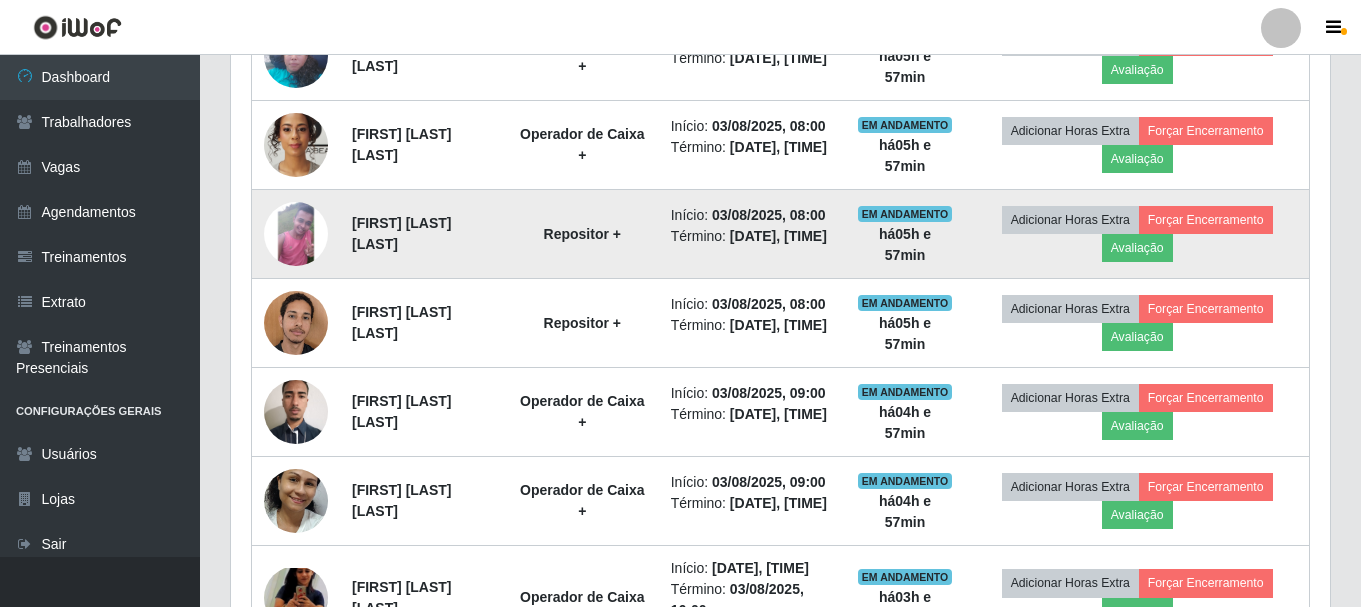 click at bounding box center [296, 234] 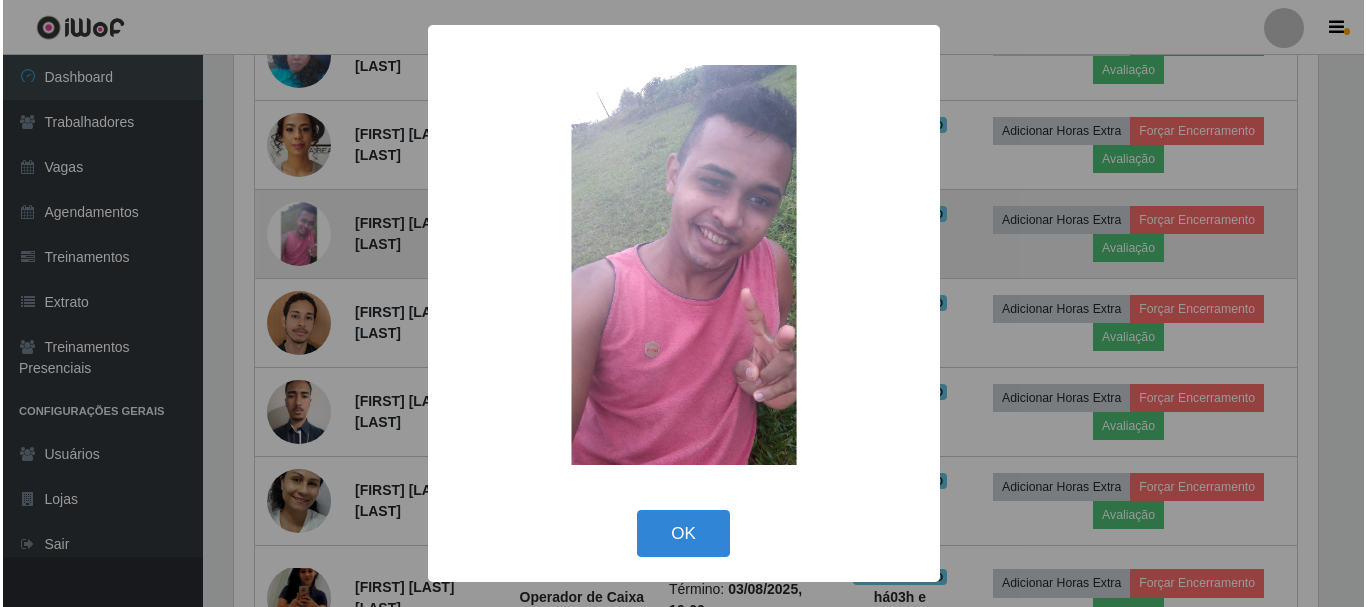 scroll, scrollTop: 999585, scrollLeft: 998911, axis: both 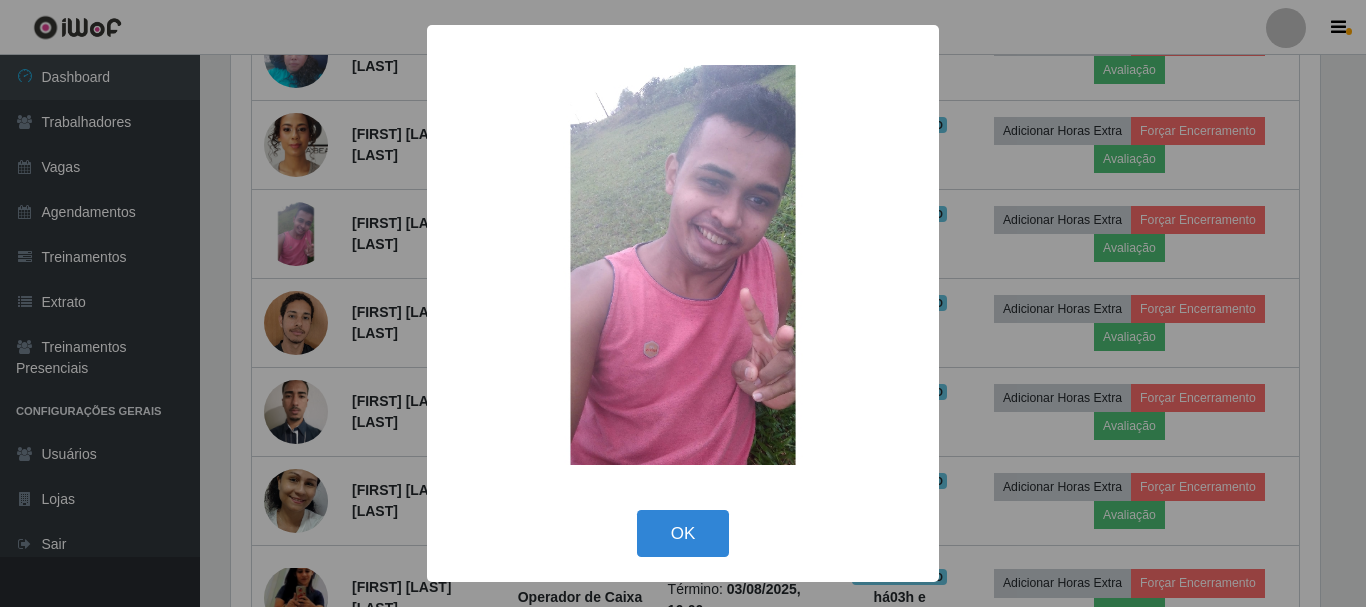 click on "× OK Cancel" at bounding box center [683, 303] 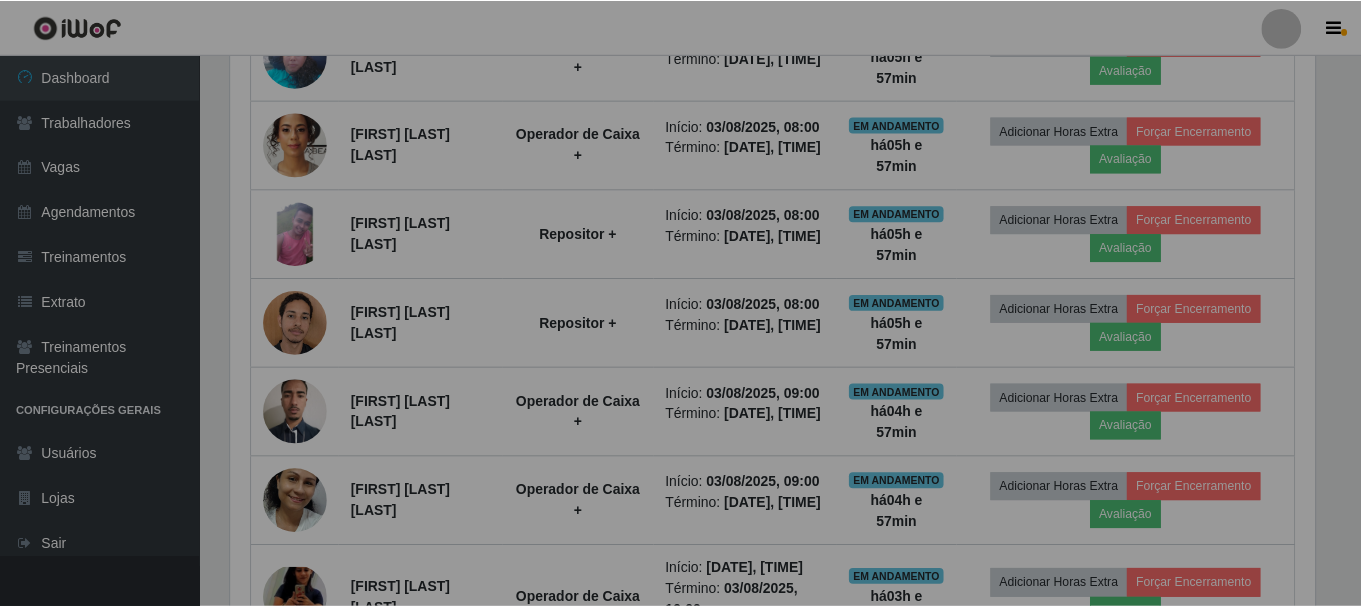 scroll, scrollTop: 859, scrollLeft: 0, axis: vertical 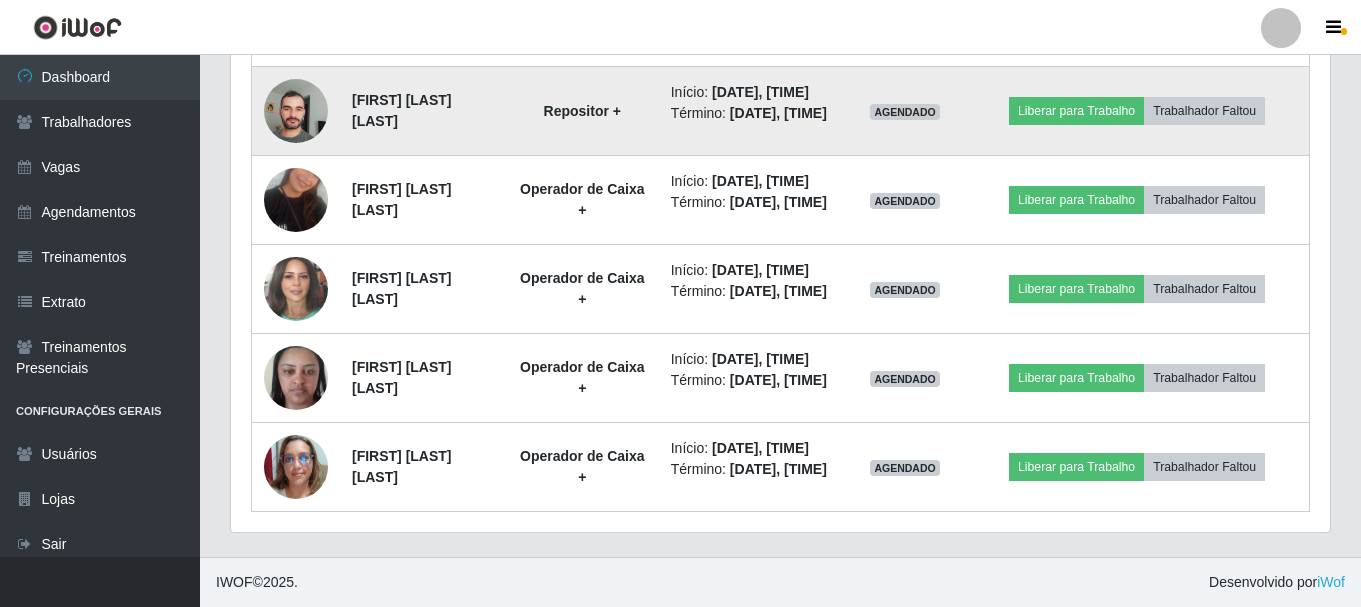 click at bounding box center (296, 110) 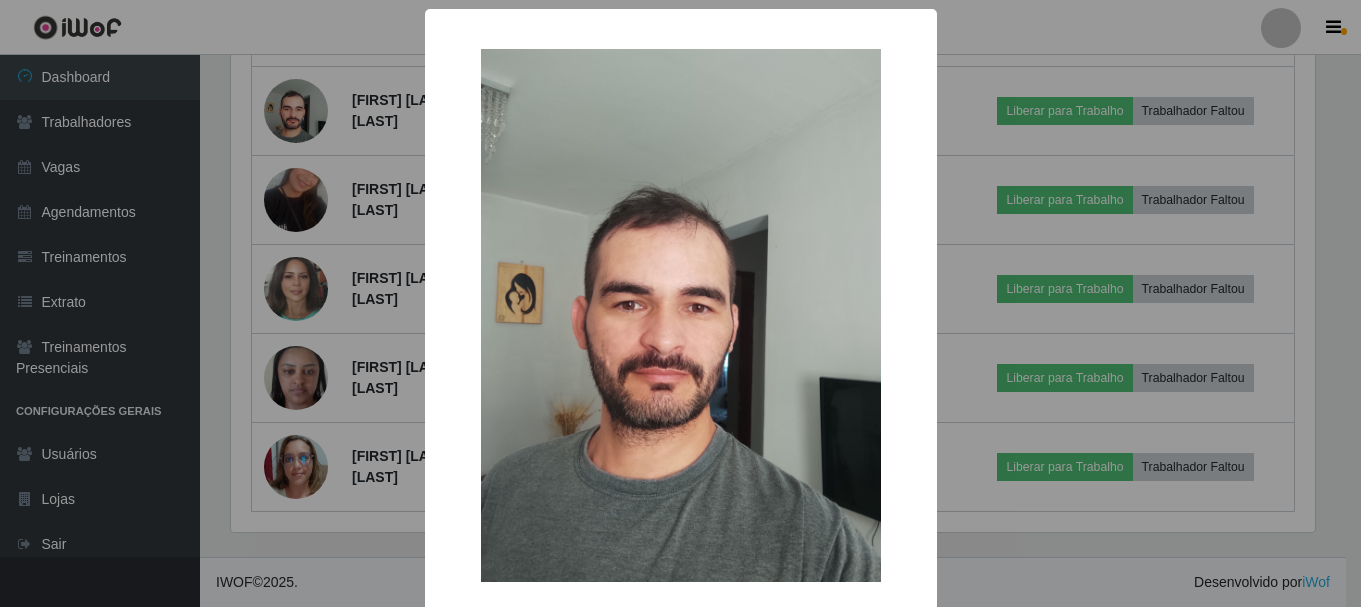 scroll, scrollTop: 999585, scrollLeft: 998911, axis: both 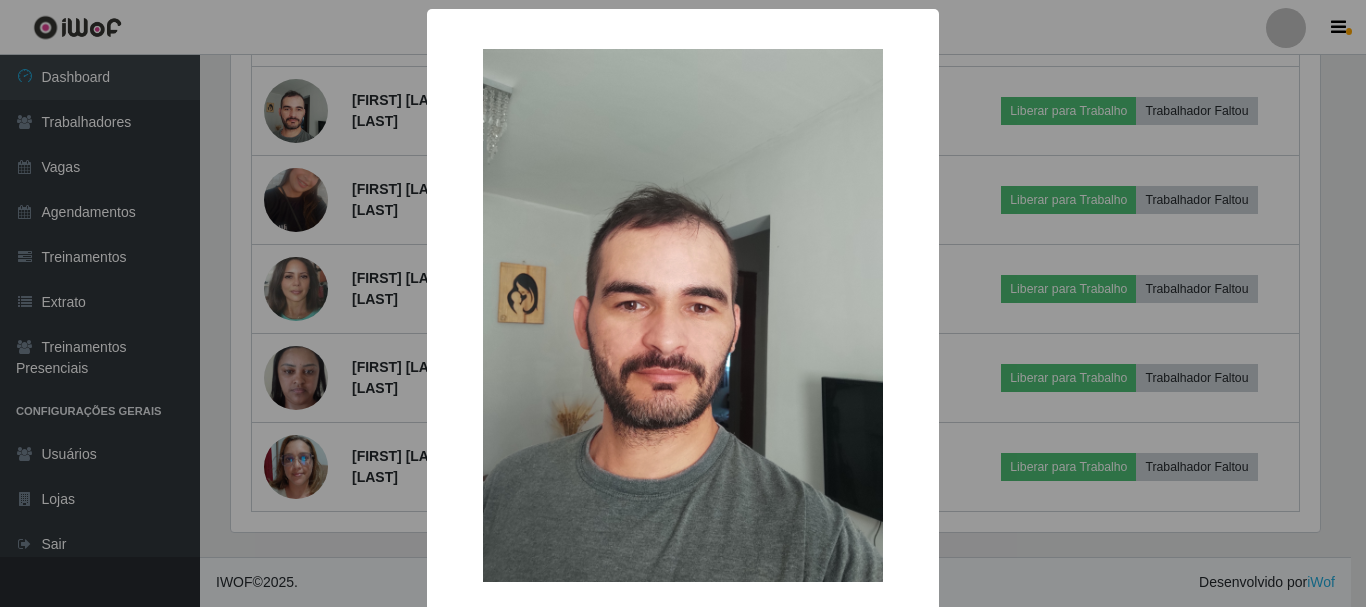 click on "× OK Cancel" at bounding box center [683, 303] 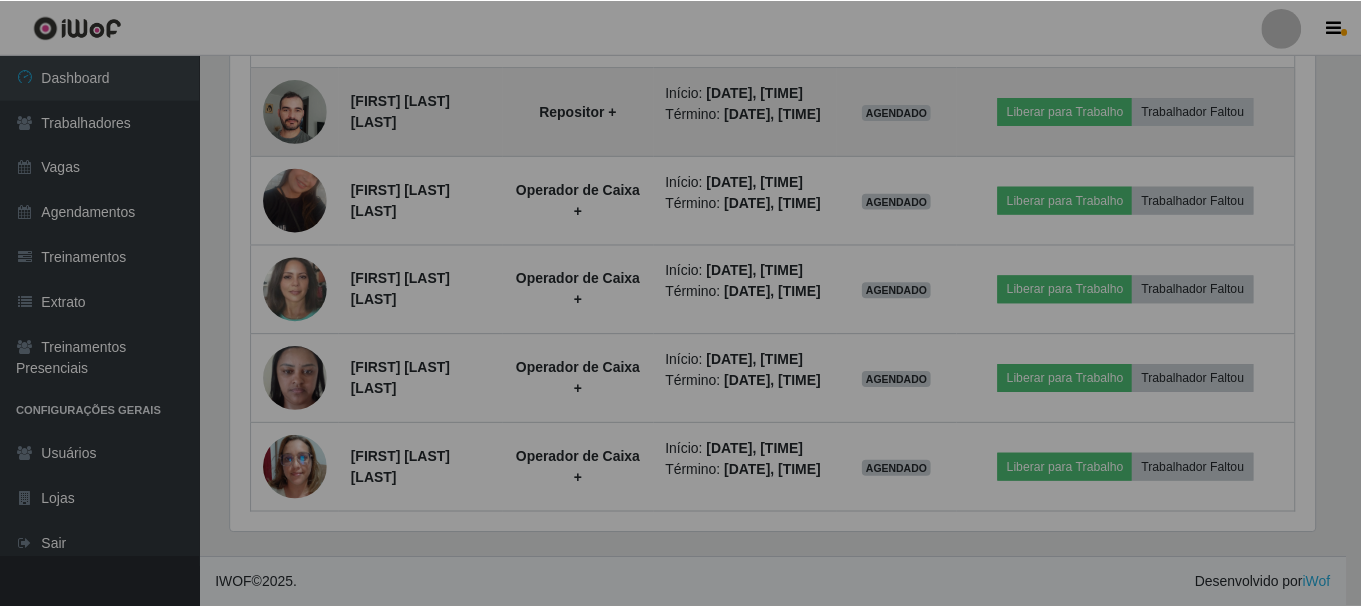 scroll, scrollTop: 999585, scrollLeft: 998901, axis: both 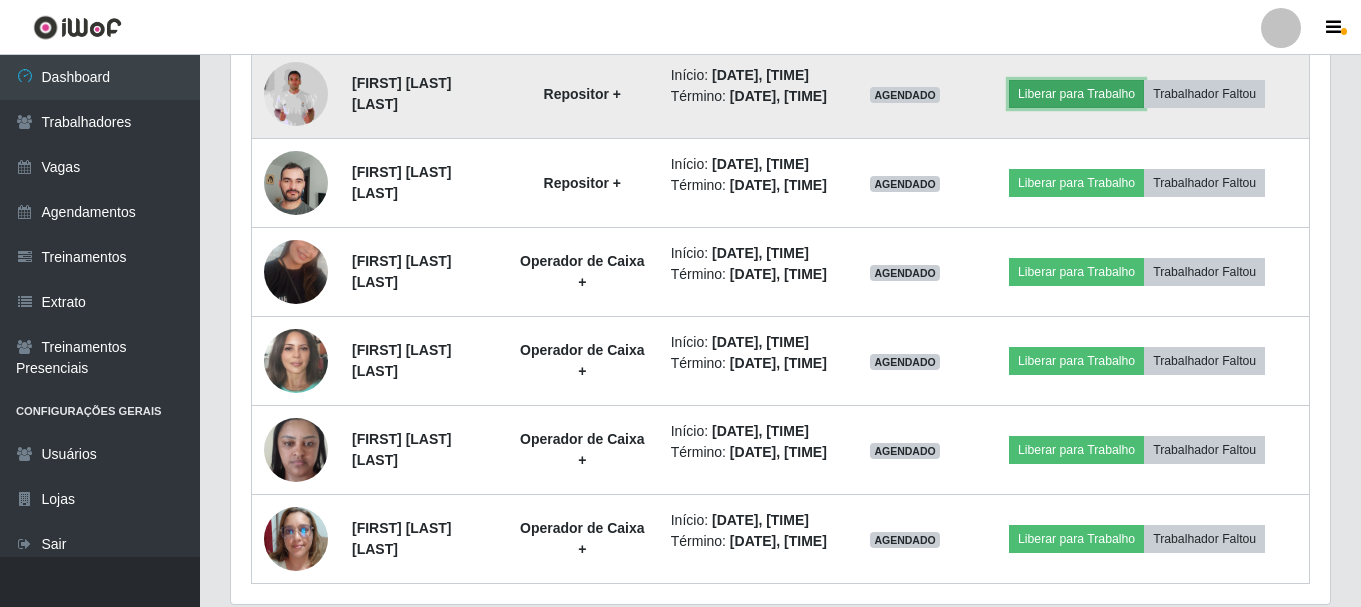 click on "Liberar para Trabalho" at bounding box center [1076, 94] 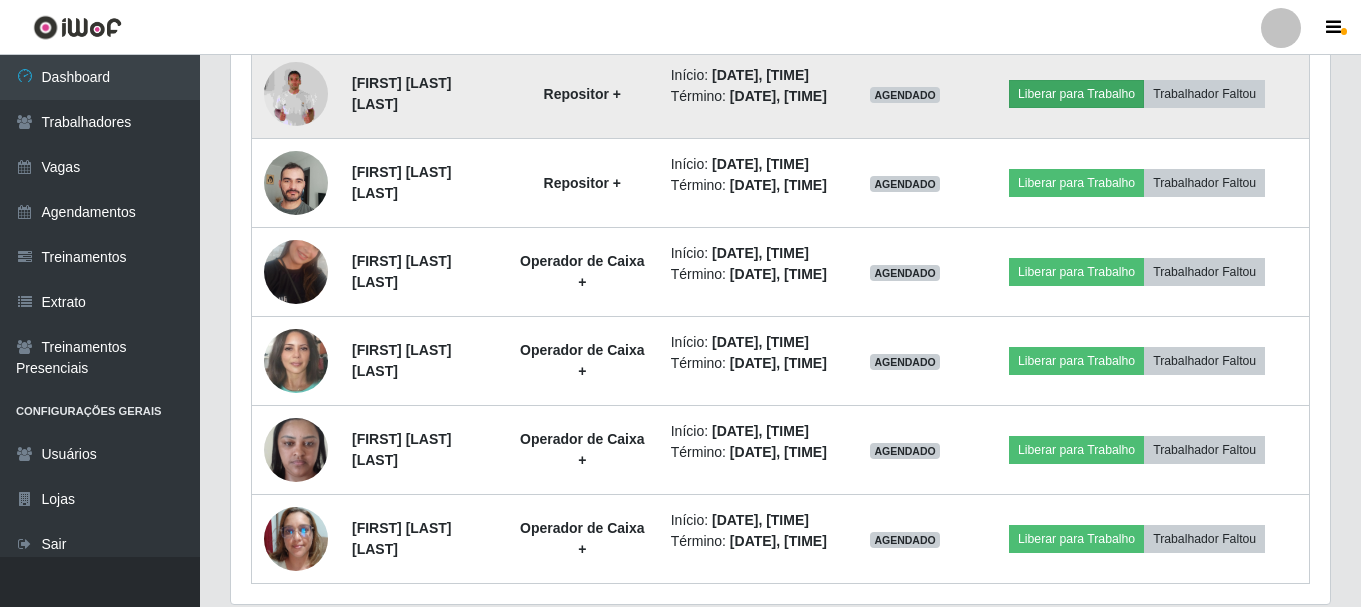 scroll, scrollTop: 999585, scrollLeft: 998911, axis: both 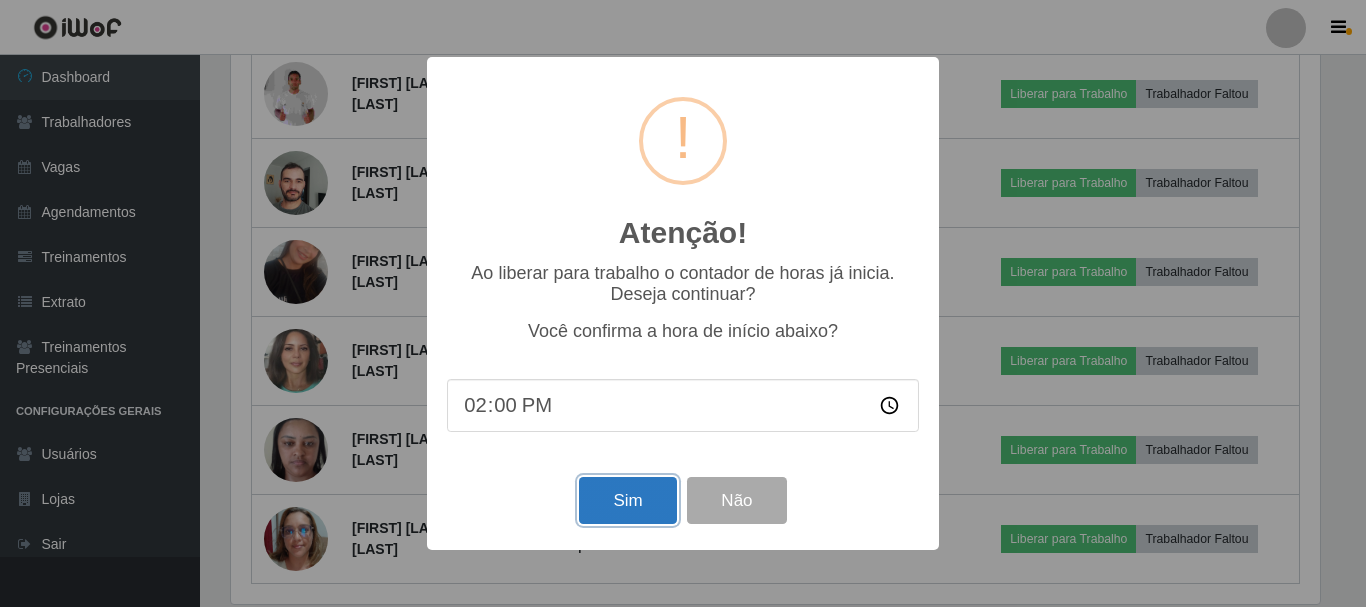 click on "Sim" at bounding box center [627, 500] 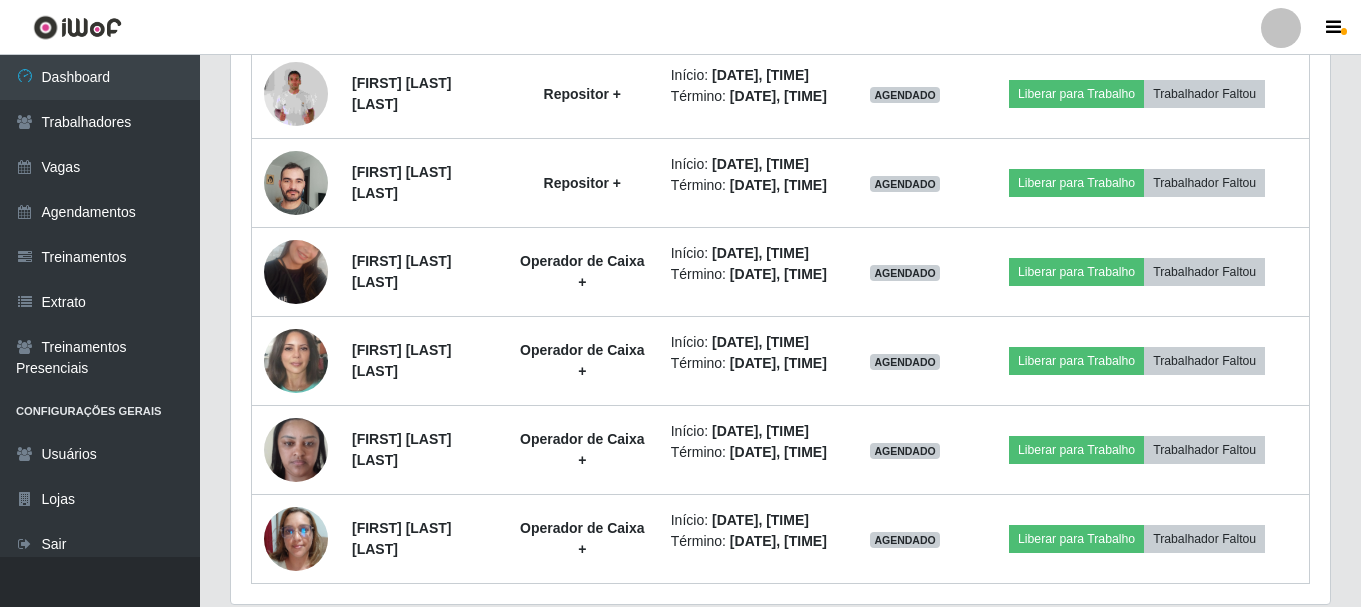 scroll, scrollTop: 999585, scrollLeft: 998901, axis: both 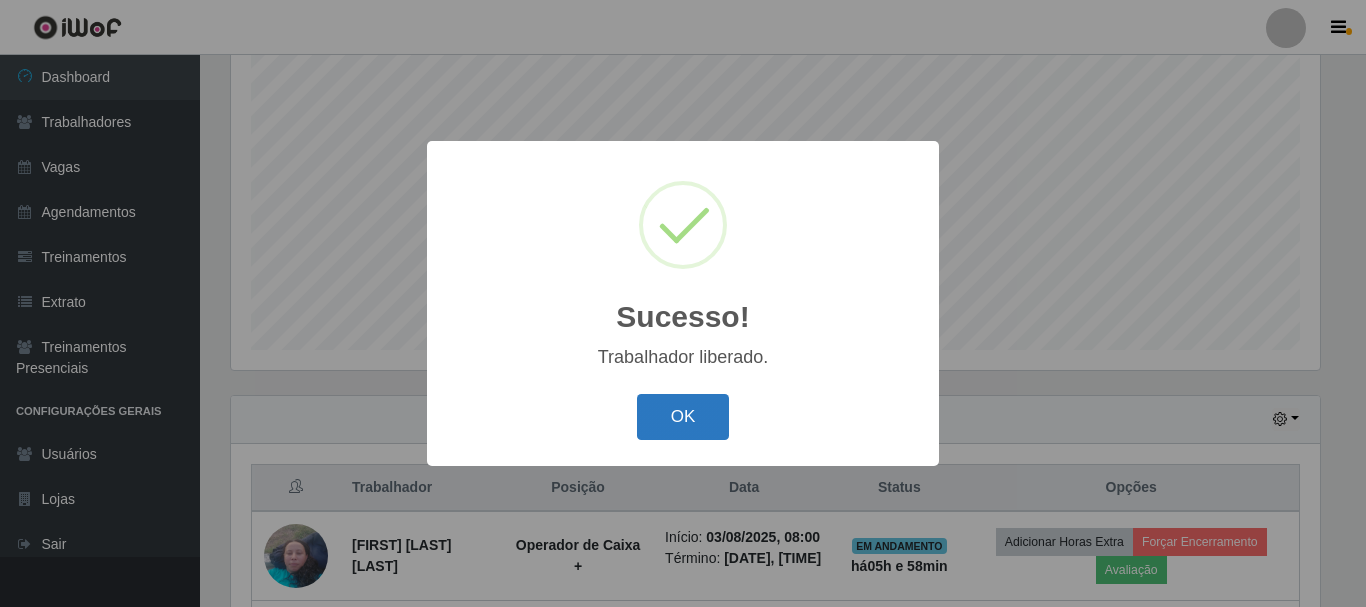 click on "OK" at bounding box center [683, 417] 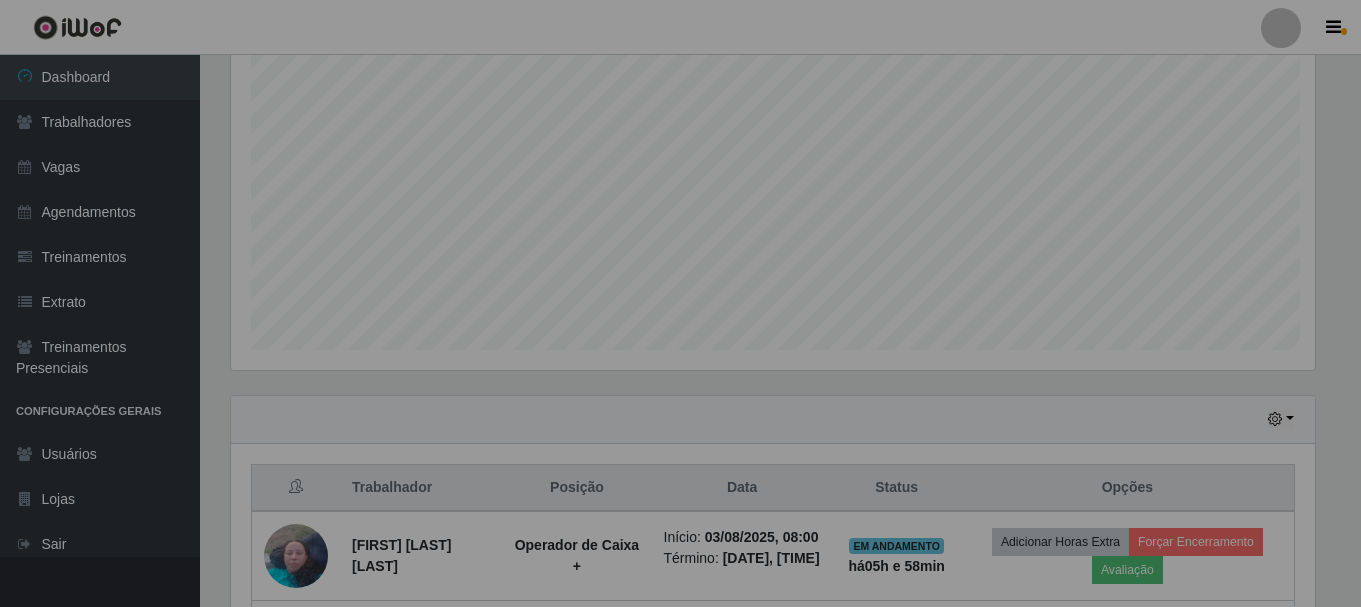 scroll, scrollTop: 999585, scrollLeft: 998901, axis: both 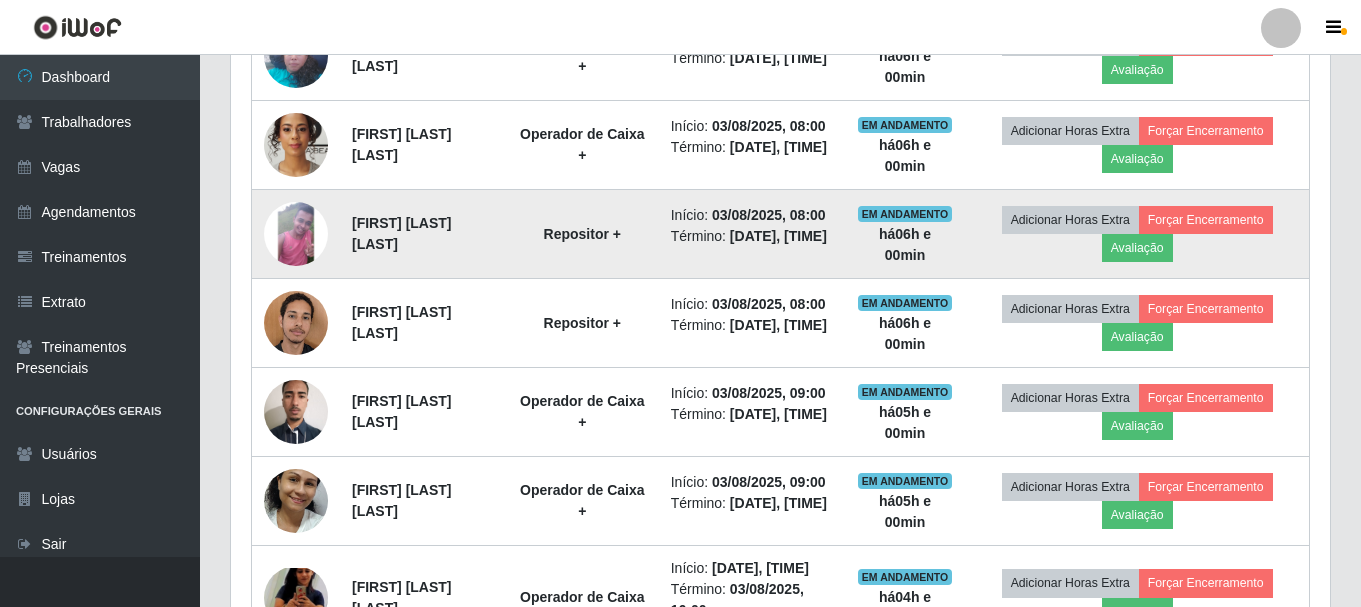 click at bounding box center [296, 234] 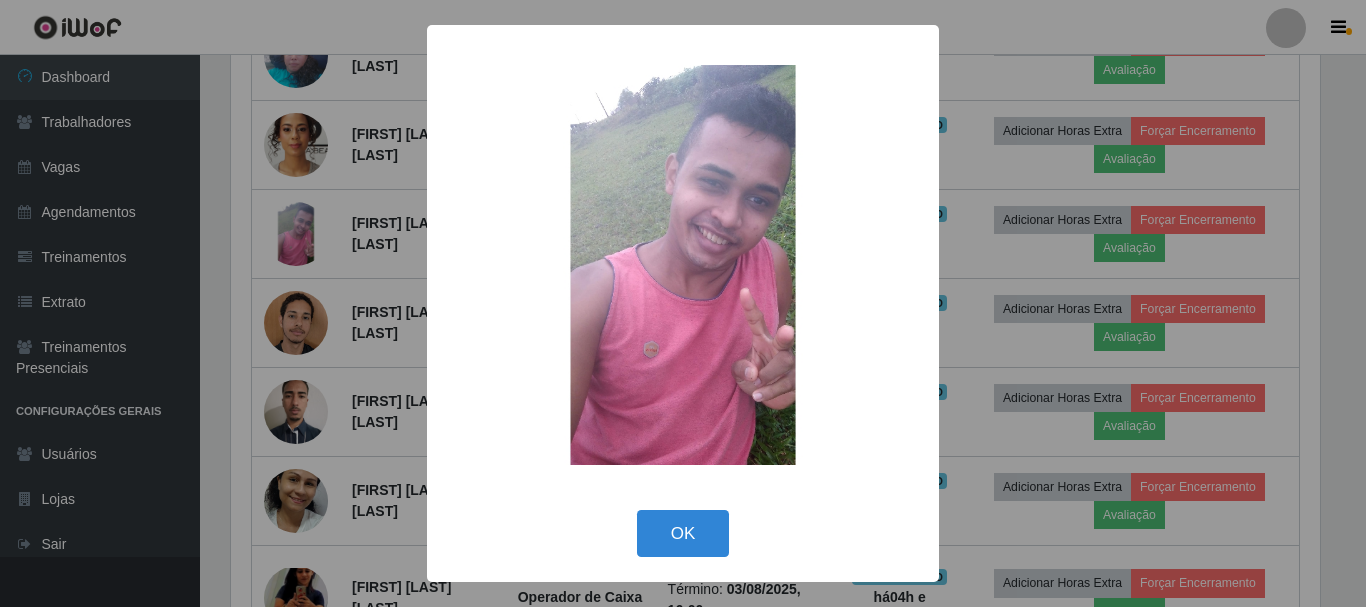 drag, startPoint x: 837, startPoint y: 356, endPoint x: 823, endPoint y: 379, distance: 26.925823 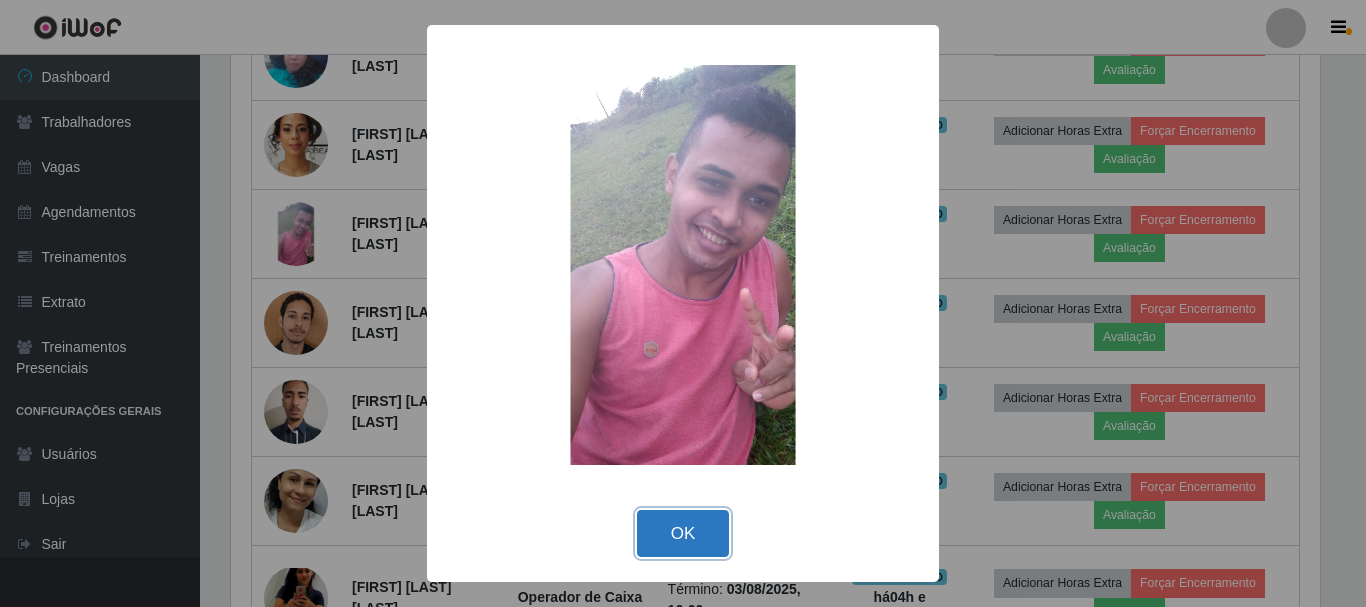 click on "OK" at bounding box center [683, 533] 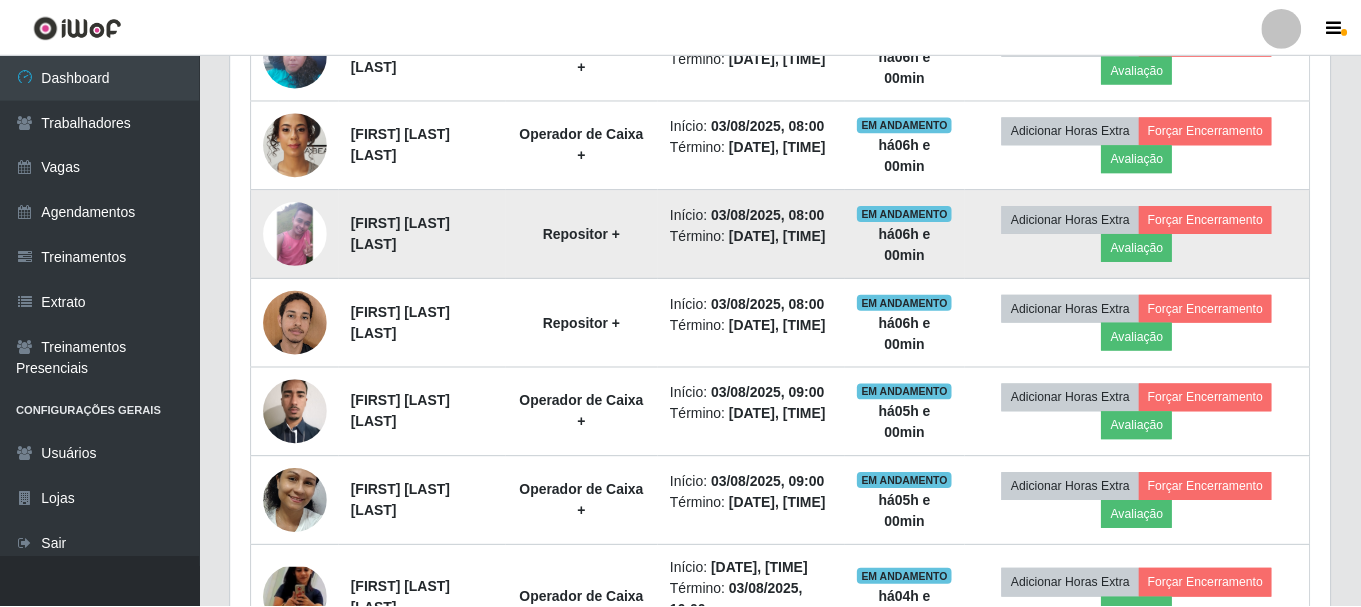 scroll, scrollTop: 999585, scrollLeft: 998901, axis: both 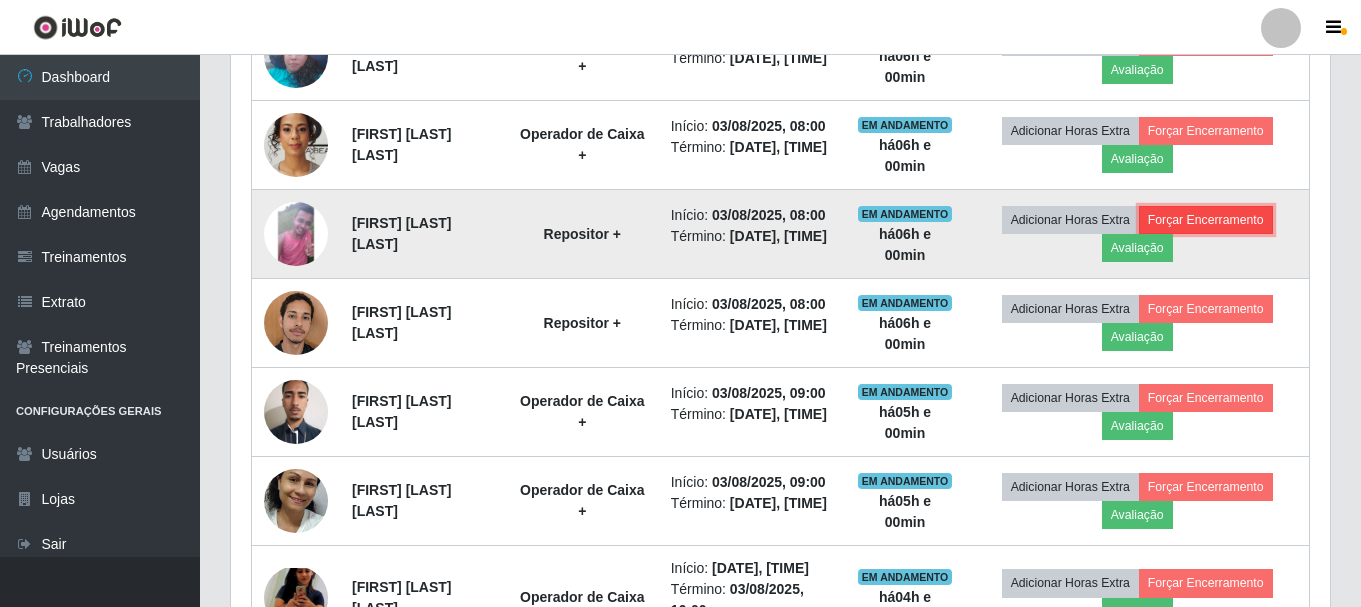 click on "Forçar Encerramento" at bounding box center [1206, 220] 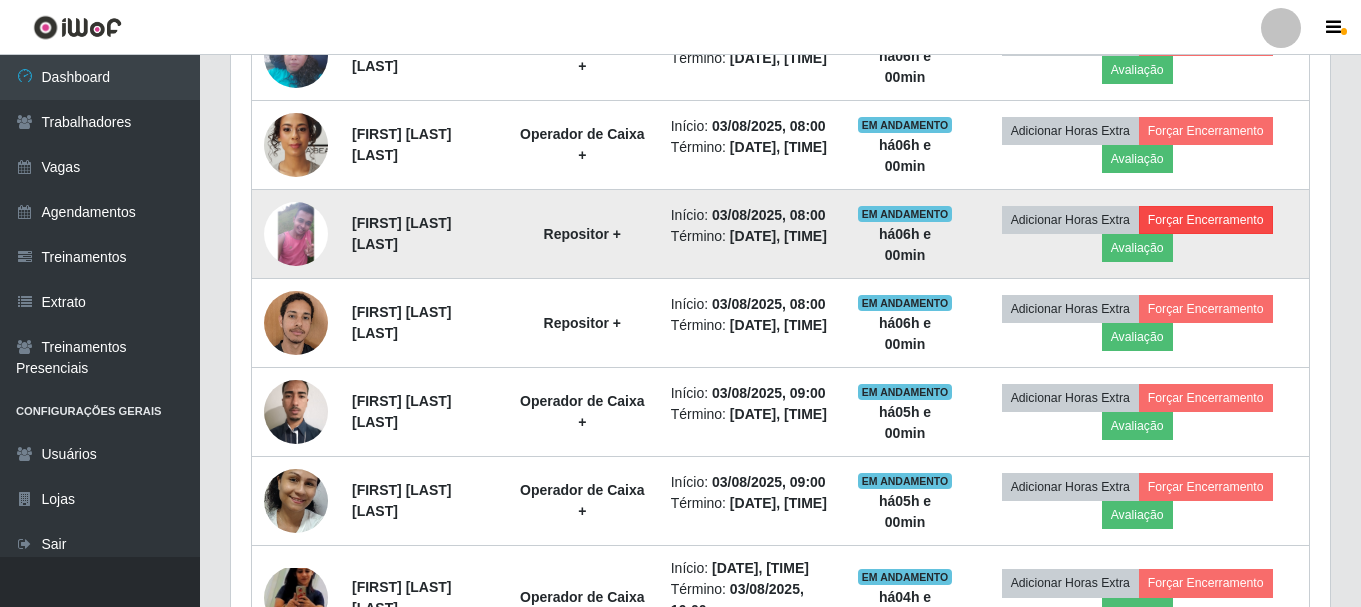scroll, scrollTop: 999585, scrollLeft: 998911, axis: both 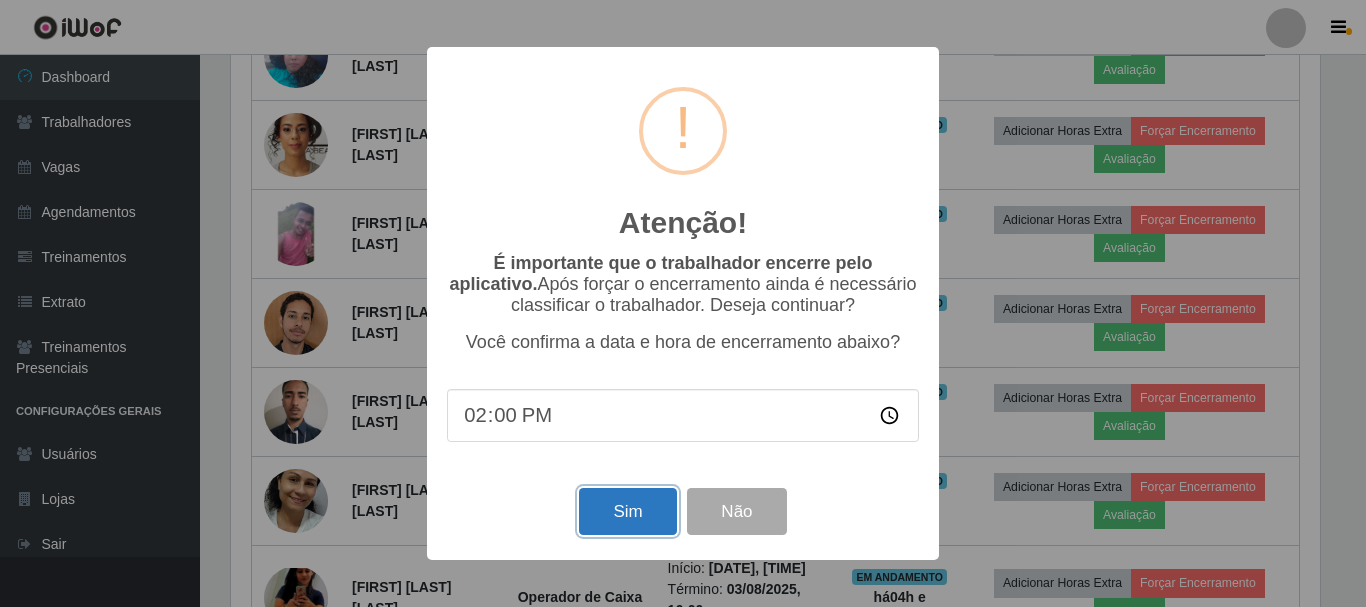 click on "Sim" at bounding box center [627, 511] 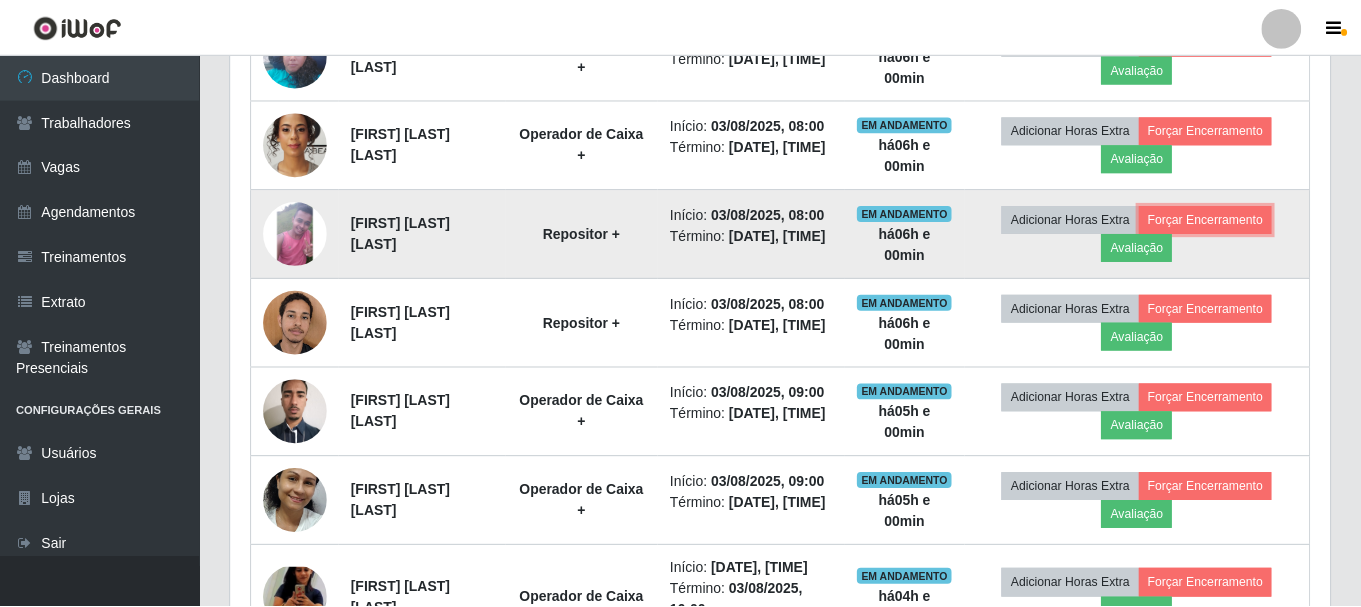 scroll, scrollTop: 999585, scrollLeft: 998901, axis: both 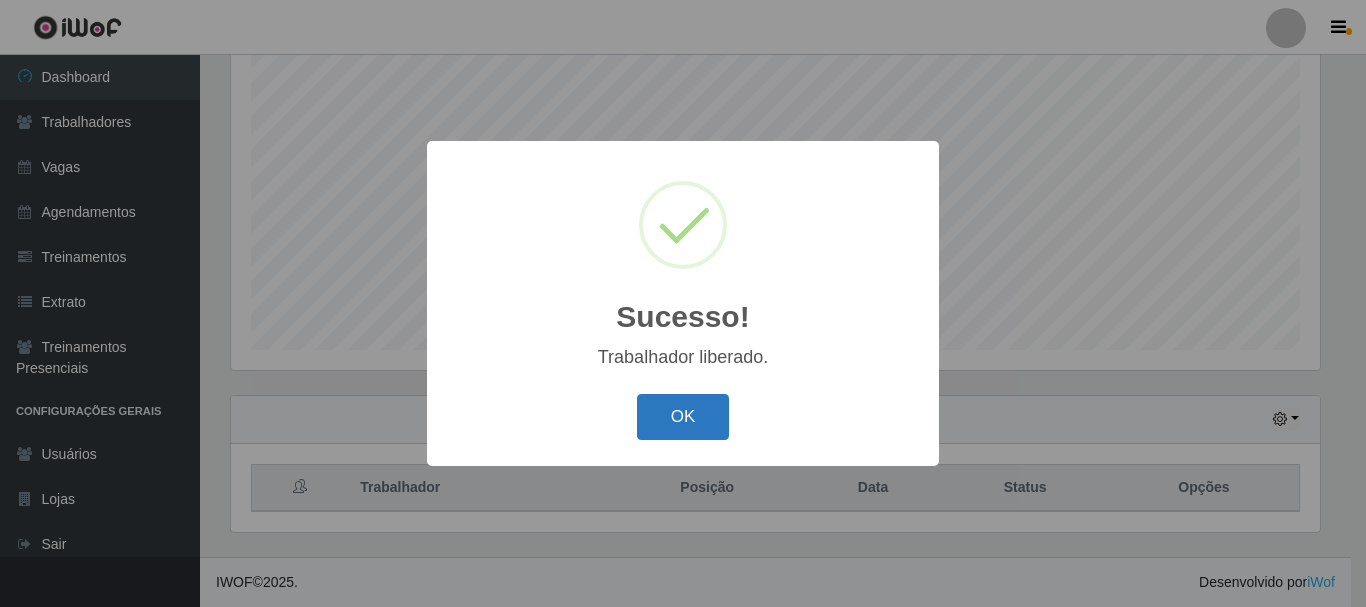 click on "OK" at bounding box center [683, 417] 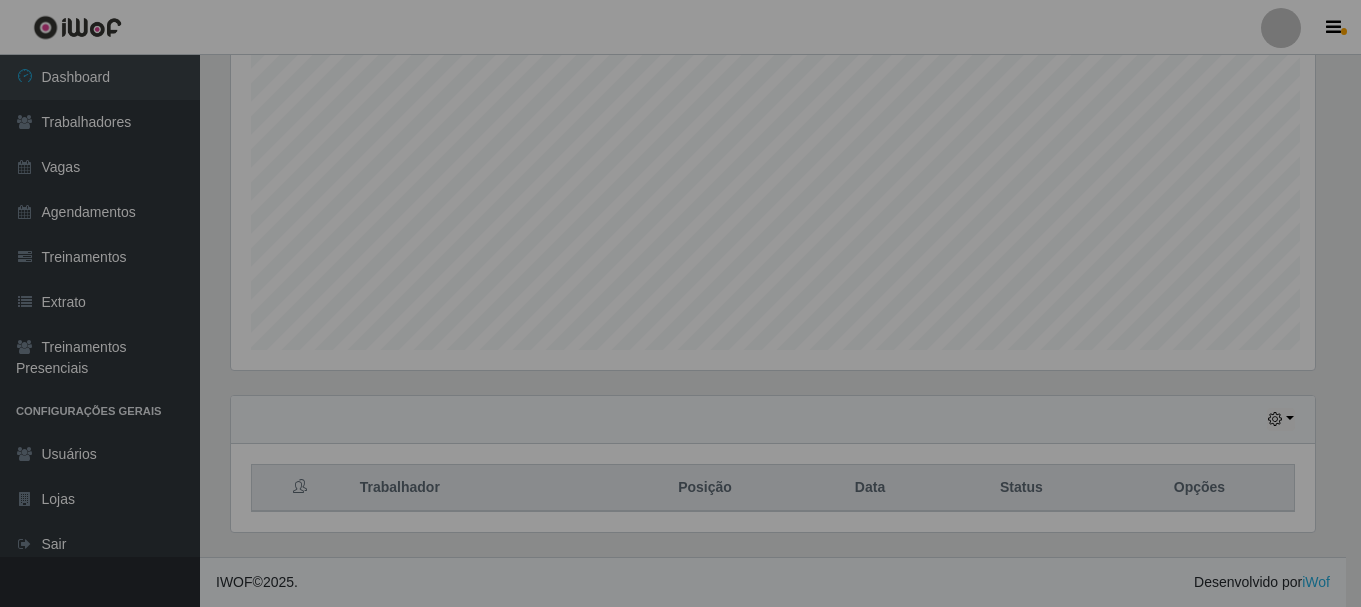 scroll, scrollTop: 999585, scrollLeft: 998901, axis: both 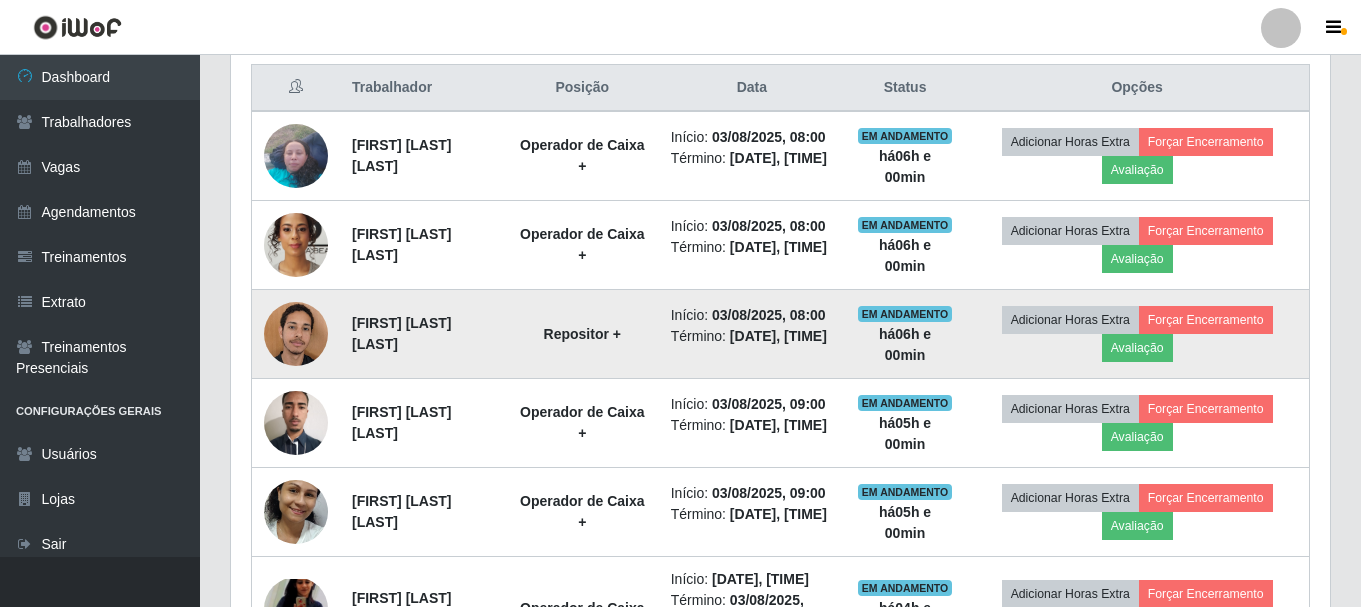 click at bounding box center (296, 333) 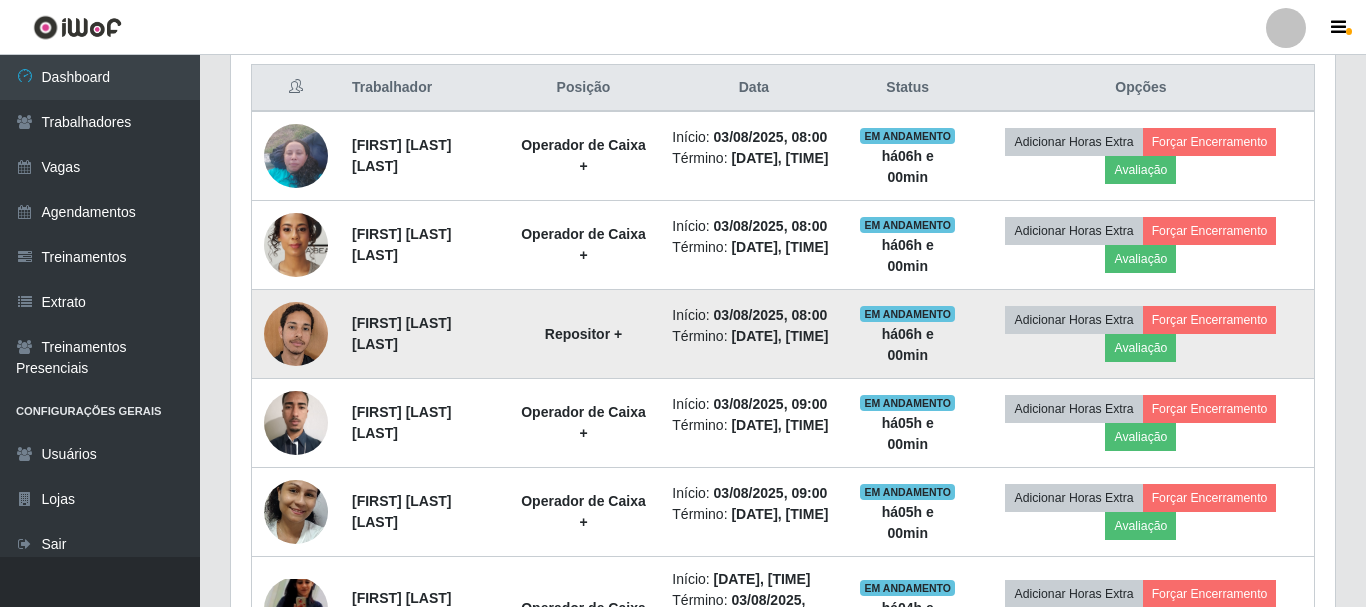 scroll, scrollTop: 999585, scrollLeft: 998911, axis: both 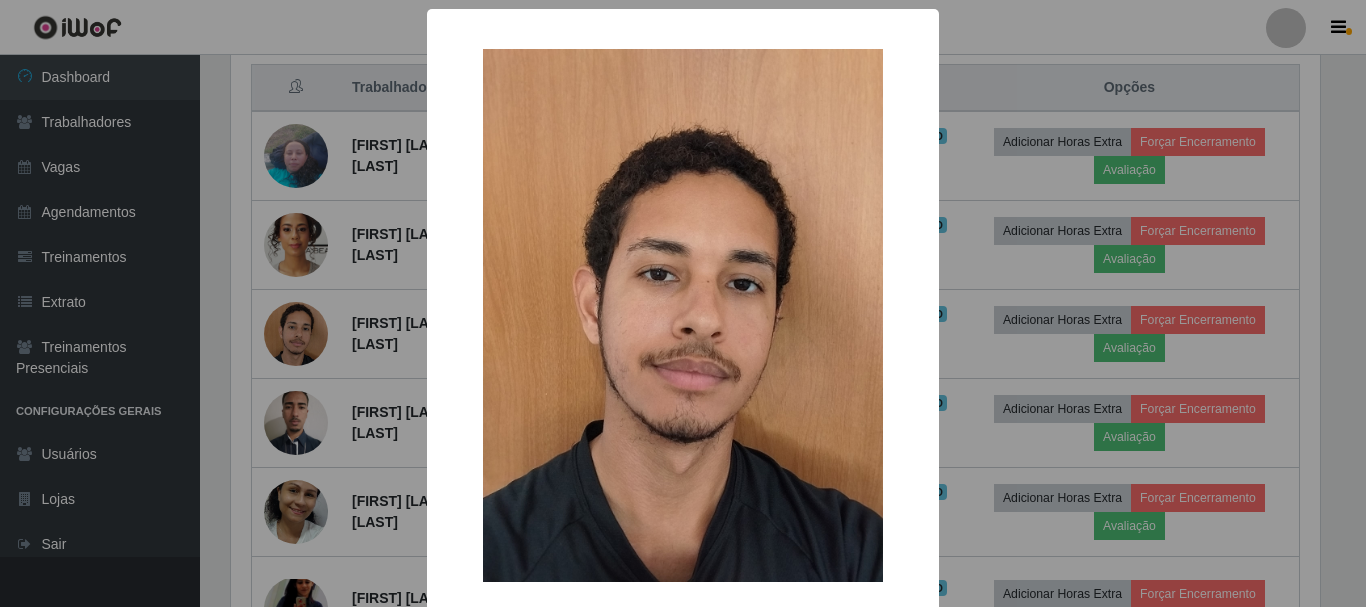 click on "× OK Cancel" at bounding box center [683, 354] 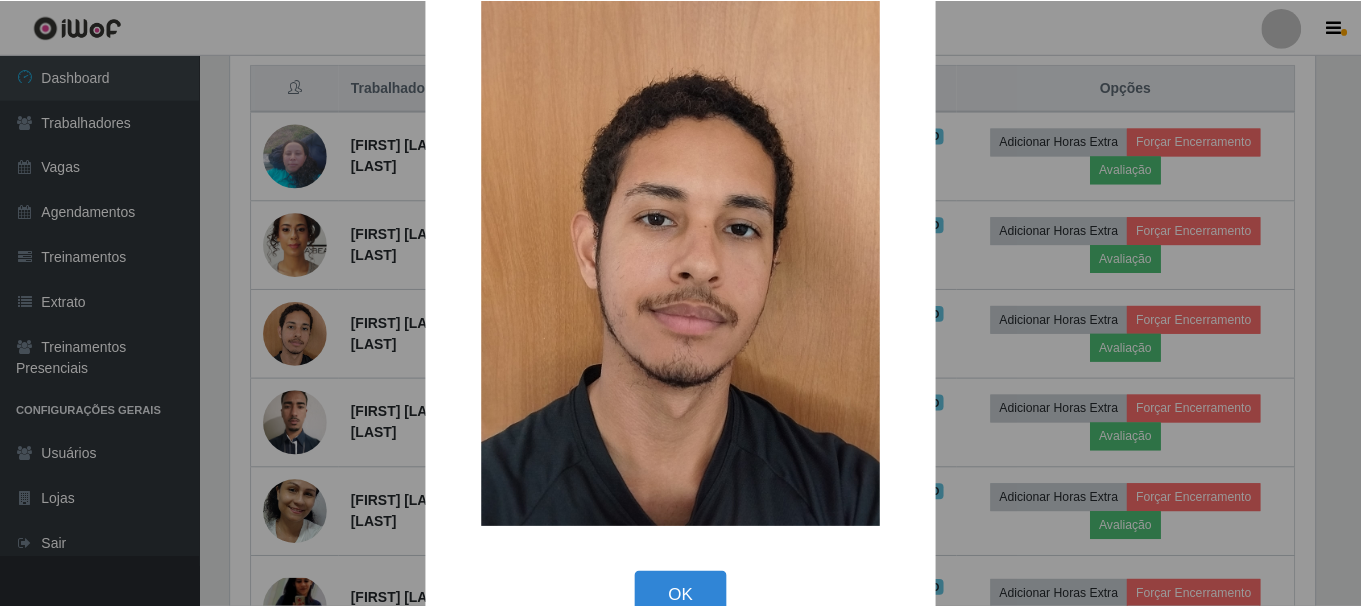 scroll, scrollTop: 101, scrollLeft: 0, axis: vertical 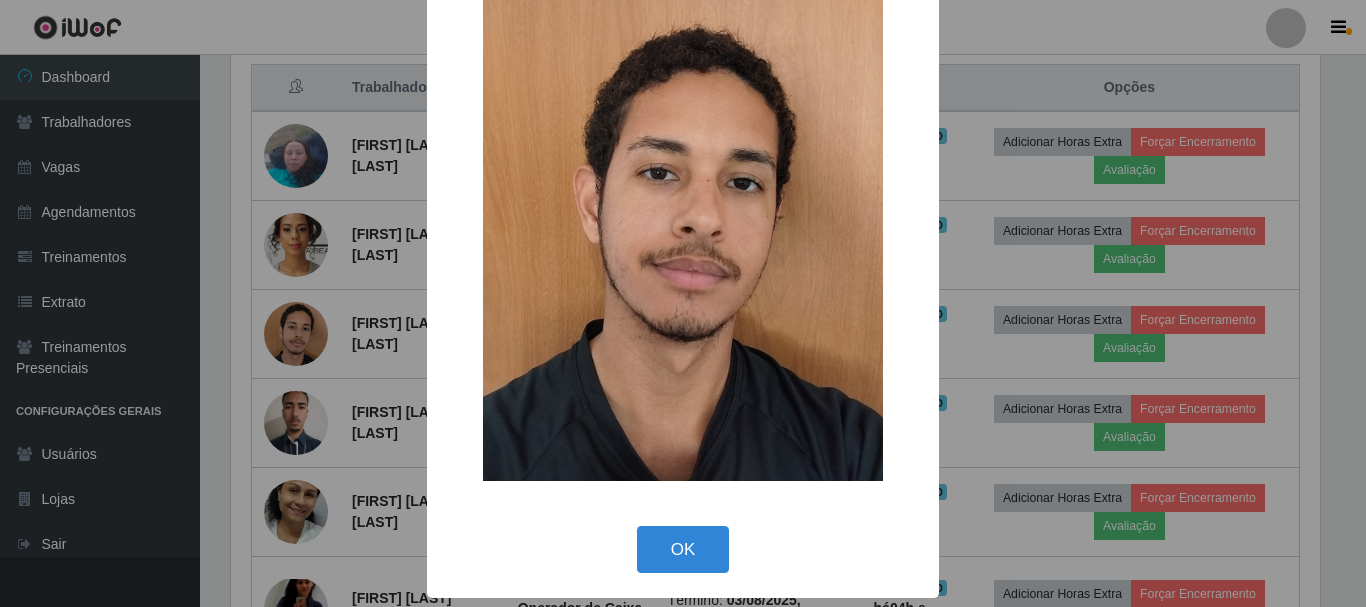 click on "× OK Cancel" at bounding box center (683, 303) 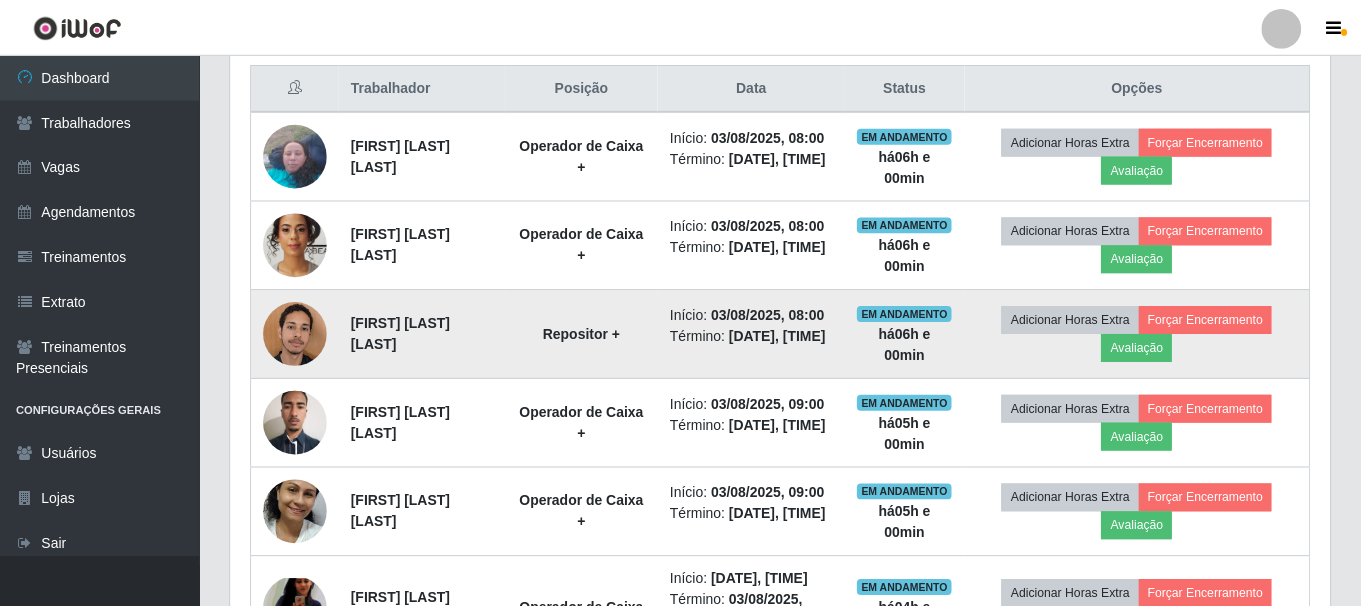scroll, scrollTop: 999585, scrollLeft: 998901, axis: both 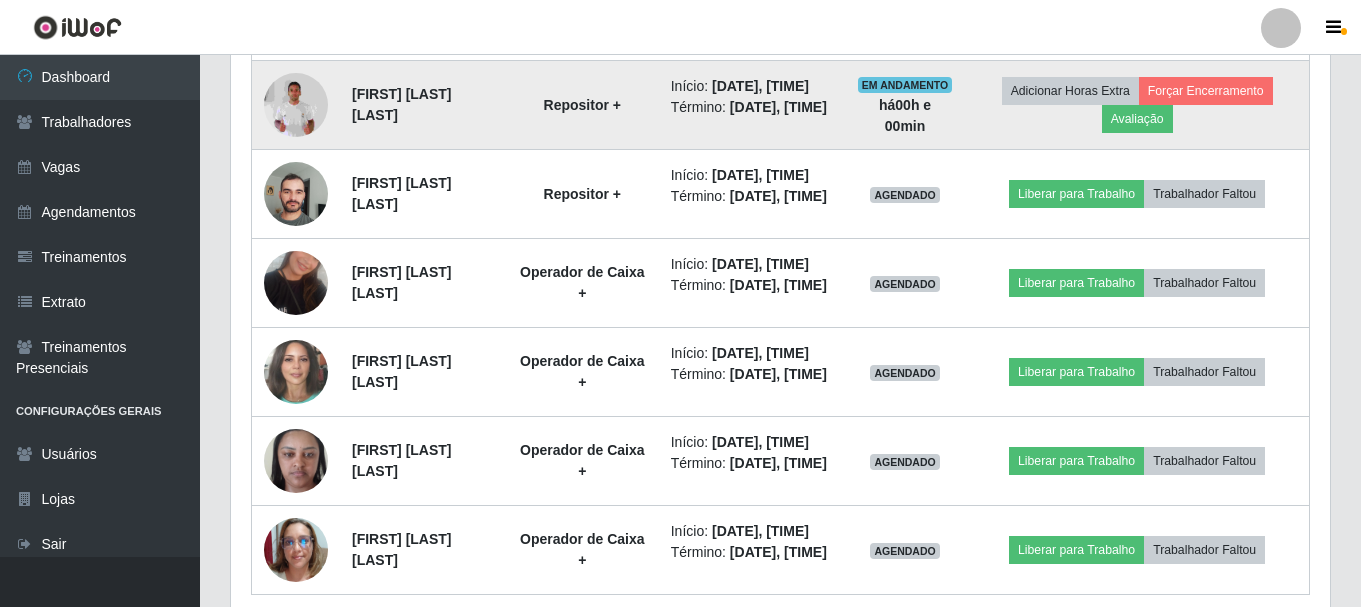 click at bounding box center [296, 104] 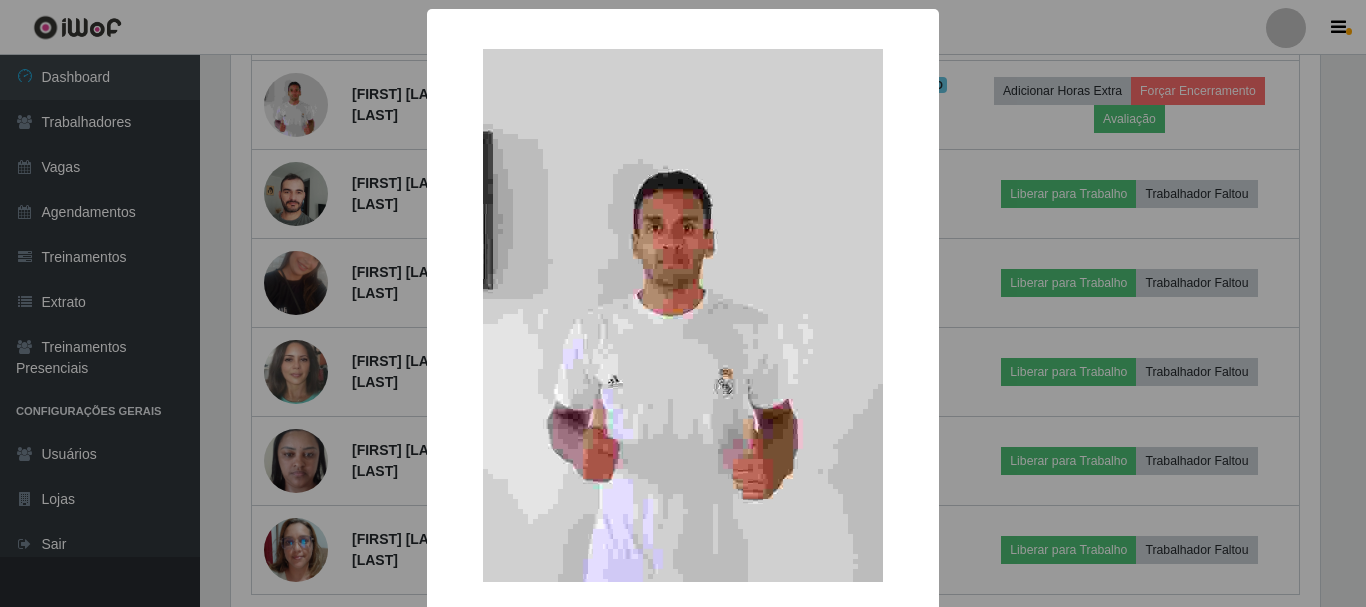 click on "× OK Cancel" at bounding box center [683, 303] 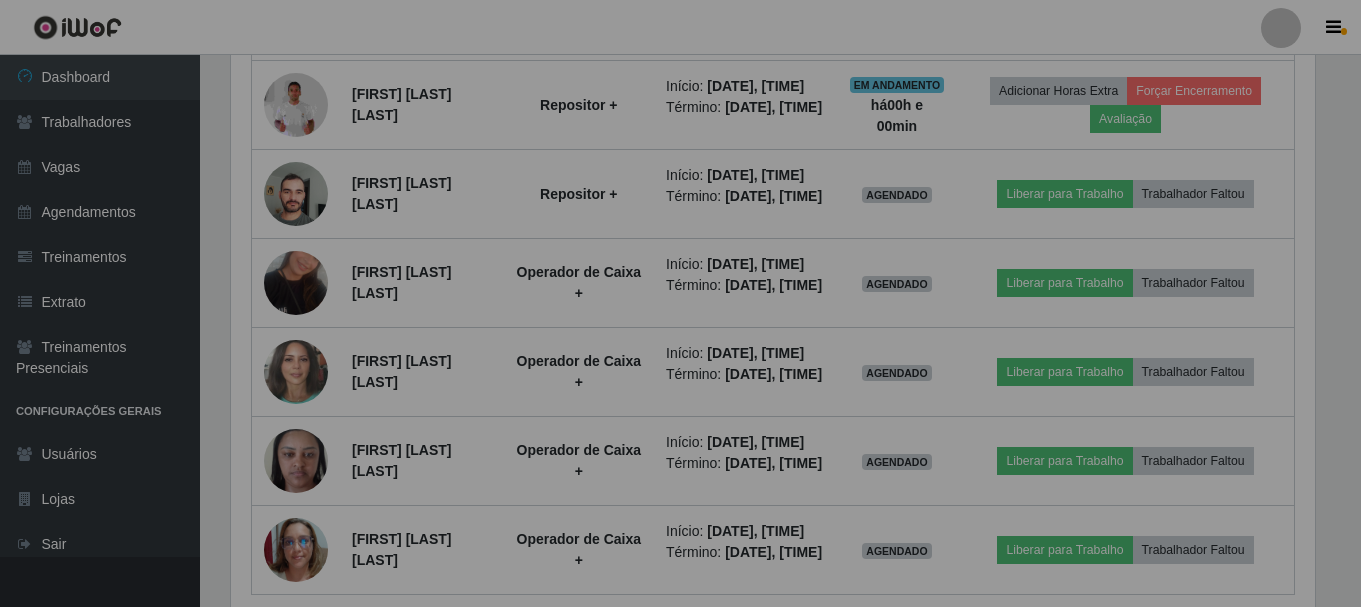 scroll, scrollTop: 999585, scrollLeft: 998901, axis: both 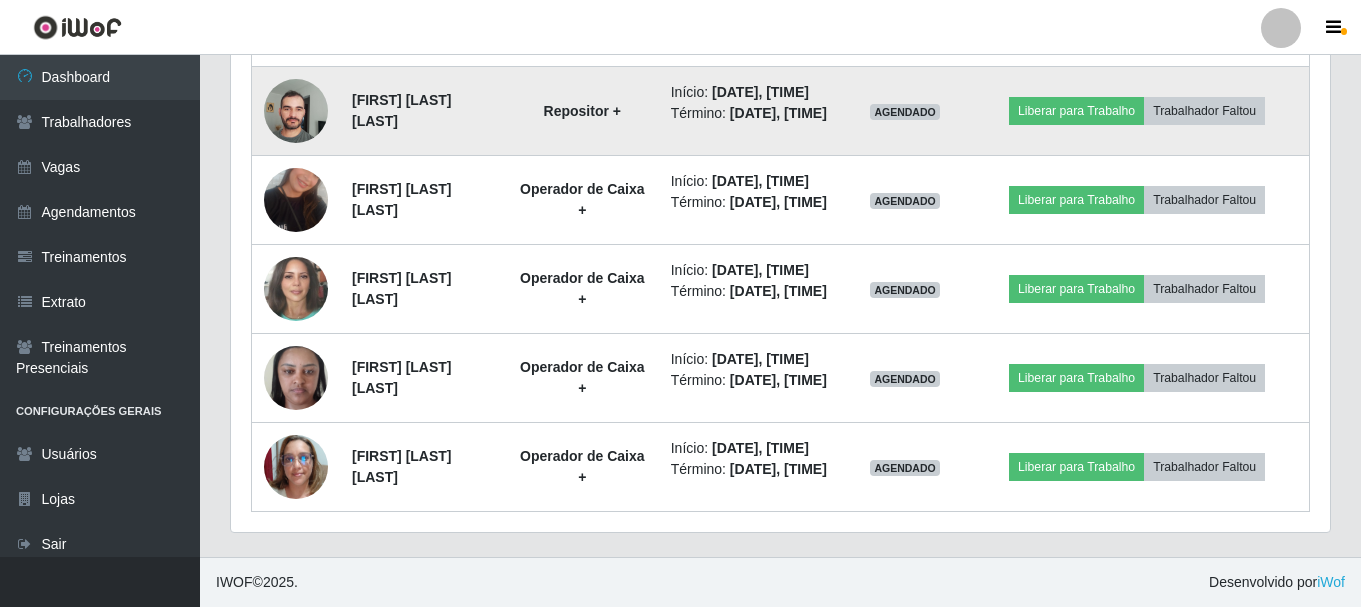 click at bounding box center [296, 110] 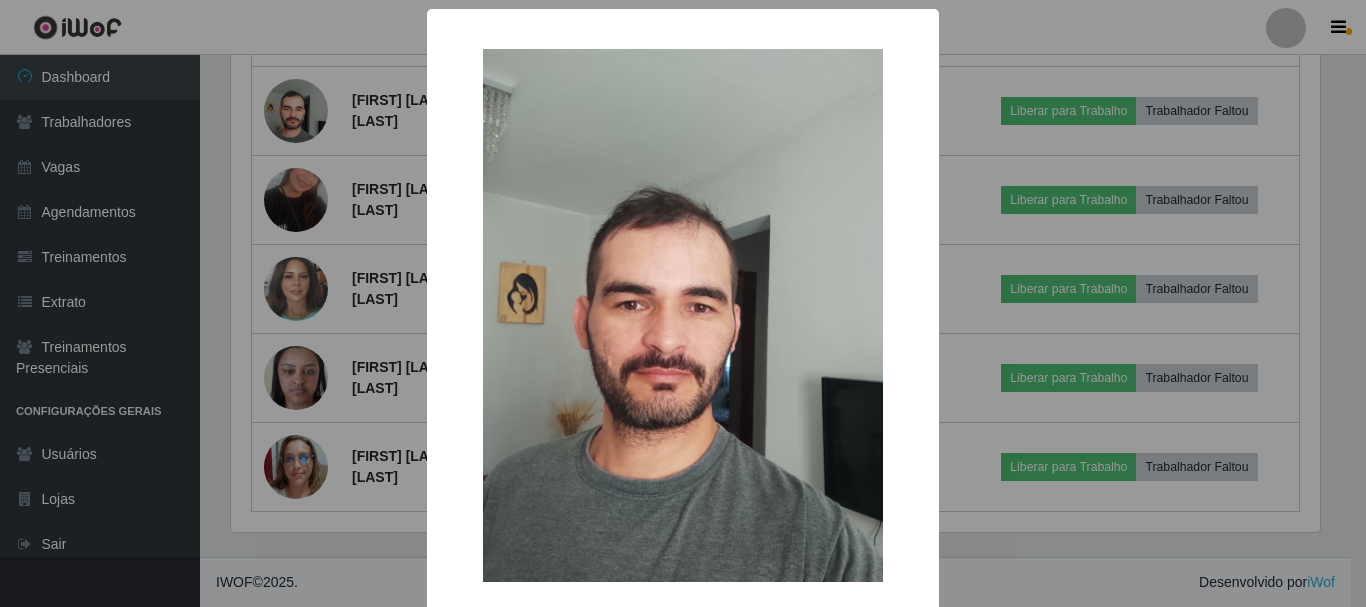 scroll, scrollTop: 999585, scrollLeft: 998911, axis: both 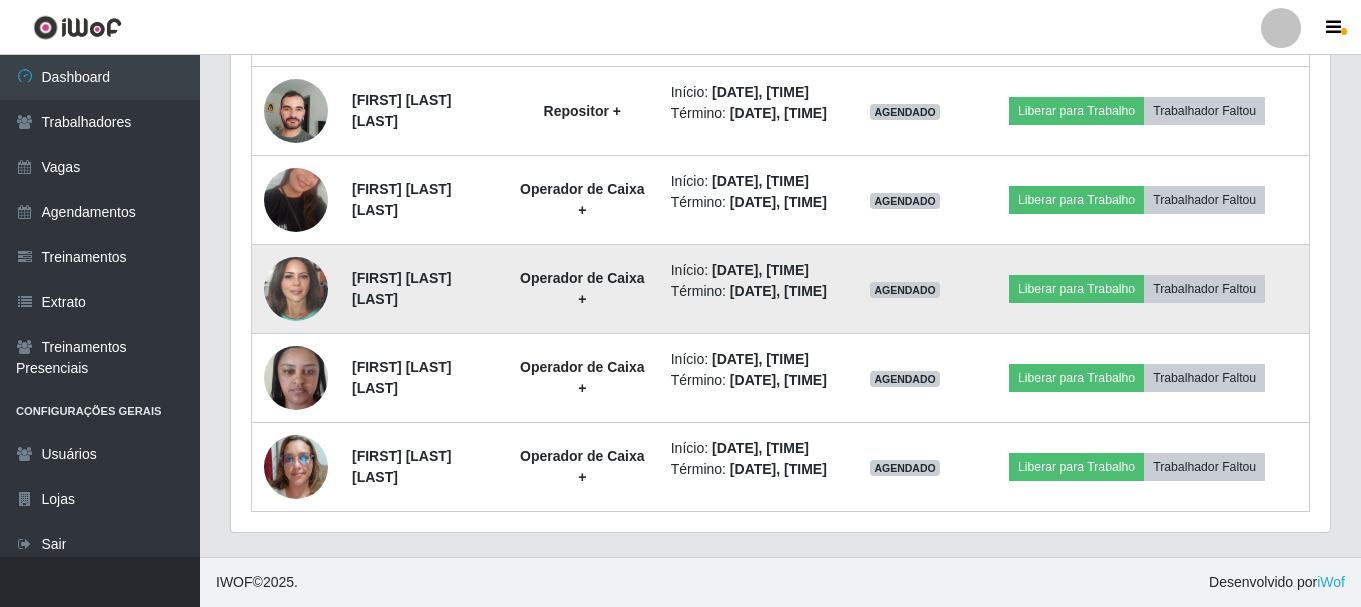 click at bounding box center [296, 289] 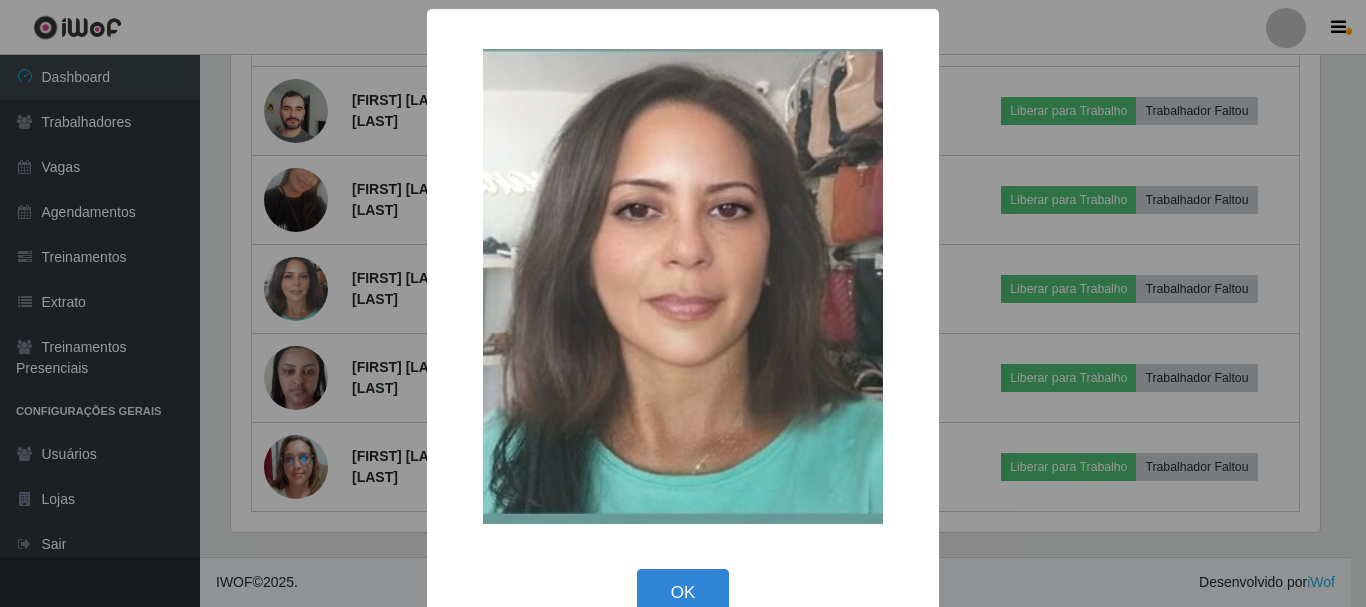 click on "× OK Cancel" at bounding box center [683, 303] 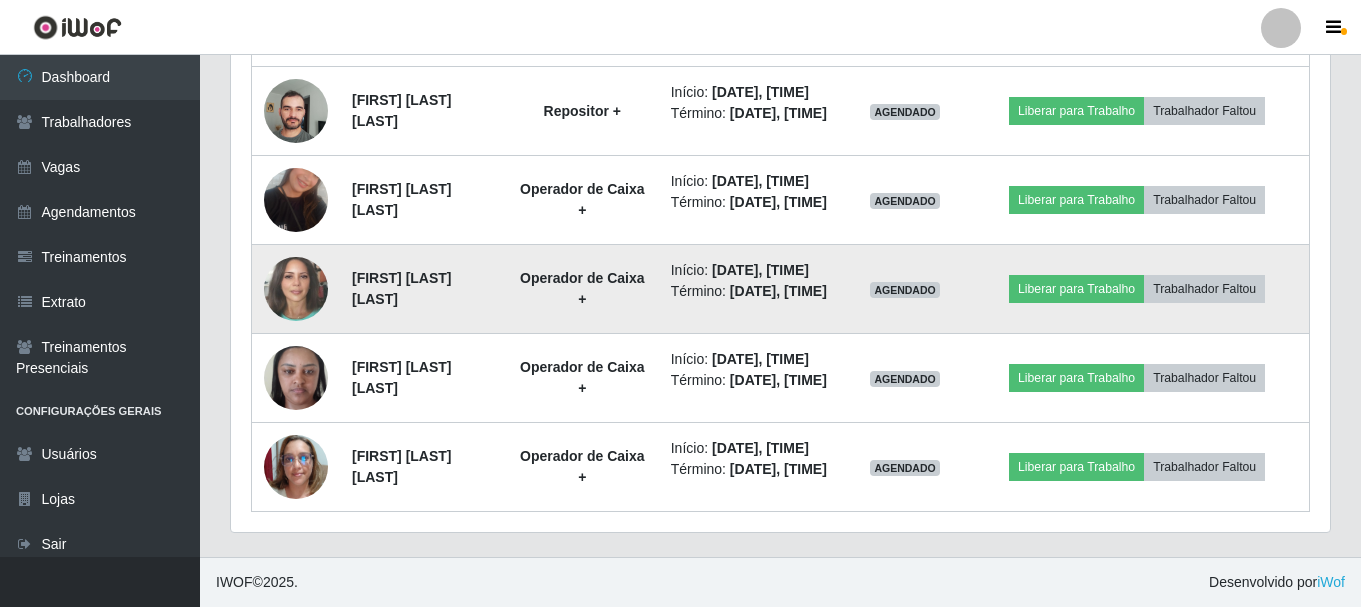 scroll, scrollTop: 1565, scrollLeft: 0, axis: vertical 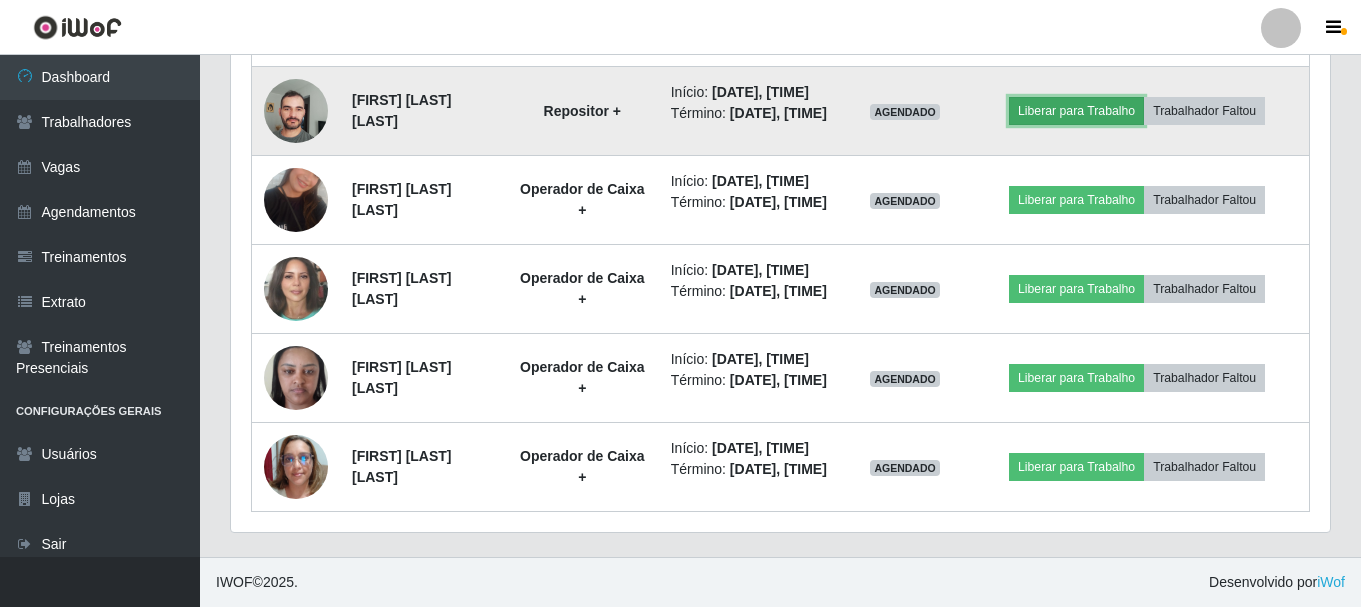 click on "Liberar para Trabalho" at bounding box center (1076, 111) 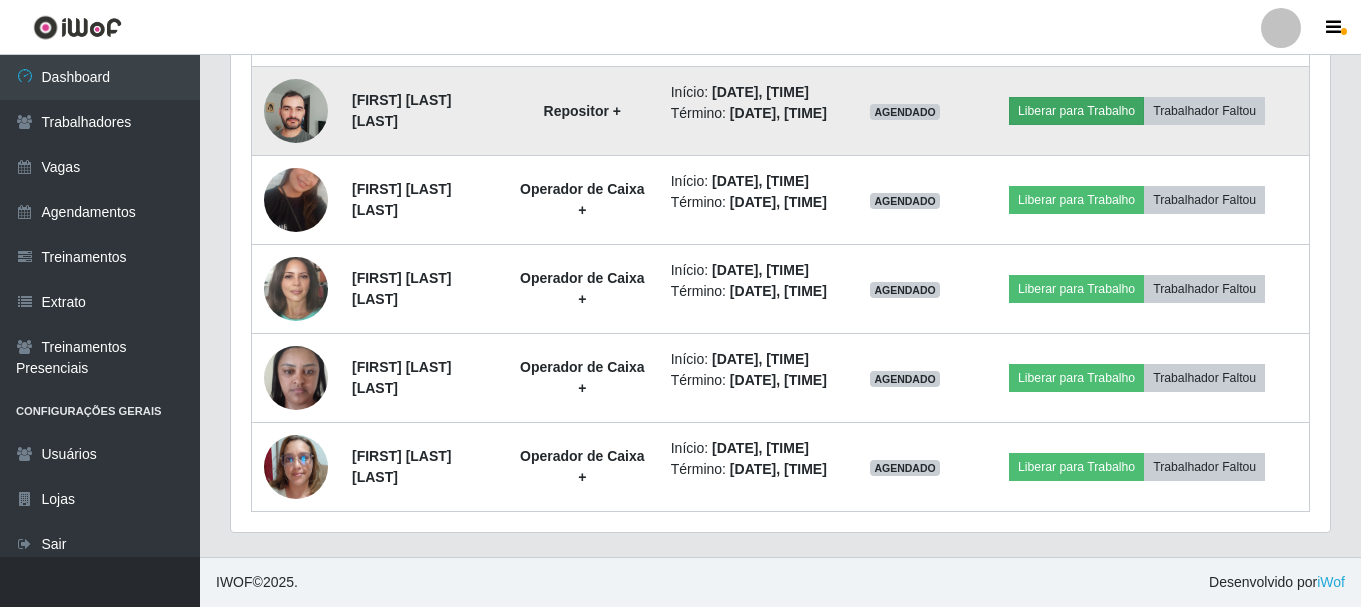 scroll, scrollTop: 999585, scrollLeft: 998911, axis: both 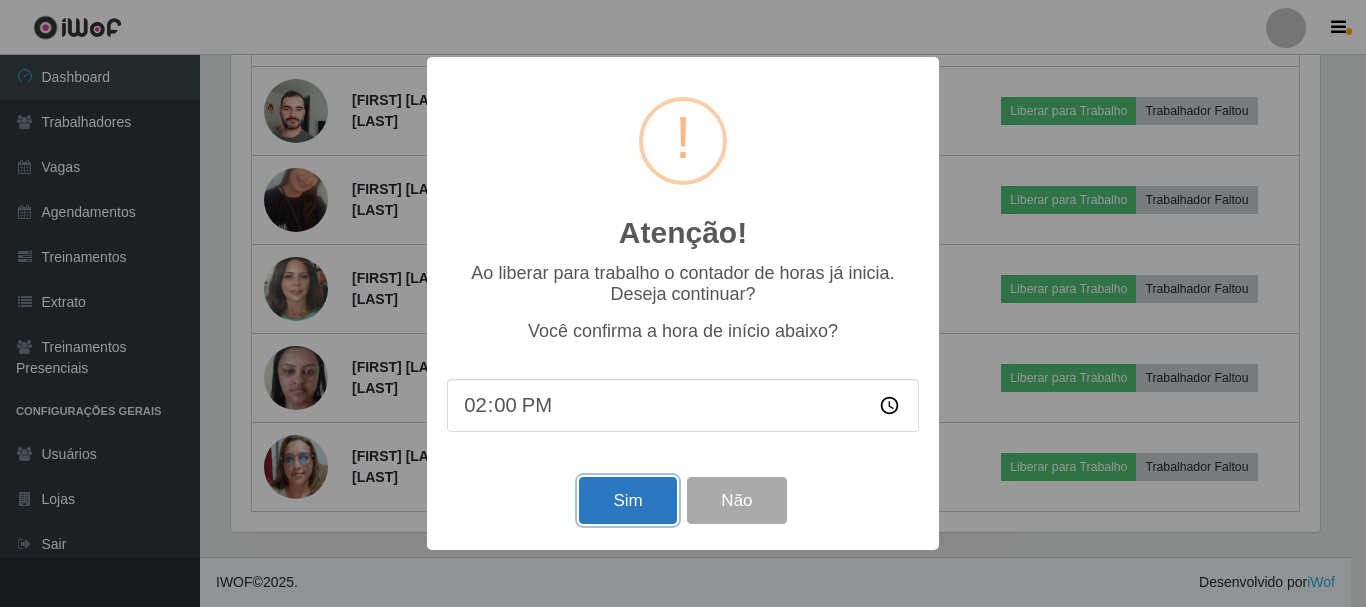 click on "Sim" at bounding box center (627, 500) 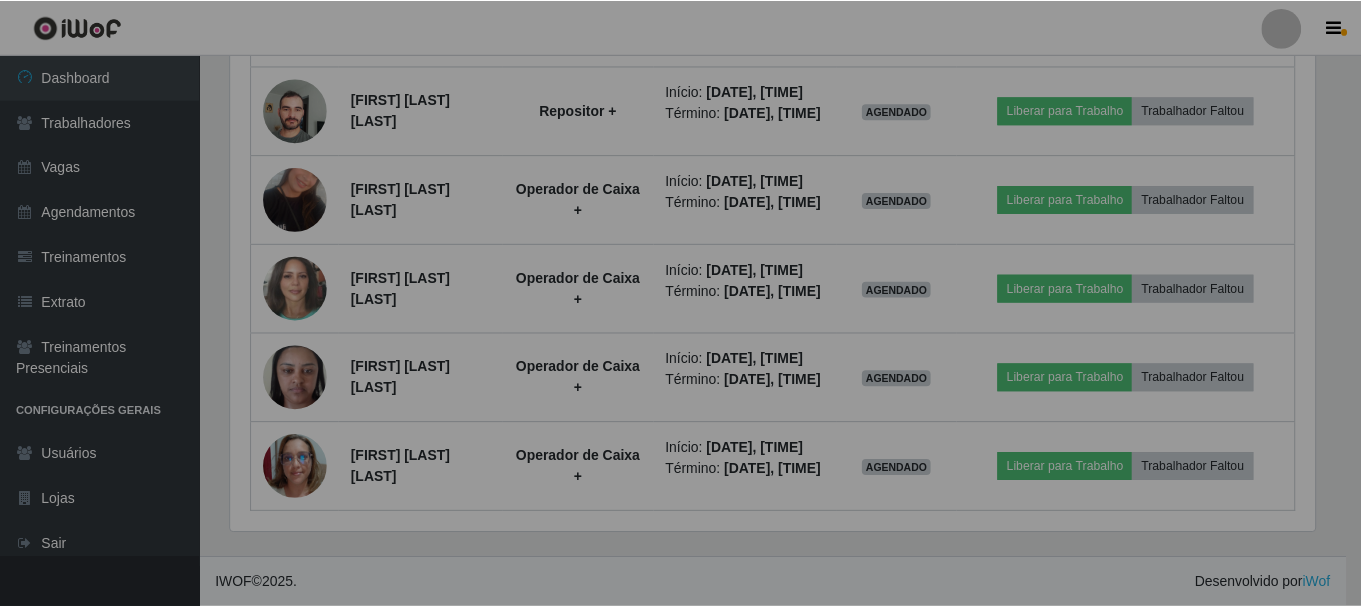 scroll, scrollTop: 999585, scrollLeft: 998901, axis: both 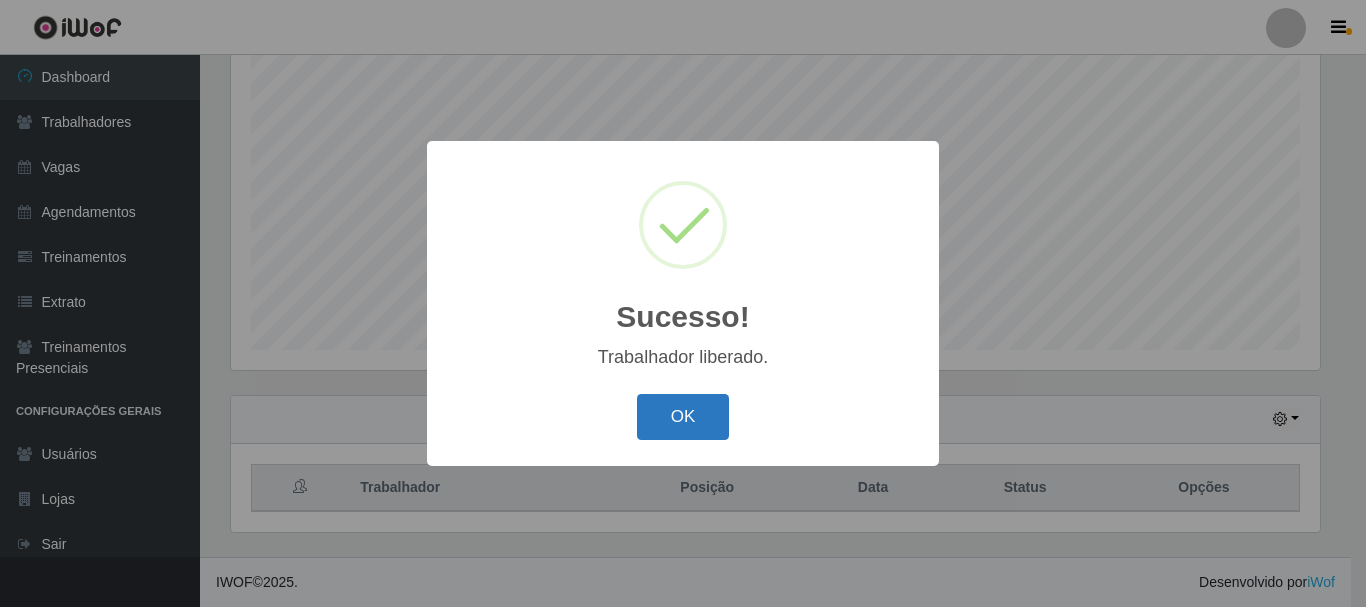 click on "OK" at bounding box center (683, 417) 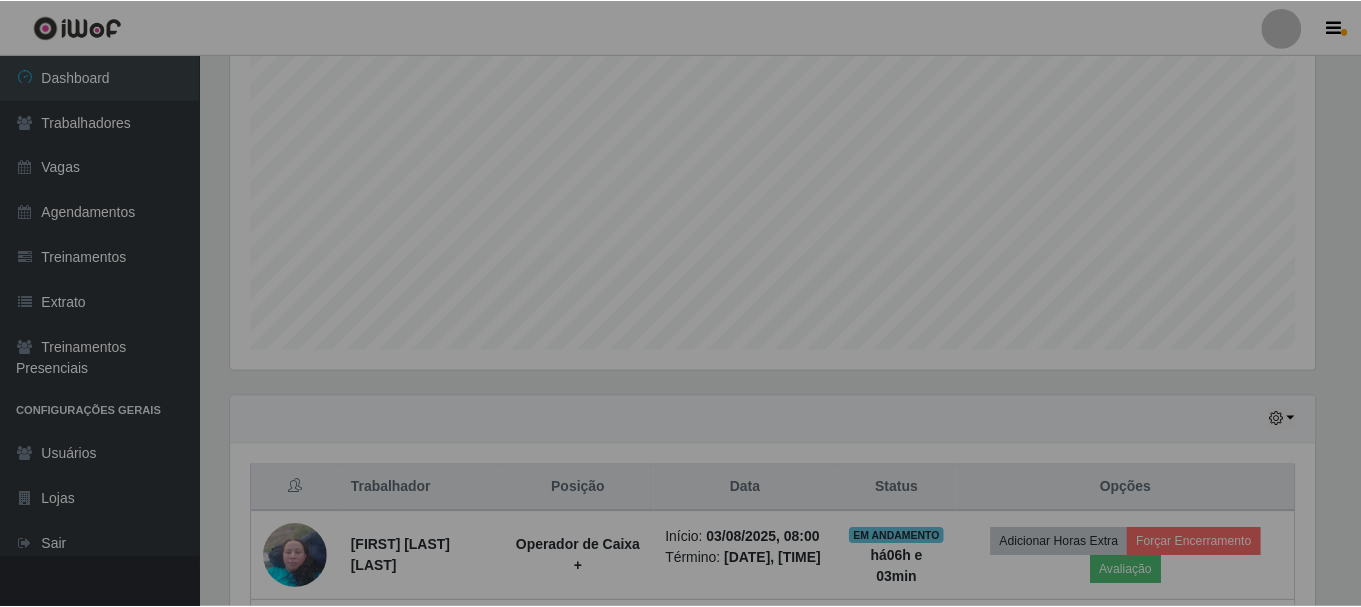 scroll, scrollTop: 999585, scrollLeft: 998901, axis: both 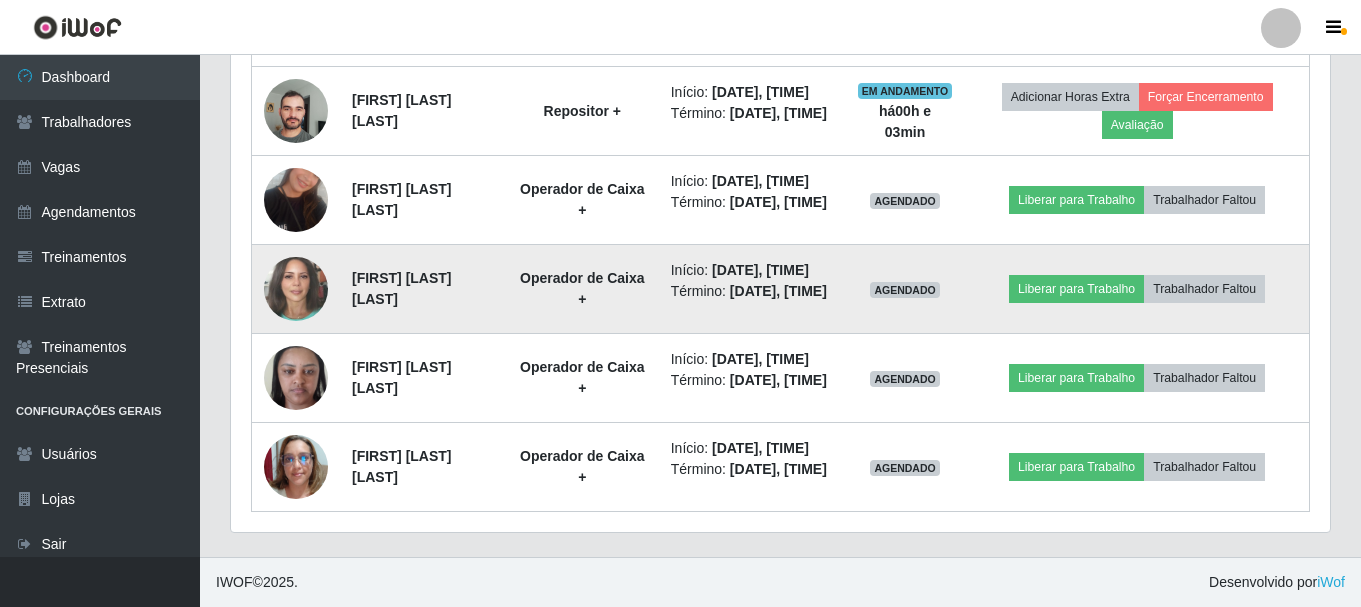 click at bounding box center (296, 289) 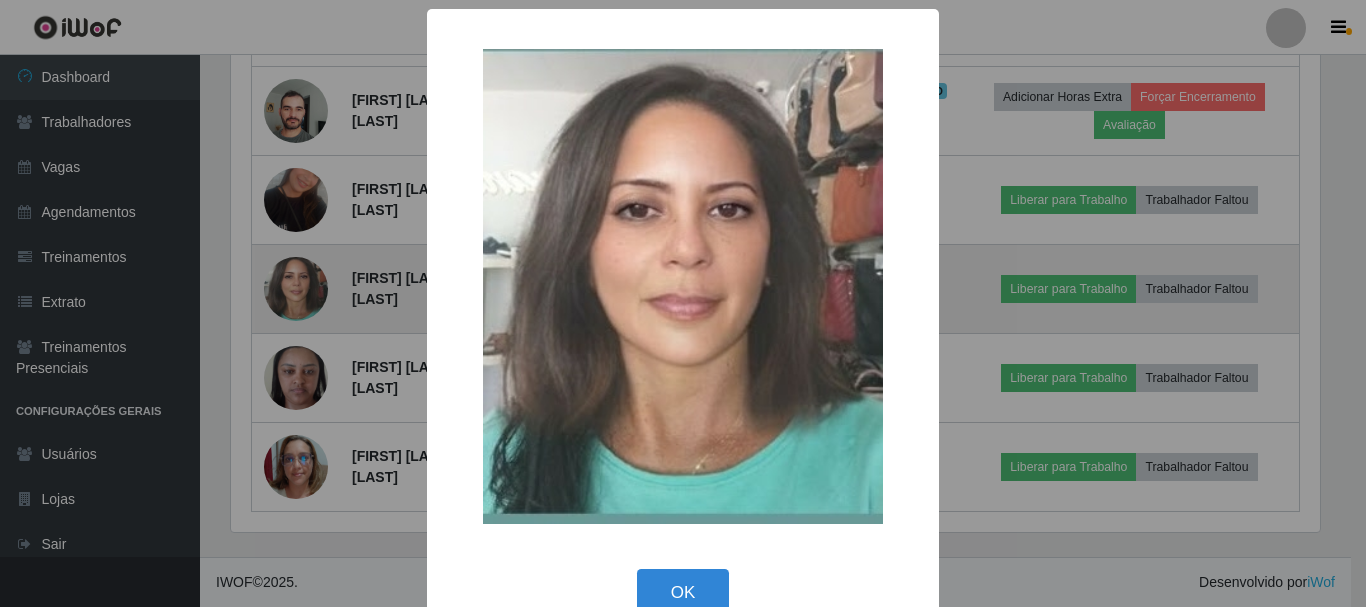 scroll, scrollTop: 999585, scrollLeft: 998911, axis: both 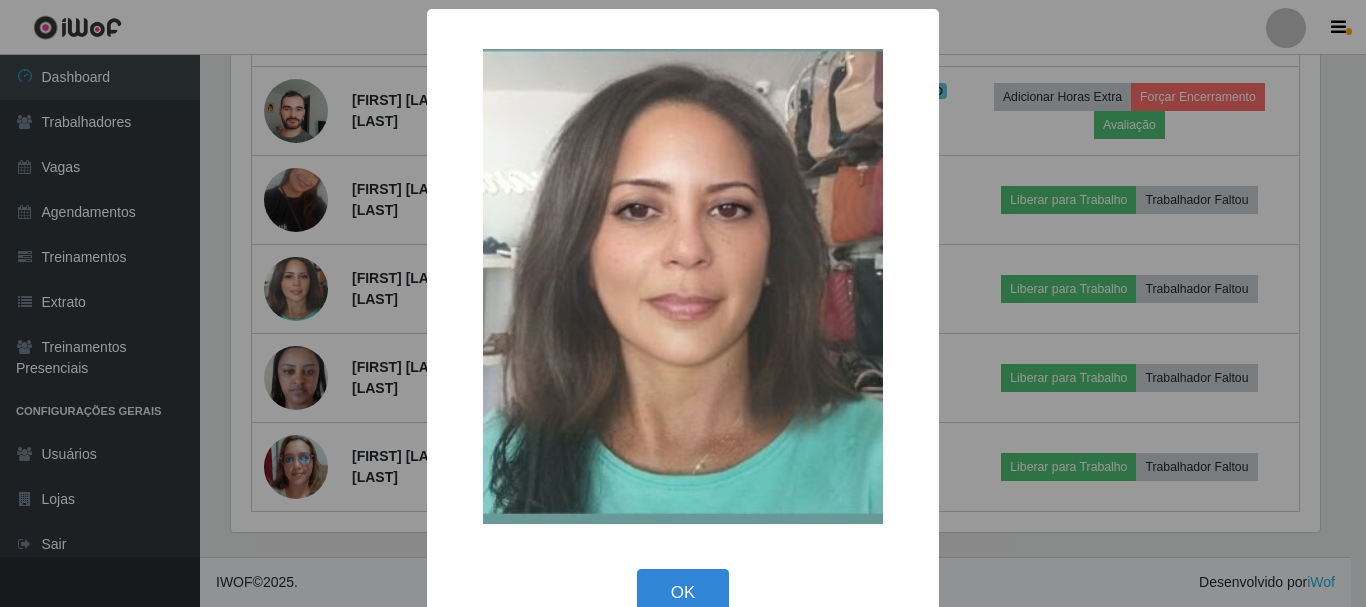 click on "× OK Cancel" at bounding box center (683, 303) 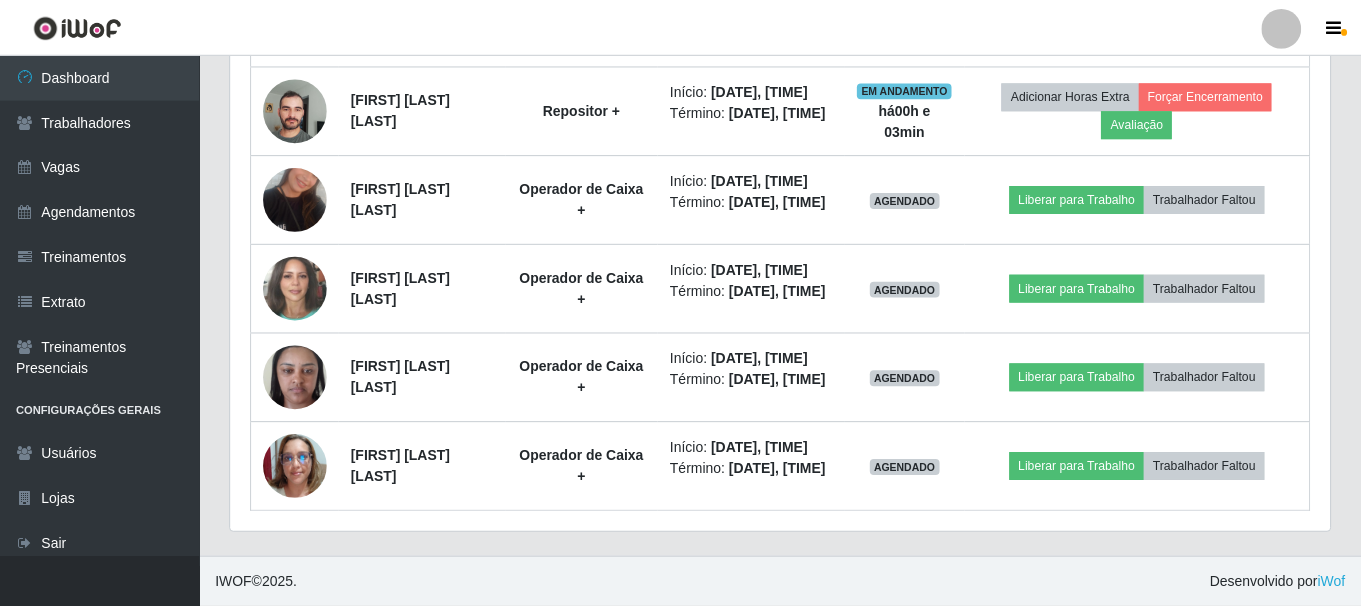 scroll, scrollTop: 999585, scrollLeft: 998901, axis: both 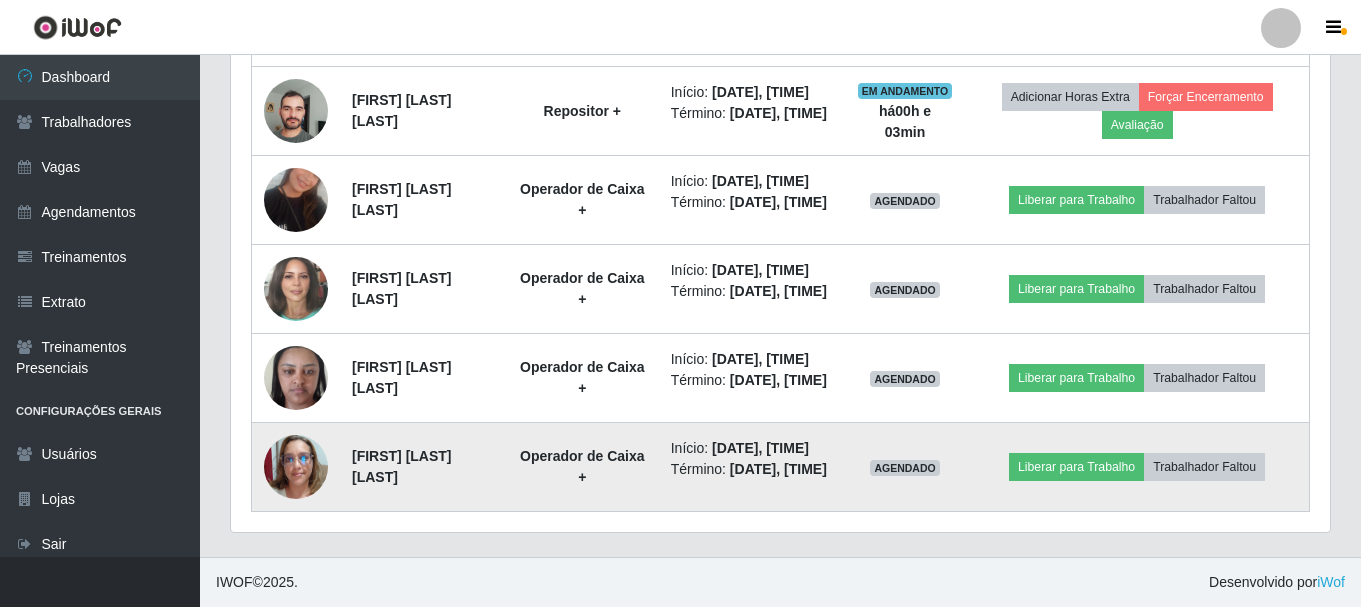 click at bounding box center (296, 467) 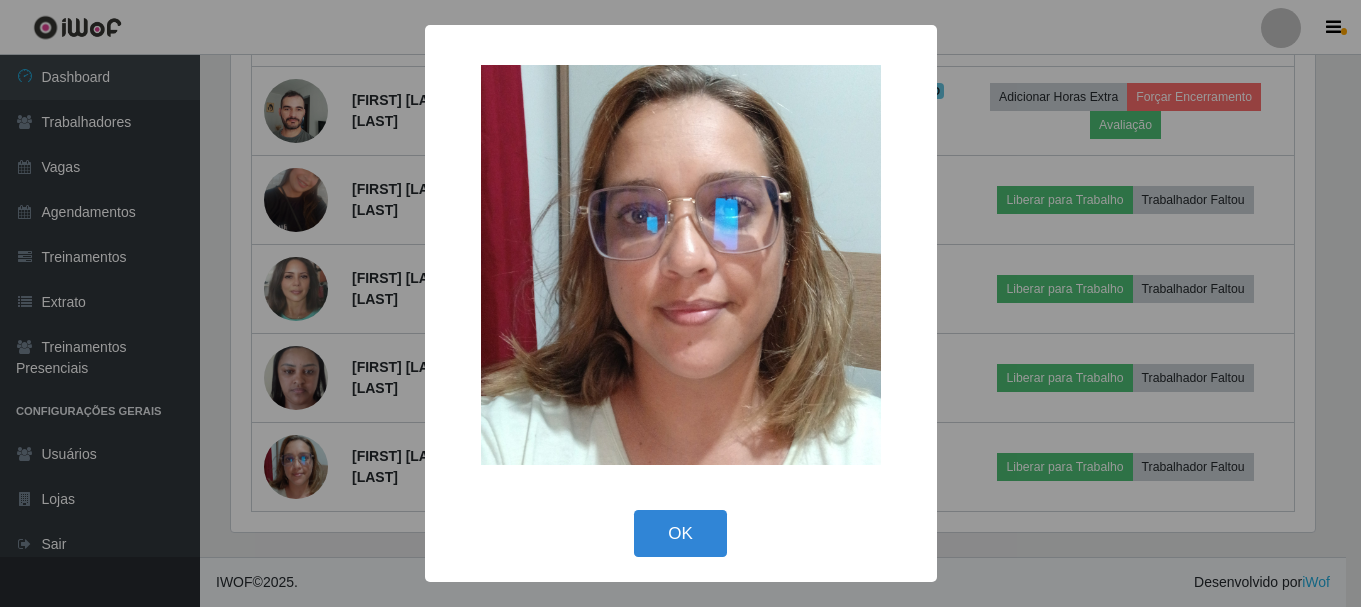 scroll, scrollTop: 999585, scrollLeft: 998911, axis: both 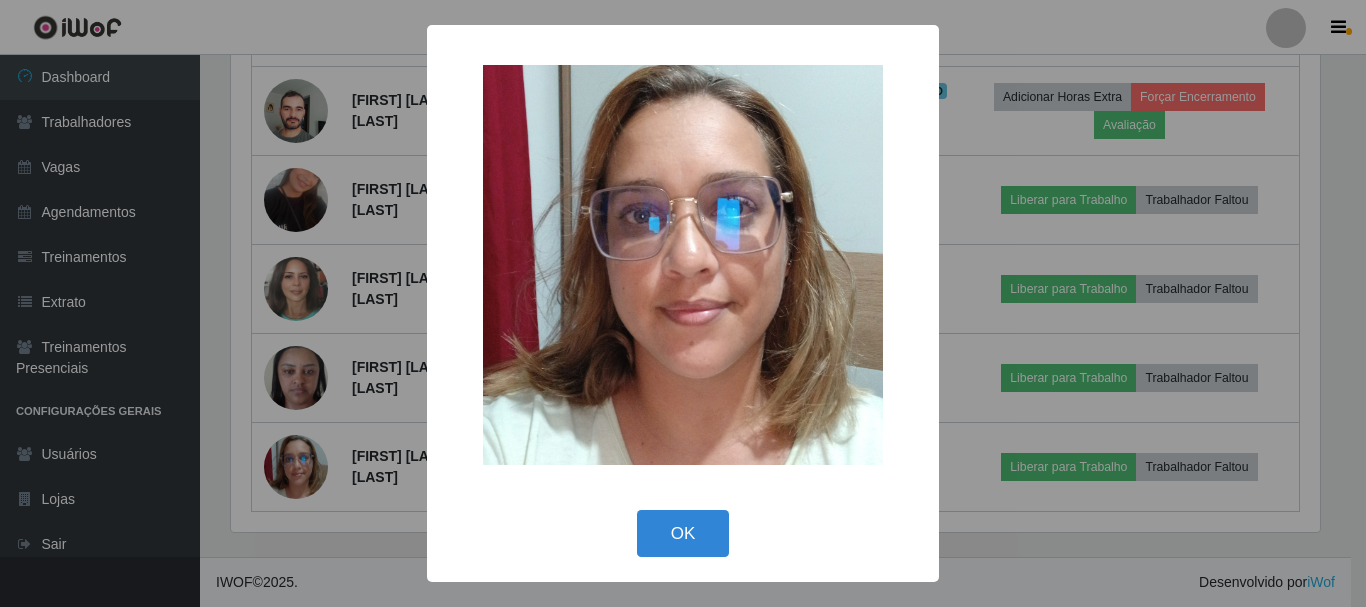 type 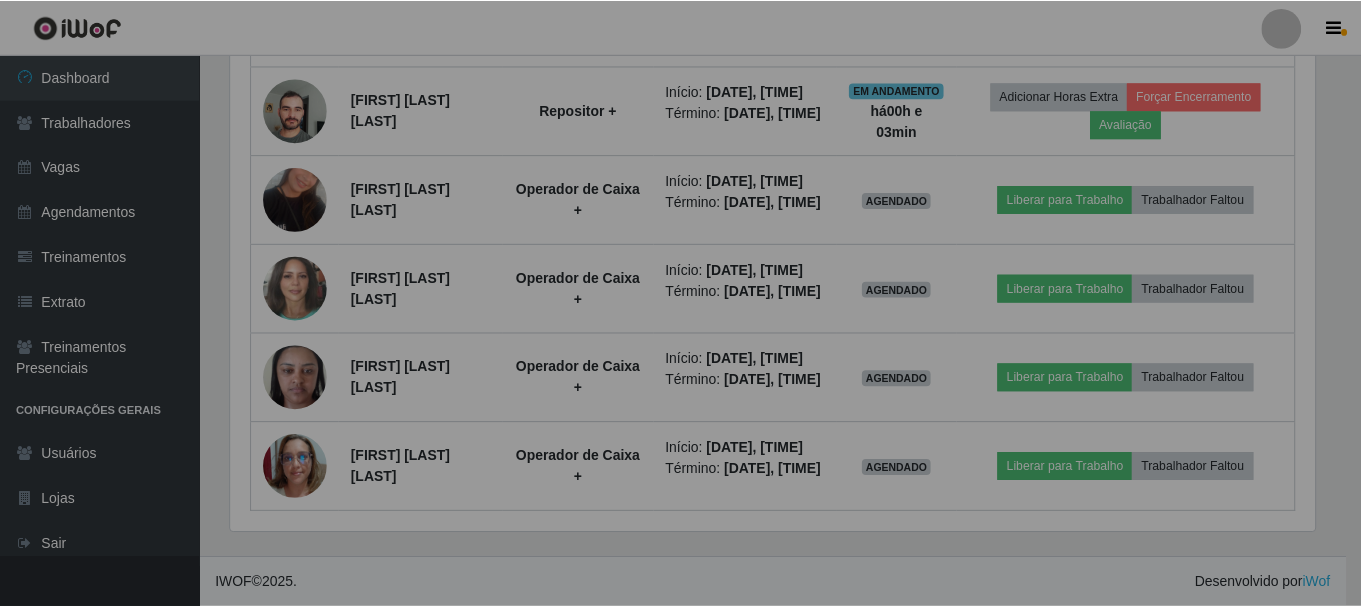 scroll, scrollTop: 999585, scrollLeft: 998901, axis: both 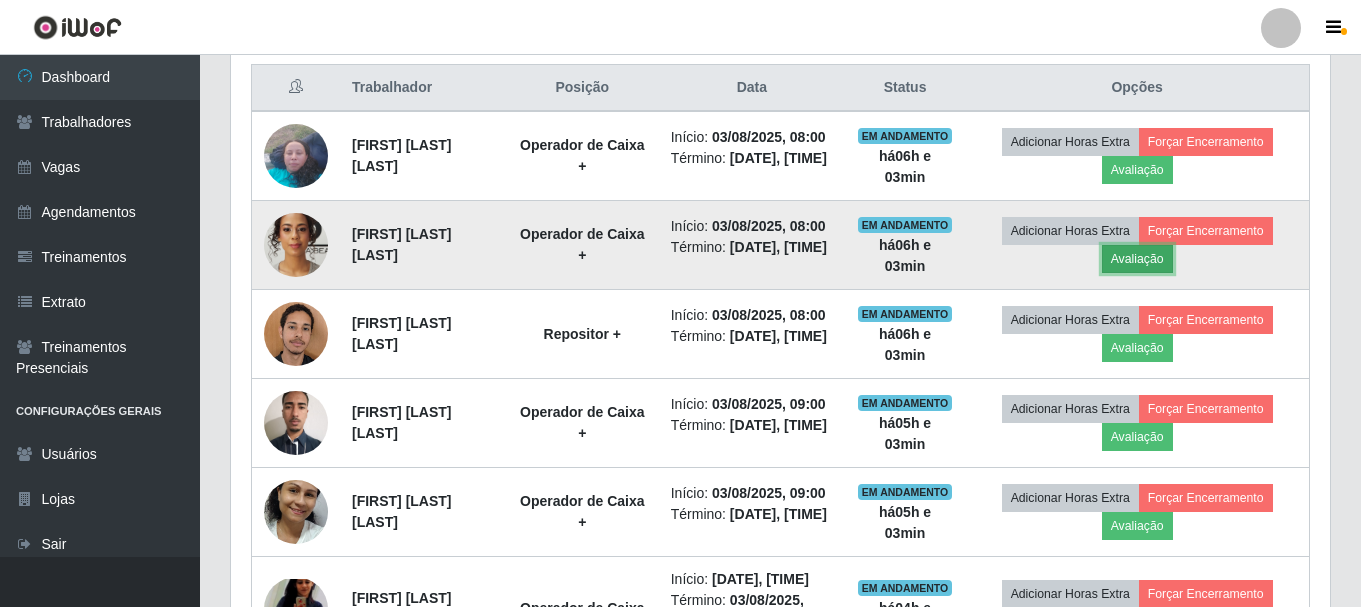 click on "Avaliação" at bounding box center [1137, 259] 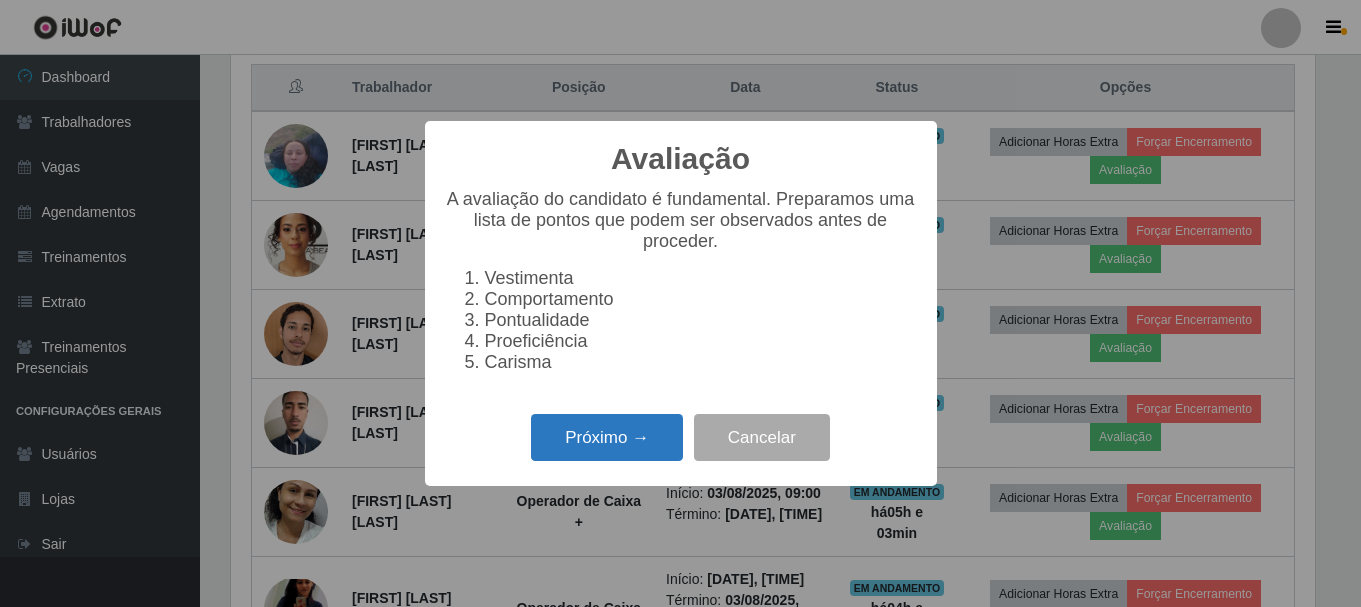 scroll, scrollTop: 999585, scrollLeft: 998911, axis: both 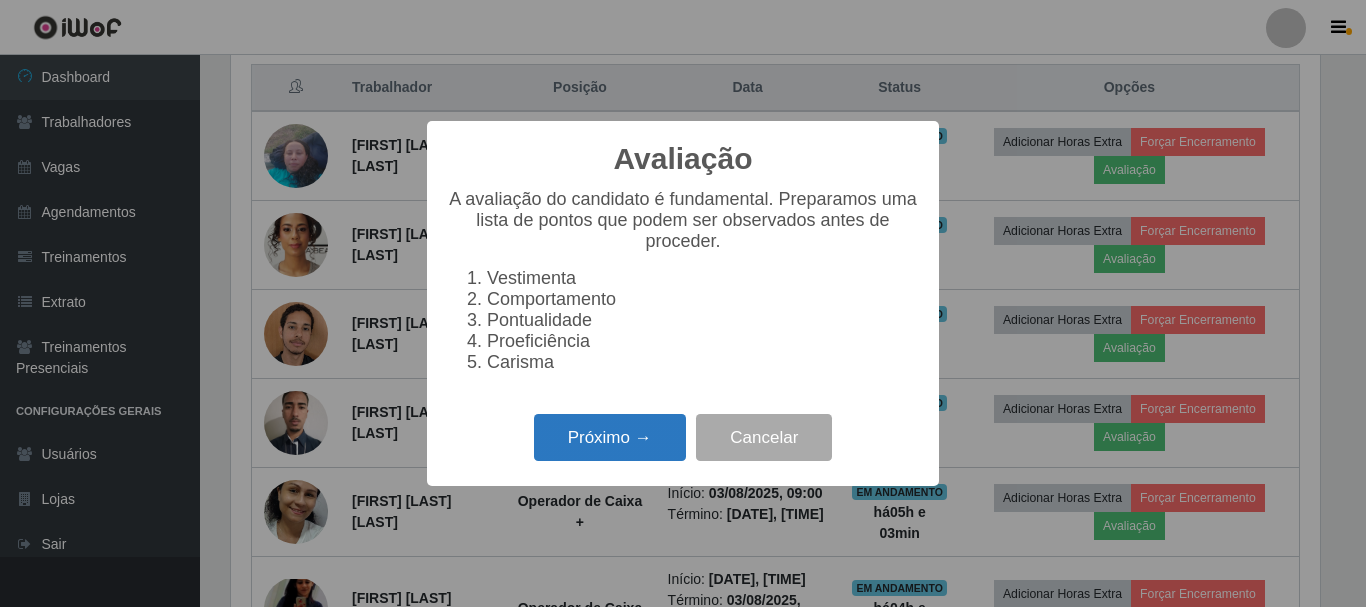 click on "Próximo →" at bounding box center [610, 437] 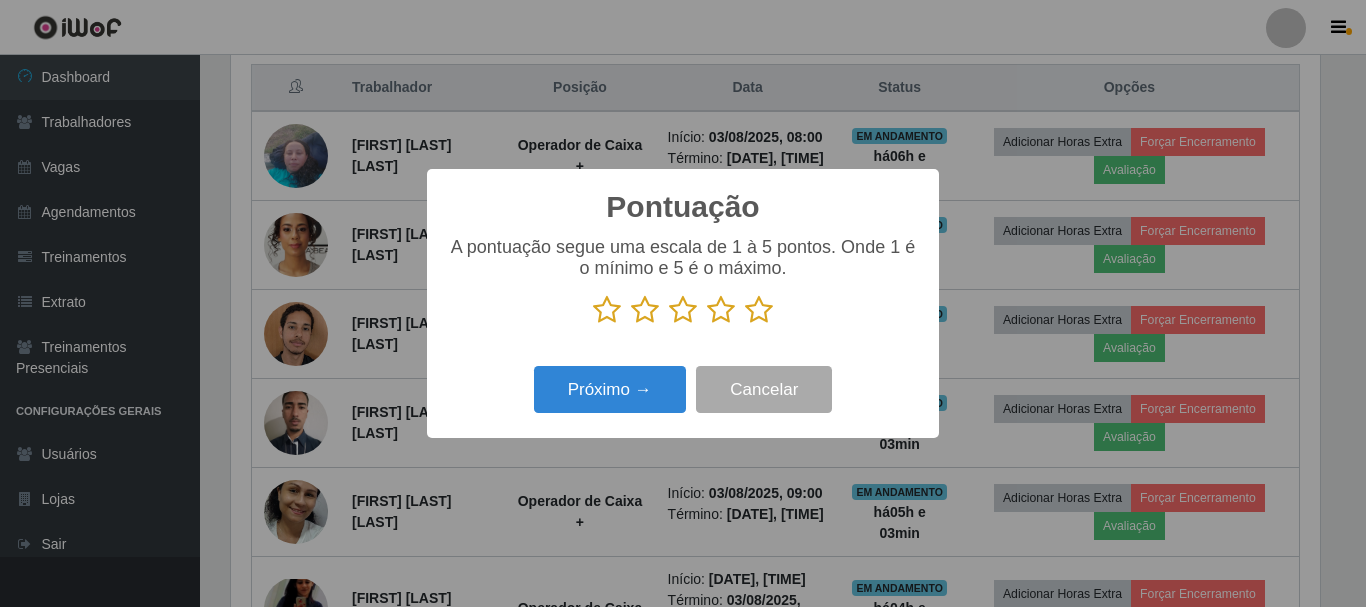 click at bounding box center [759, 310] 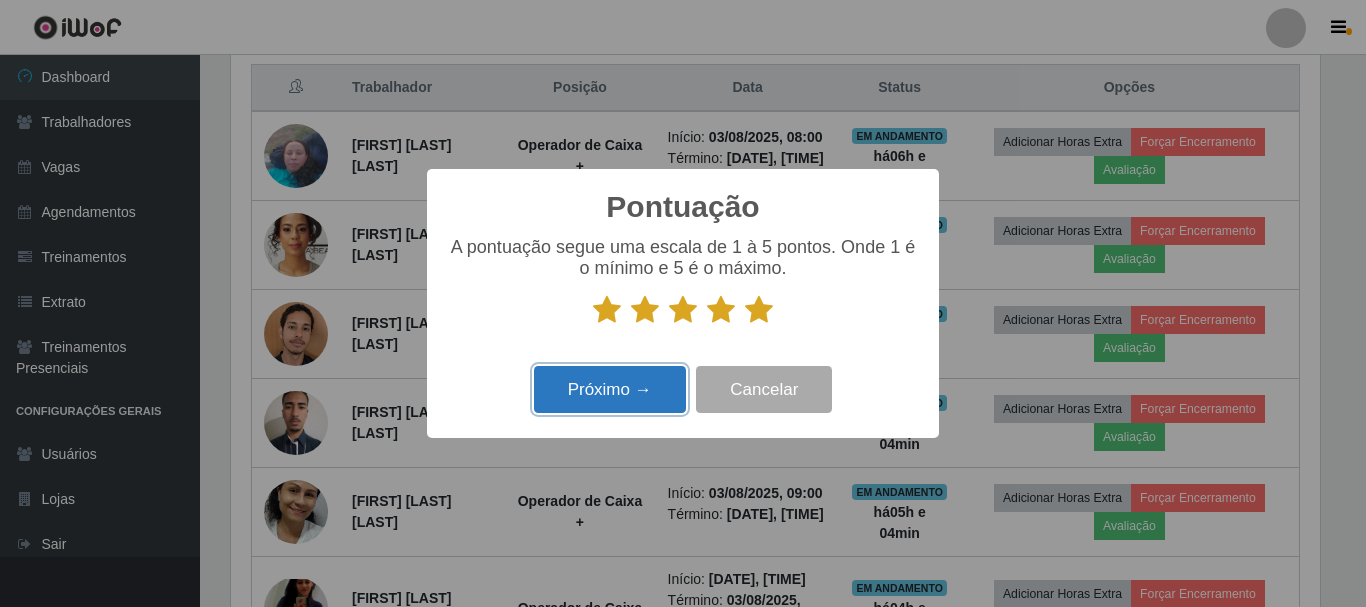 click on "Próximo →" at bounding box center [610, 389] 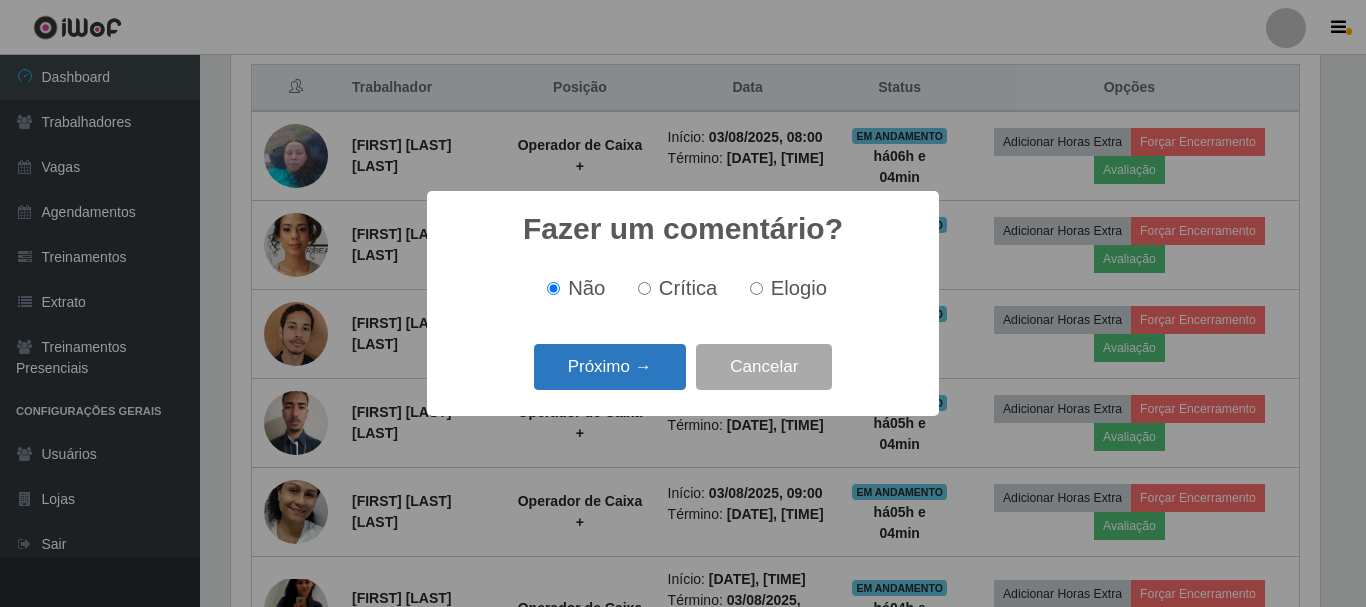 click on "Próximo →" at bounding box center [610, 367] 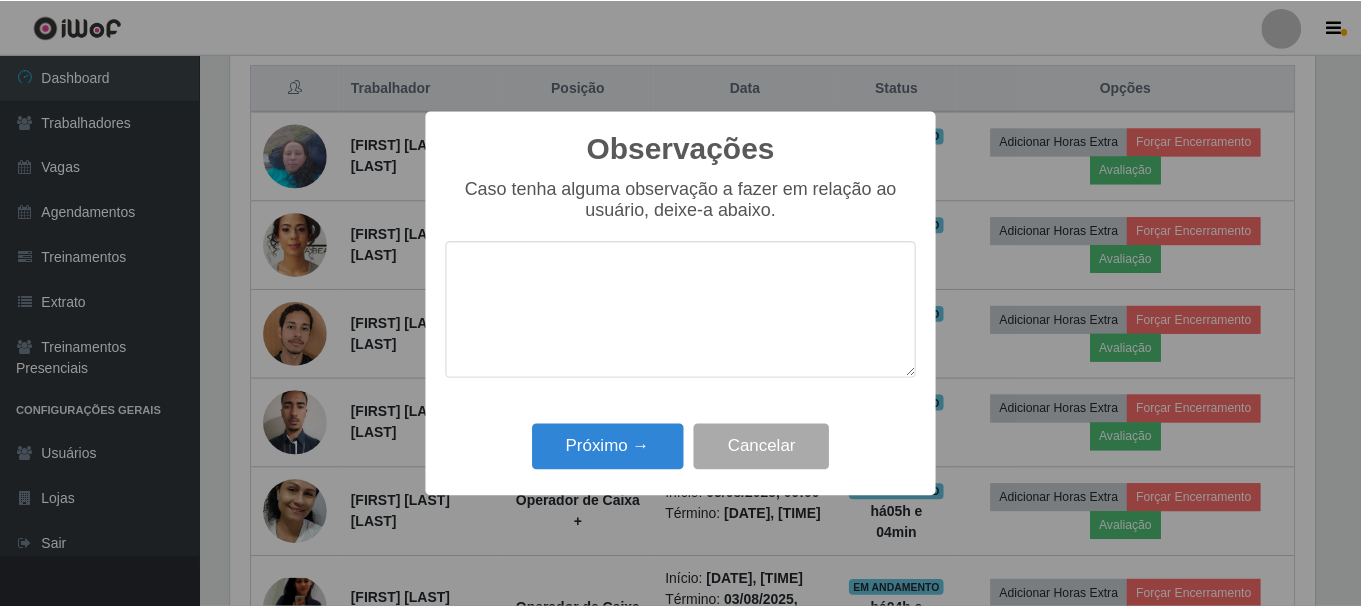 scroll, scrollTop: 999585, scrollLeft: 998911, axis: both 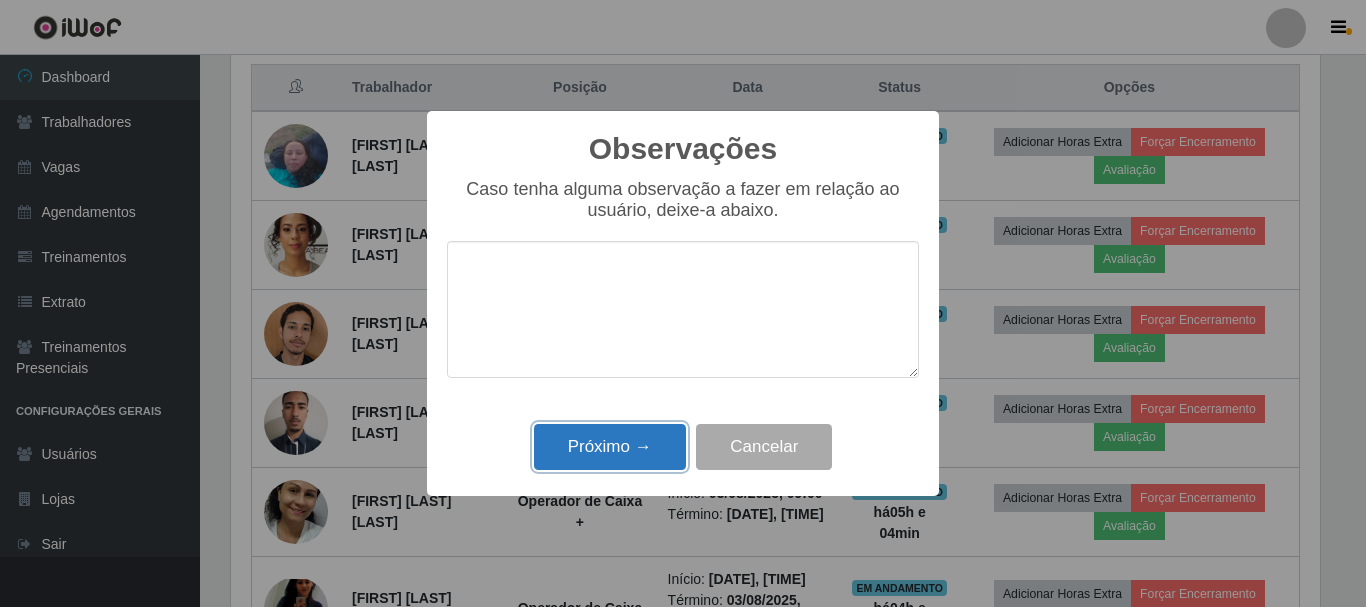click on "Próximo →" at bounding box center (610, 447) 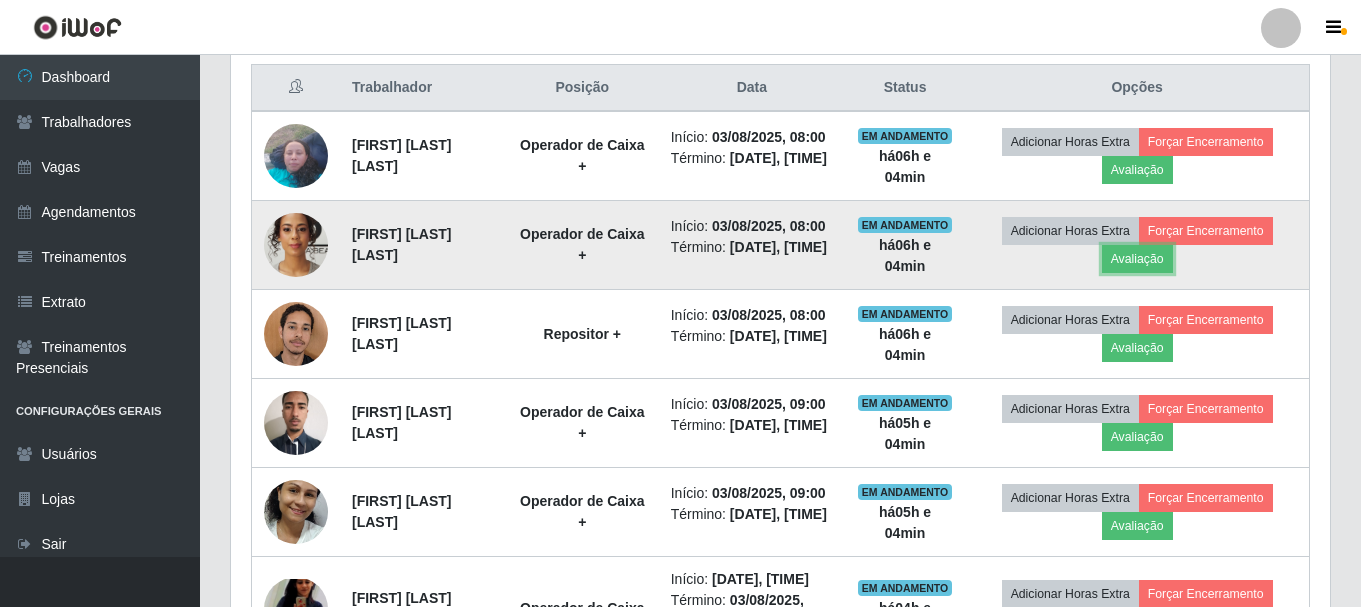 scroll, scrollTop: 999585, scrollLeft: 998901, axis: both 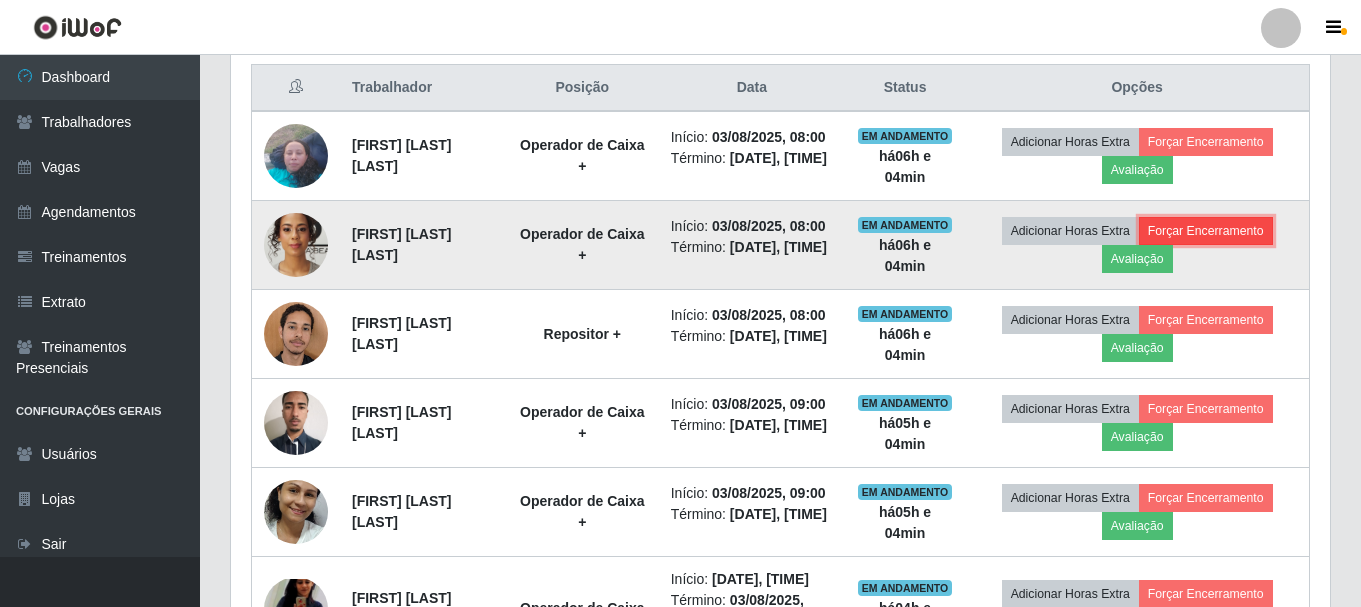 click on "Forçar Encerramento" at bounding box center [1206, 231] 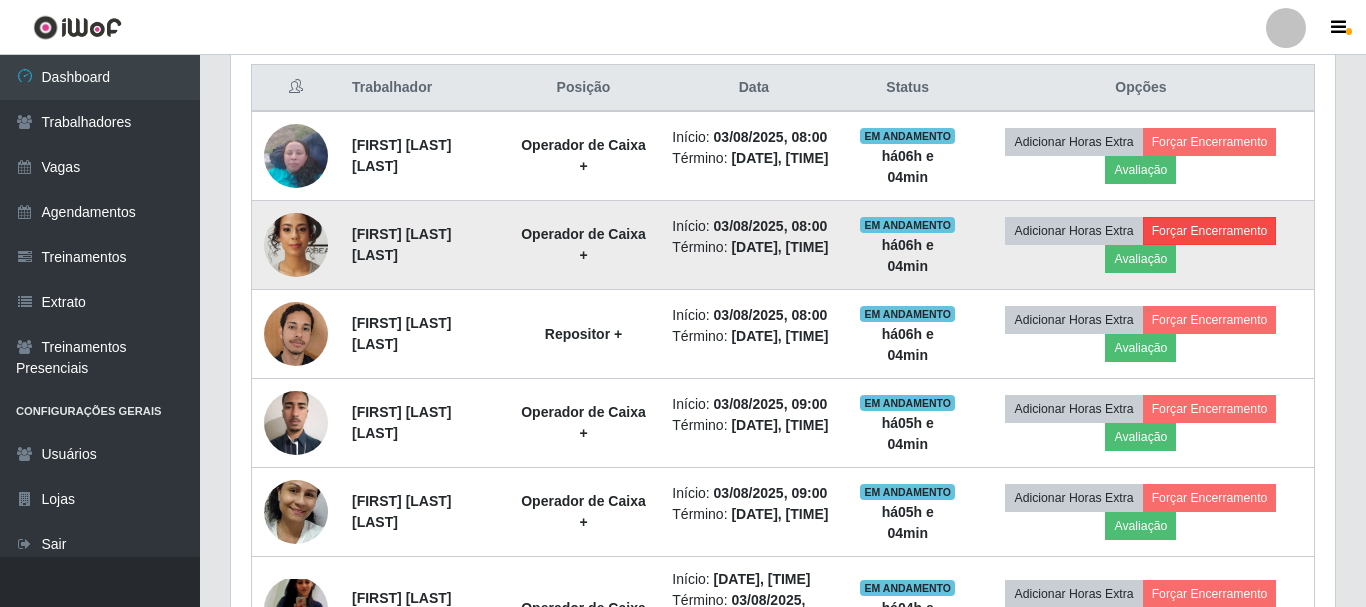 scroll, scrollTop: 999585, scrollLeft: 998911, axis: both 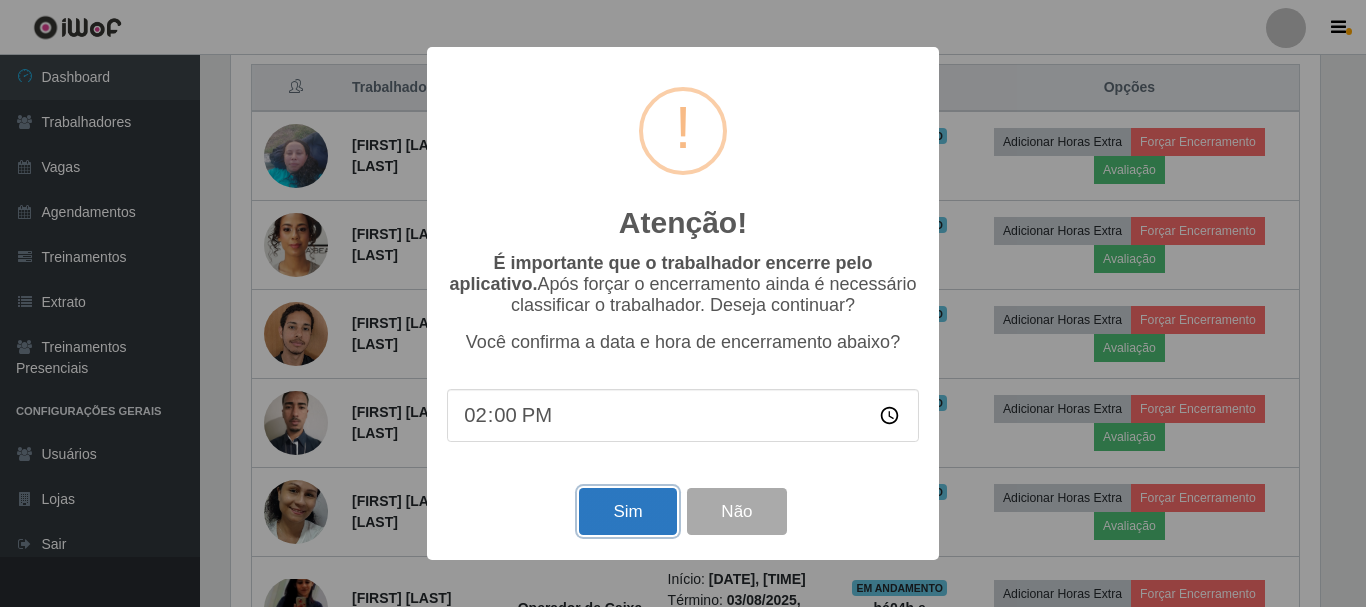 click on "Sim" at bounding box center [627, 511] 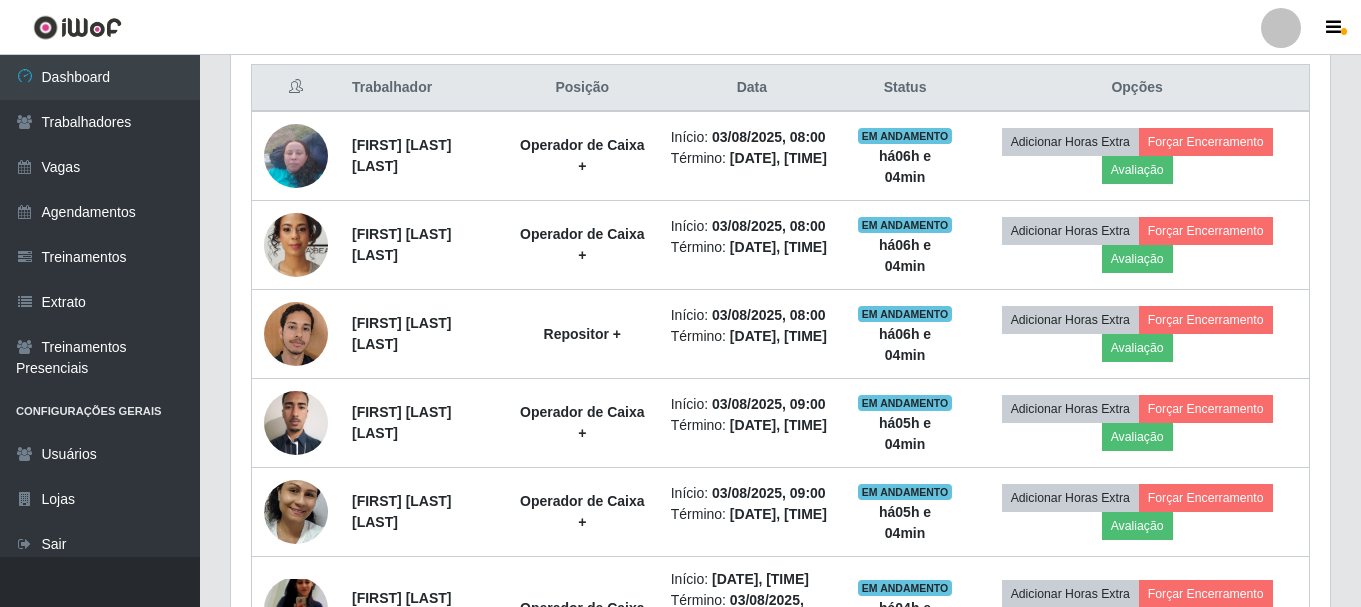 scroll, scrollTop: 999585, scrollLeft: 998901, axis: both 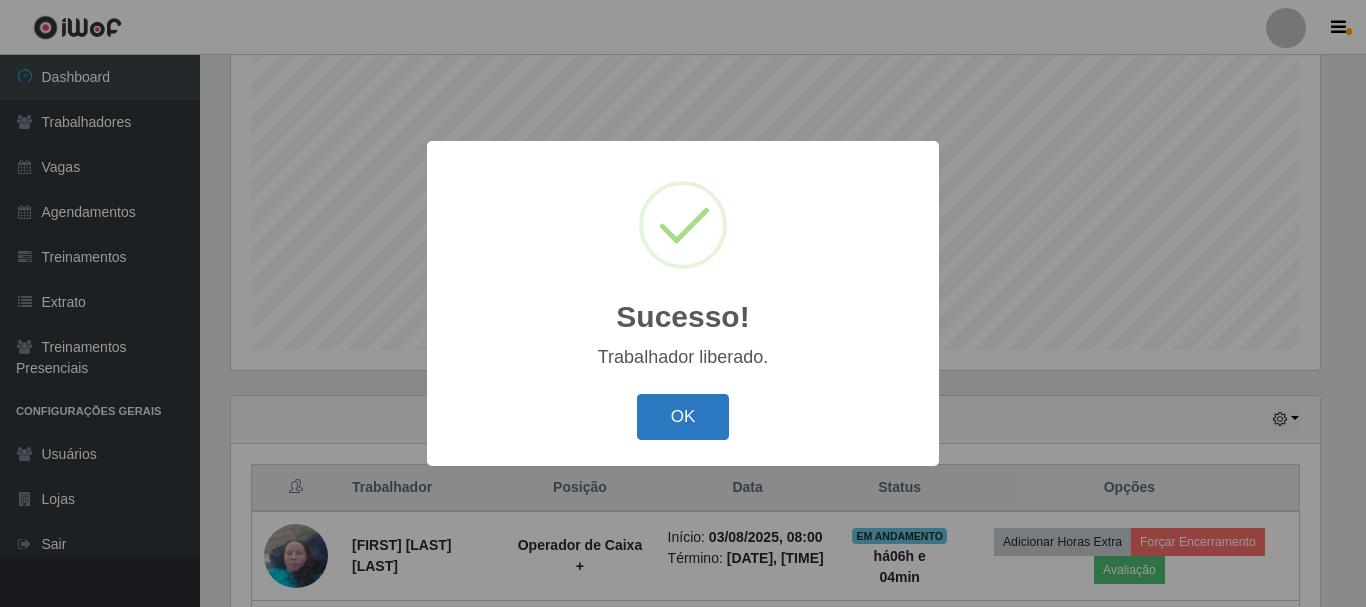 click on "OK" at bounding box center [683, 417] 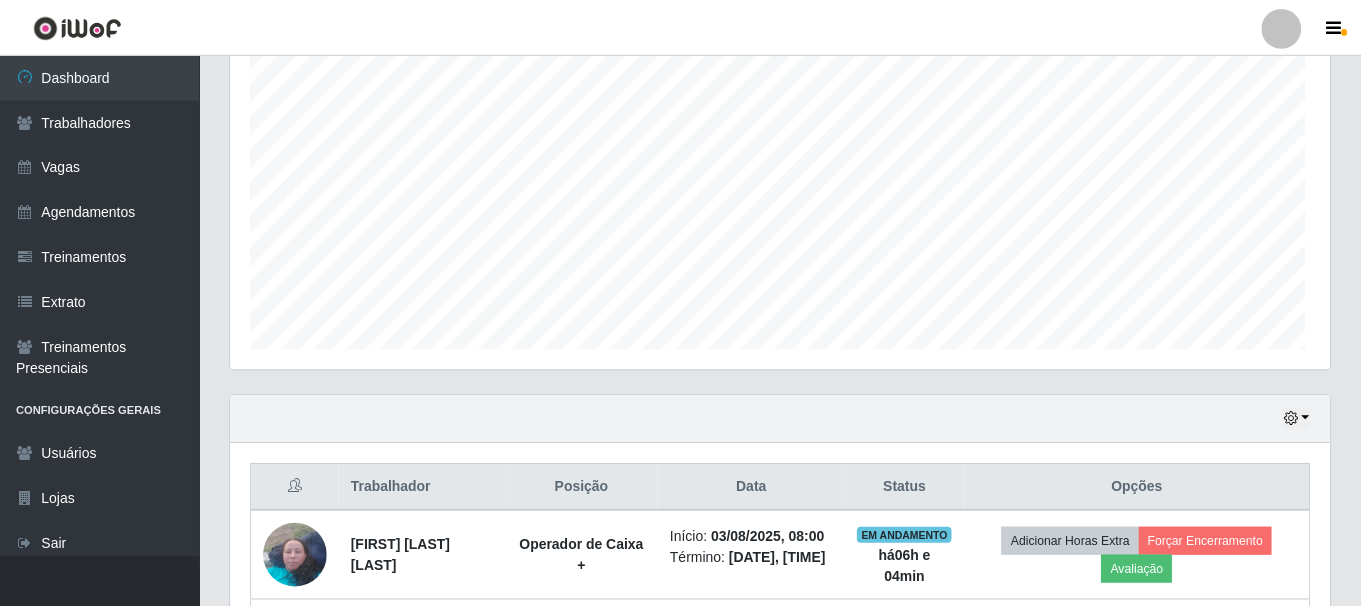 scroll, scrollTop: 433, scrollLeft: 0, axis: vertical 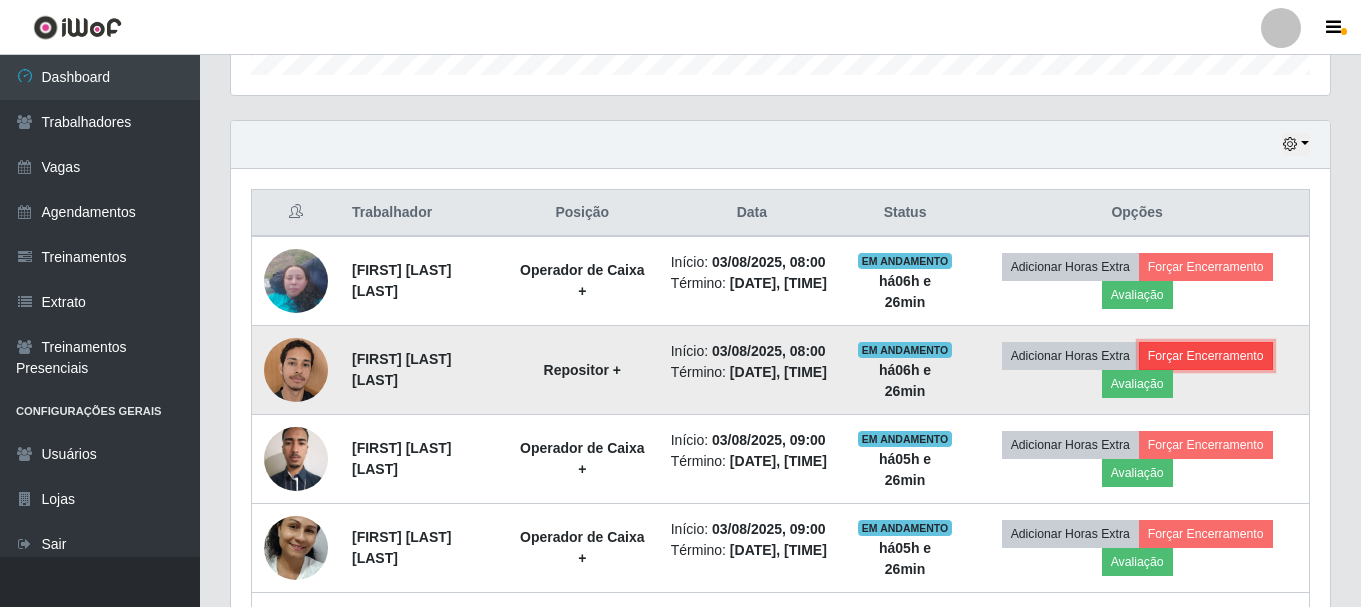 click on "Forçar Encerramento" at bounding box center [1206, 356] 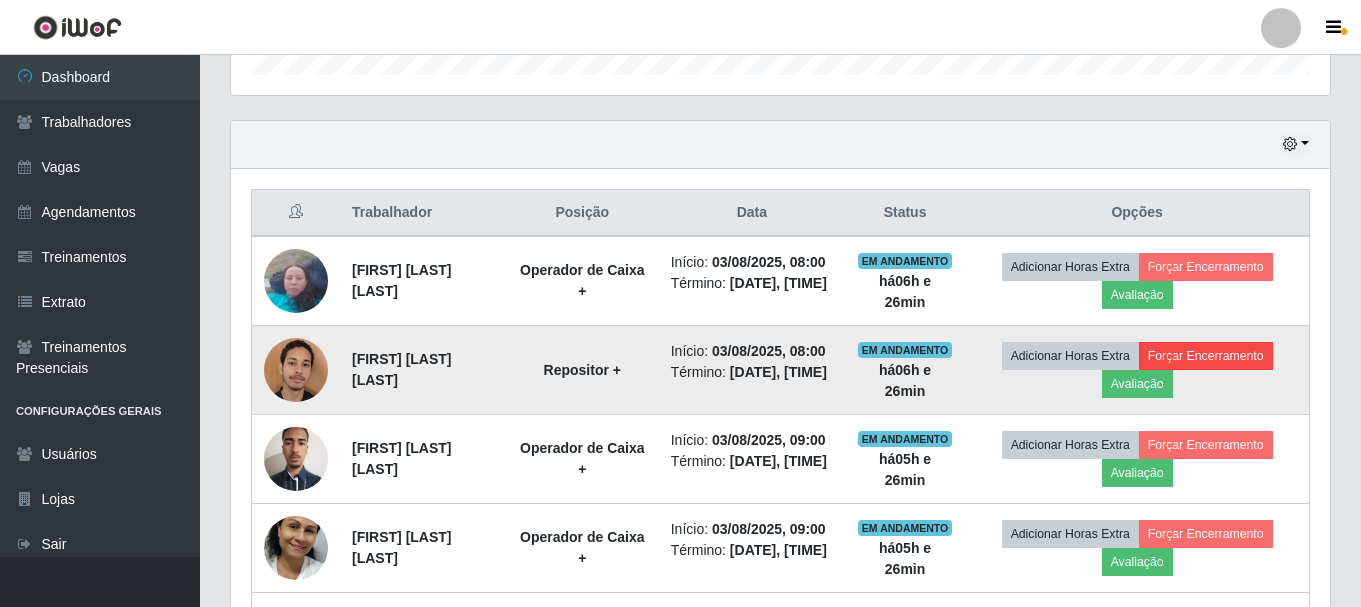 scroll, scrollTop: 999585, scrollLeft: 998911, axis: both 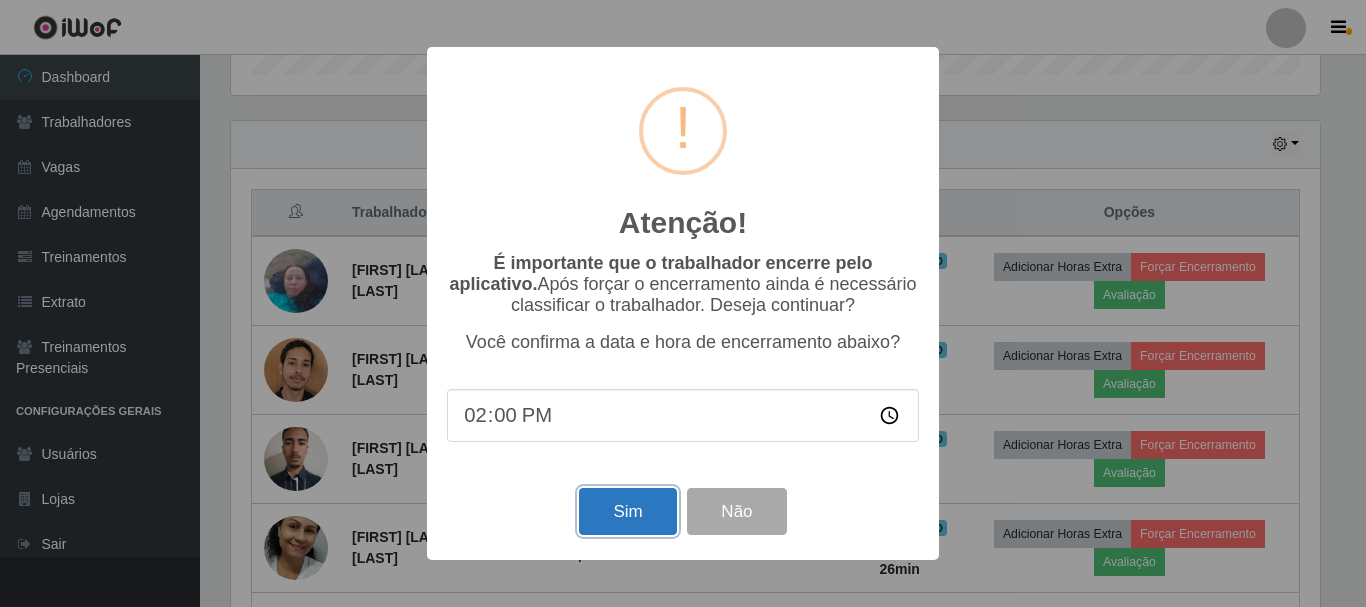 click on "Sim" at bounding box center [627, 511] 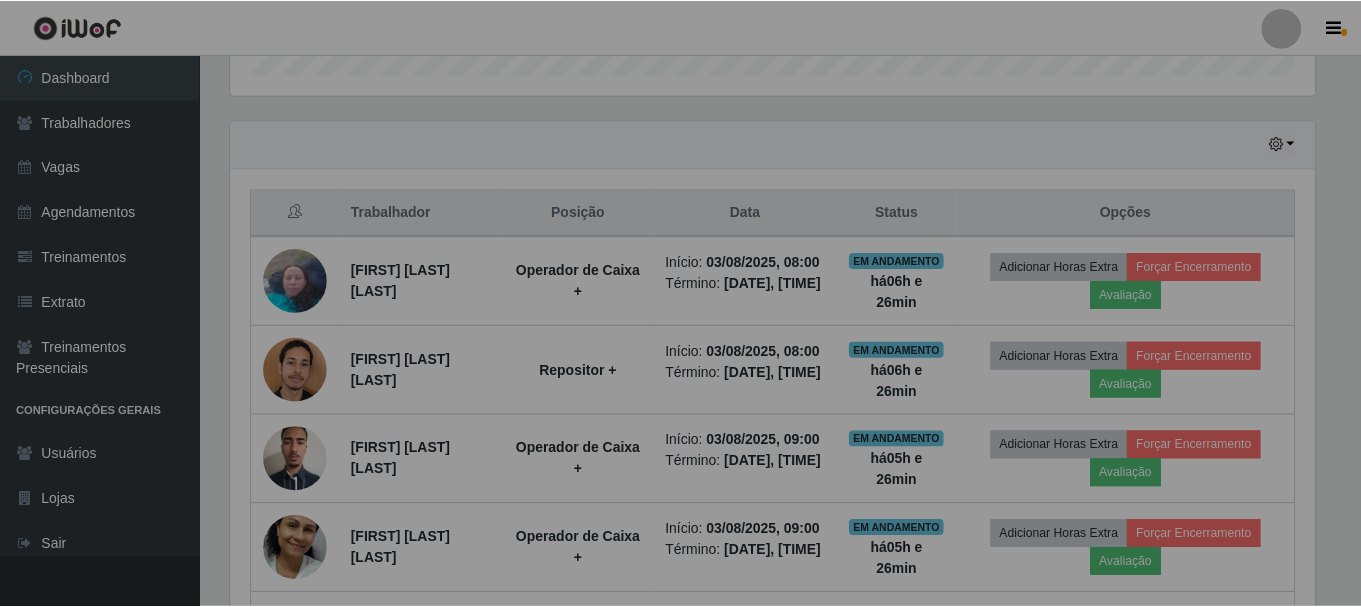 scroll, scrollTop: 999585, scrollLeft: 998901, axis: both 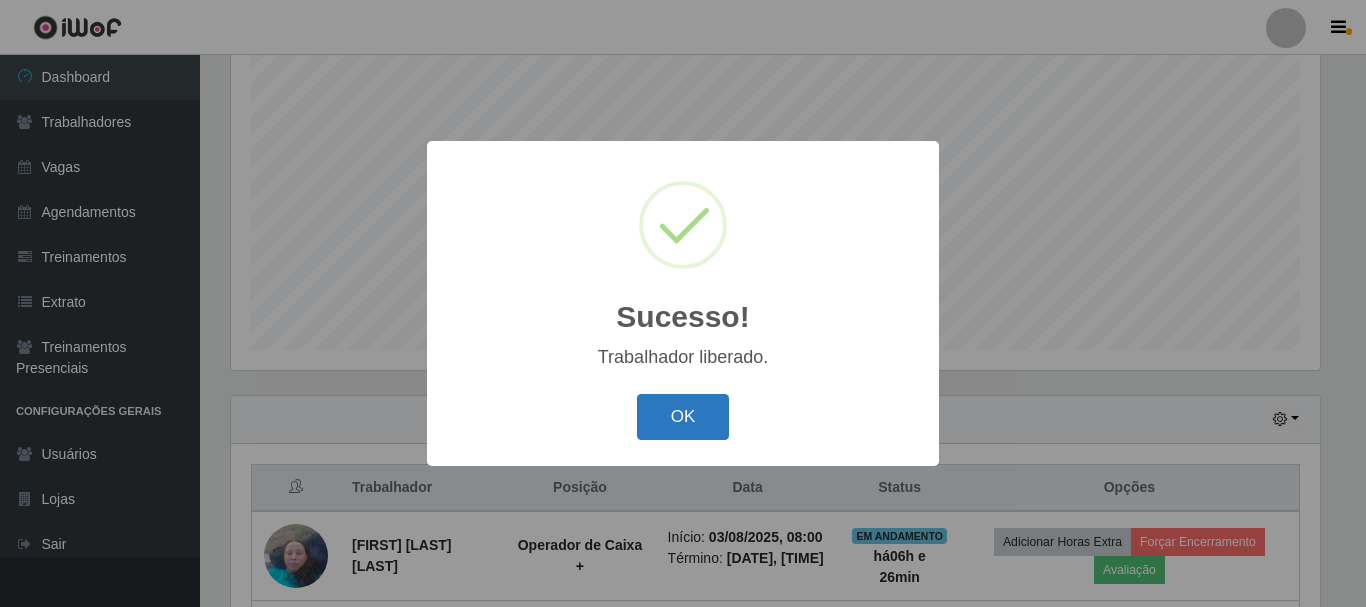 click on "OK" at bounding box center (683, 417) 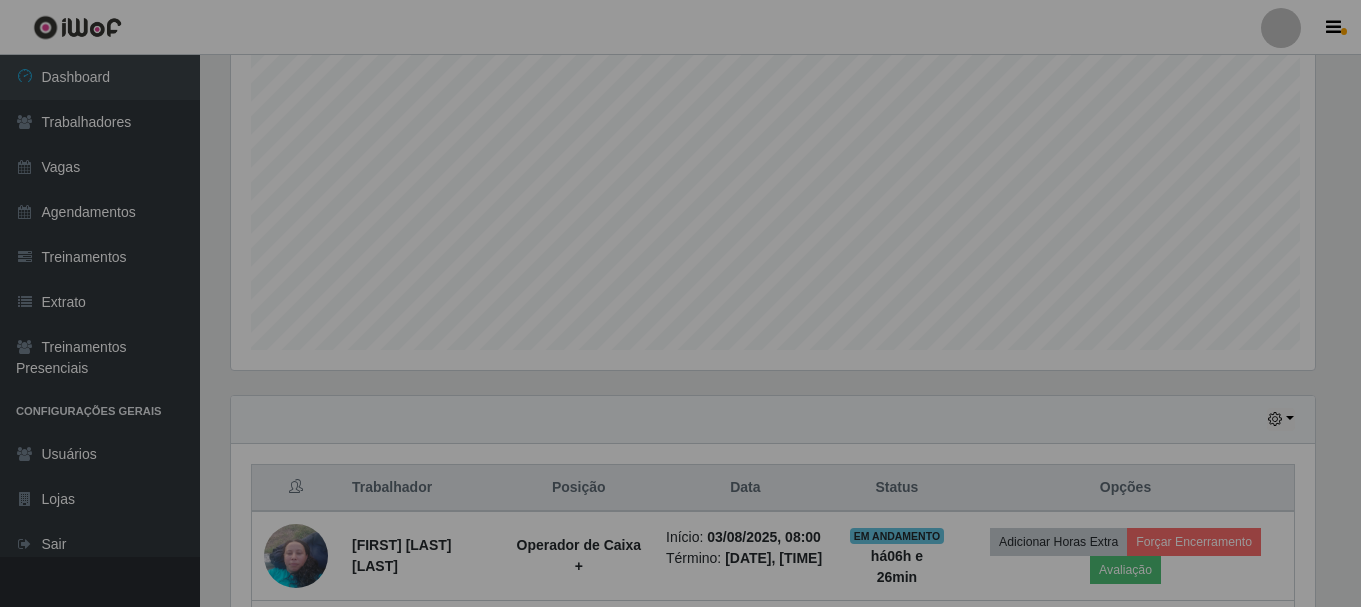 scroll, scrollTop: 999585, scrollLeft: 998901, axis: both 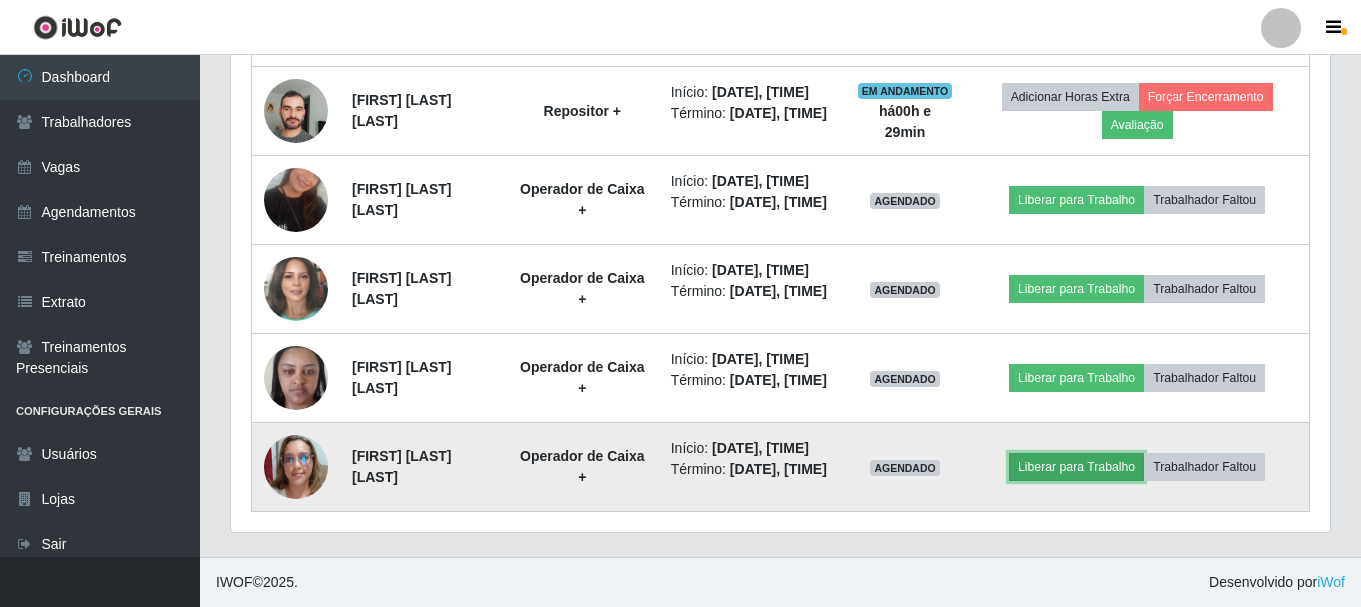 click on "Liberar para Trabalho" at bounding box center (1076, 467) 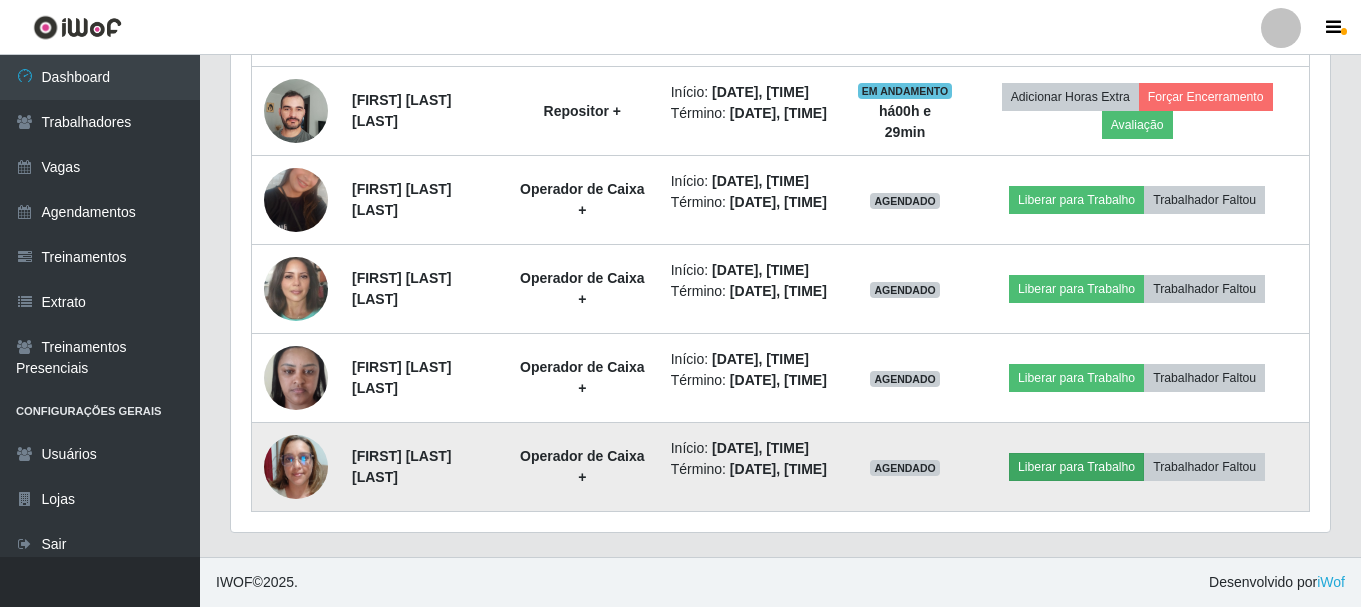 scroll, scrollTop: 999585, scrollLeft: 998911, axis: both 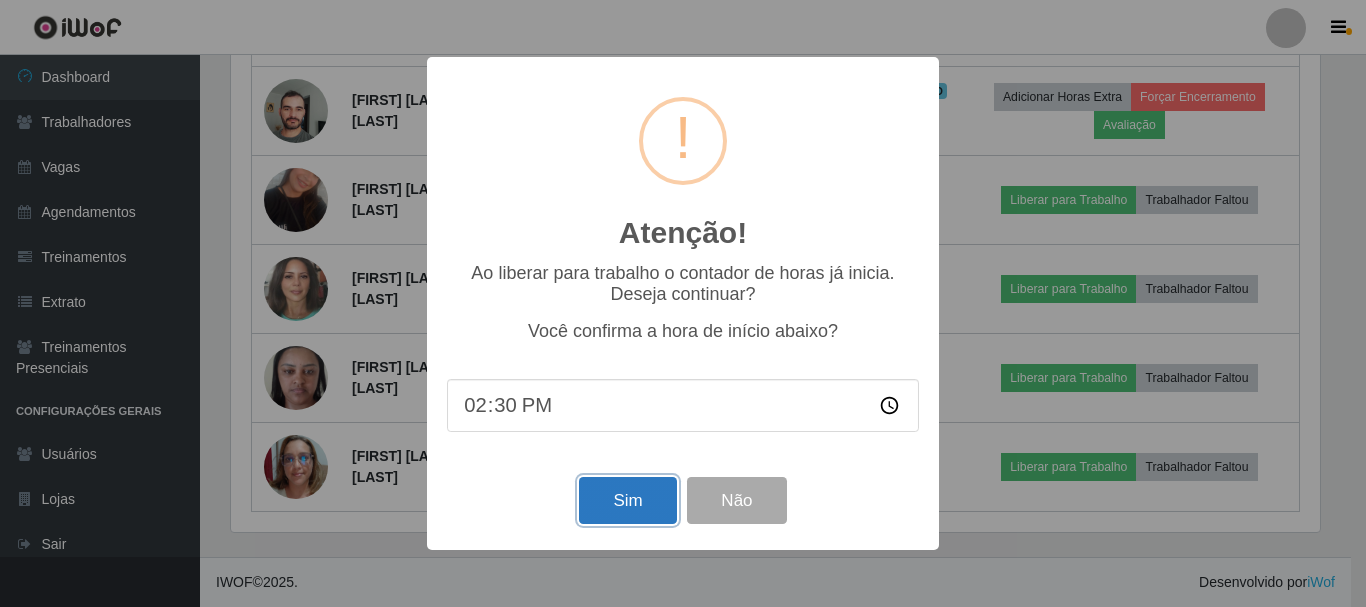 click on "Sim" at bounding box center [627, 500] 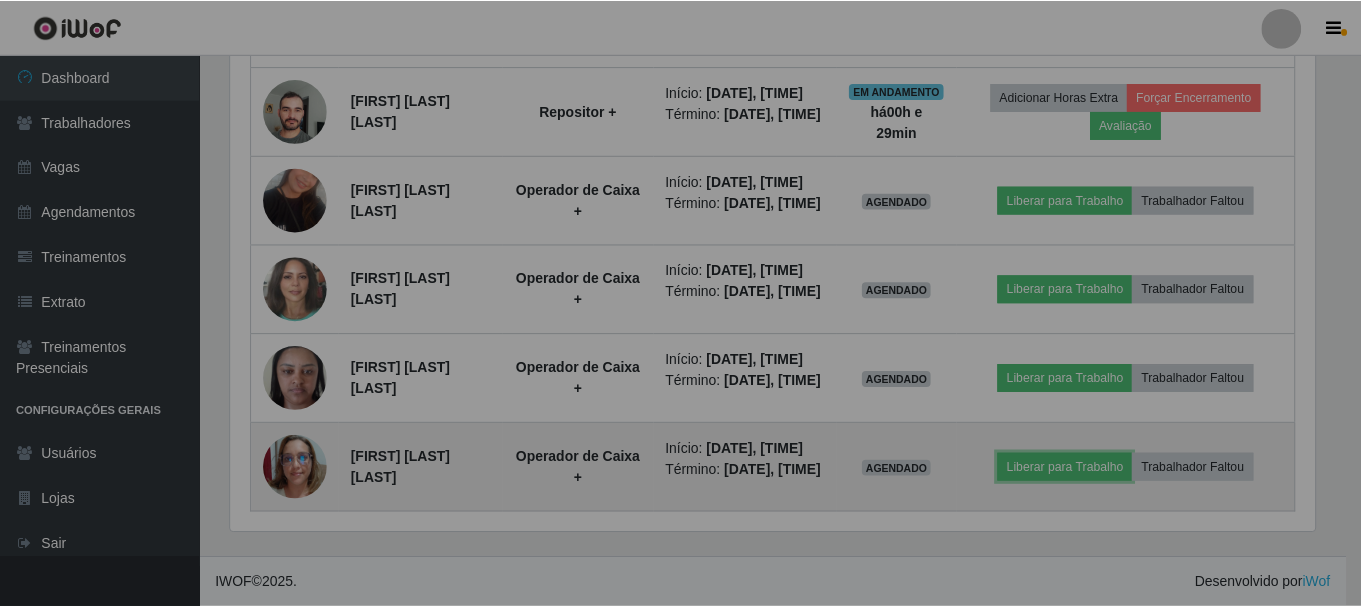 scroll, scrollTop: 999585, scrollLeft: 998901, axis: both 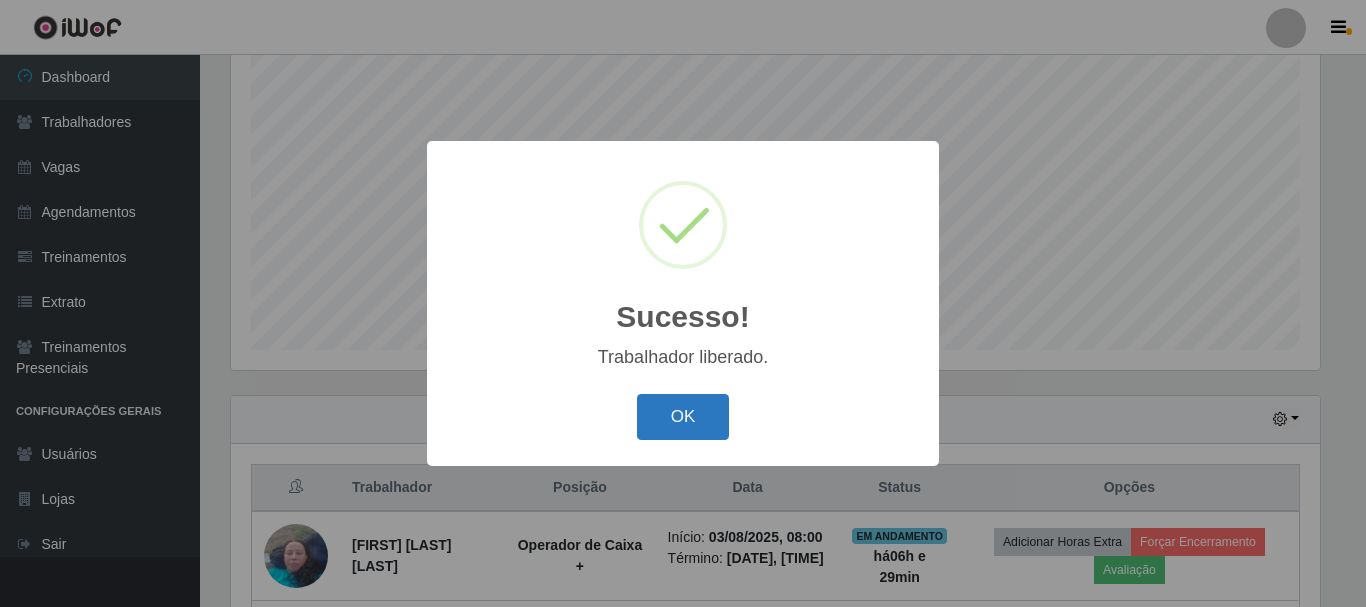 click on "OK" at bounding box center (683, 417) 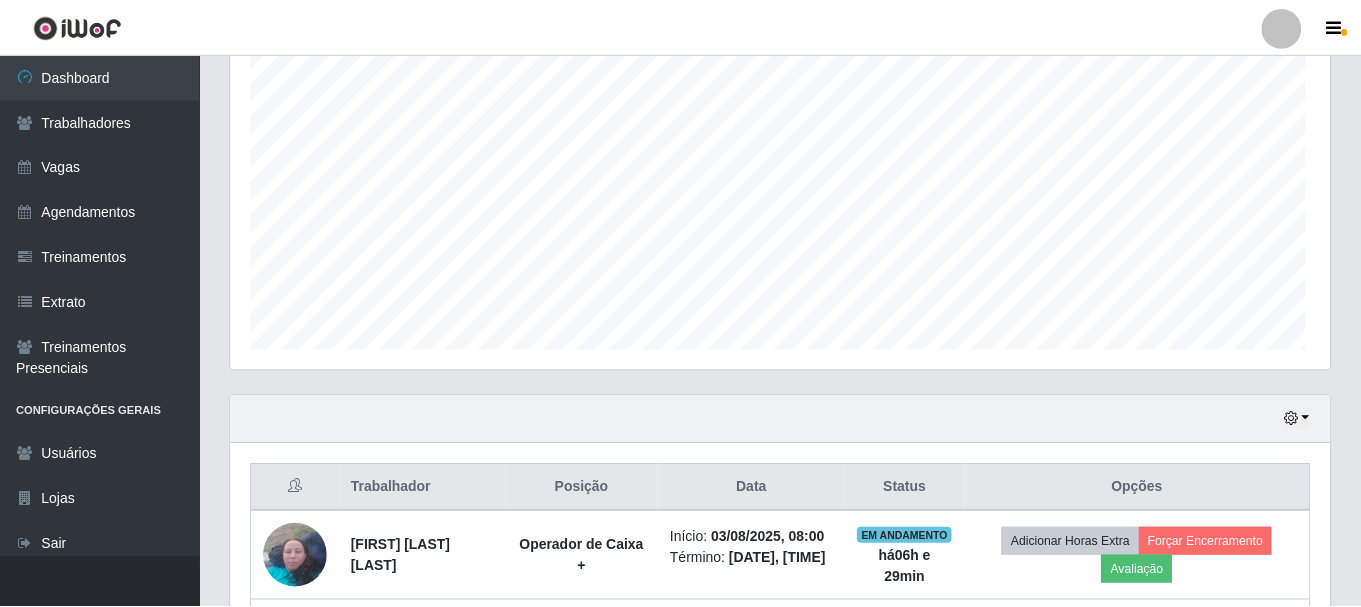 scroll, scrollTop: 999585, scrollLeft: 998901, axis: both 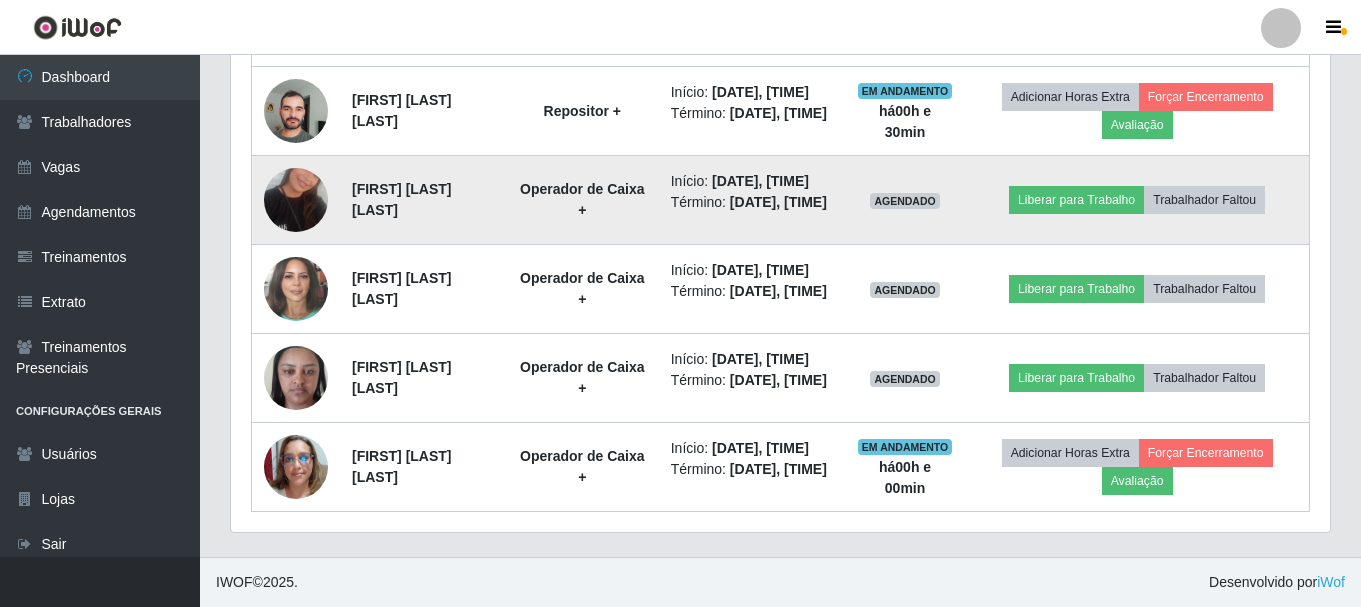 click at bounding box center [296, 200] 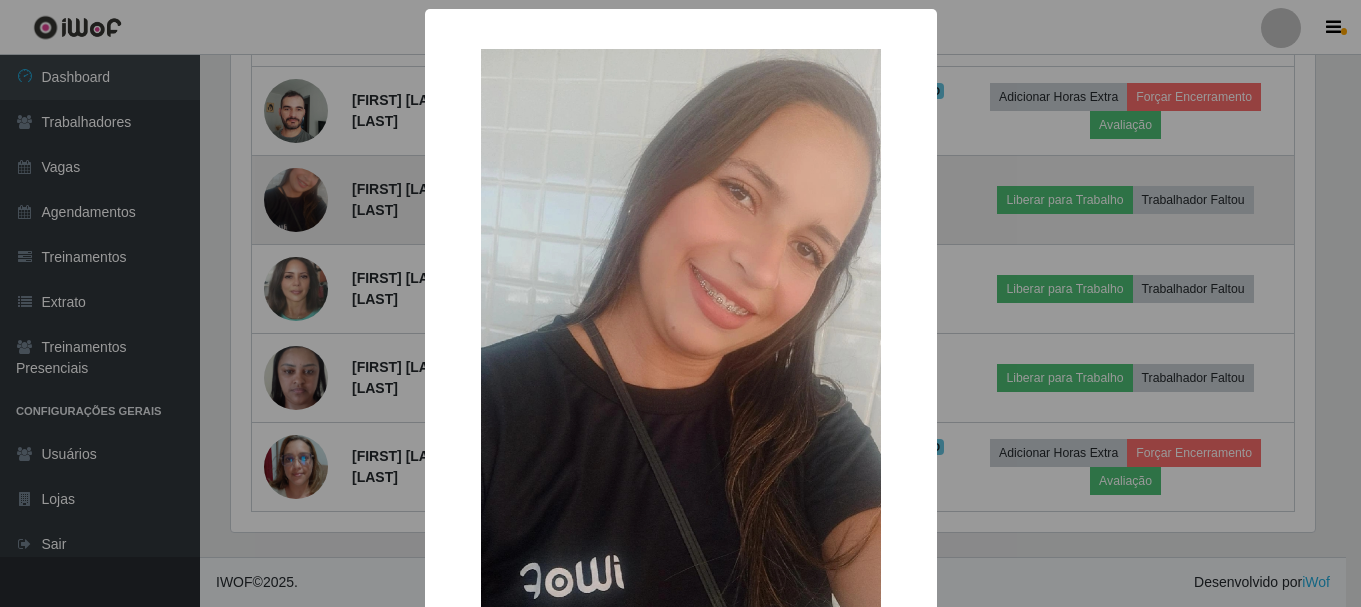 scroll, scrollTop: 999585, scrollLeft: 998911, axis: both 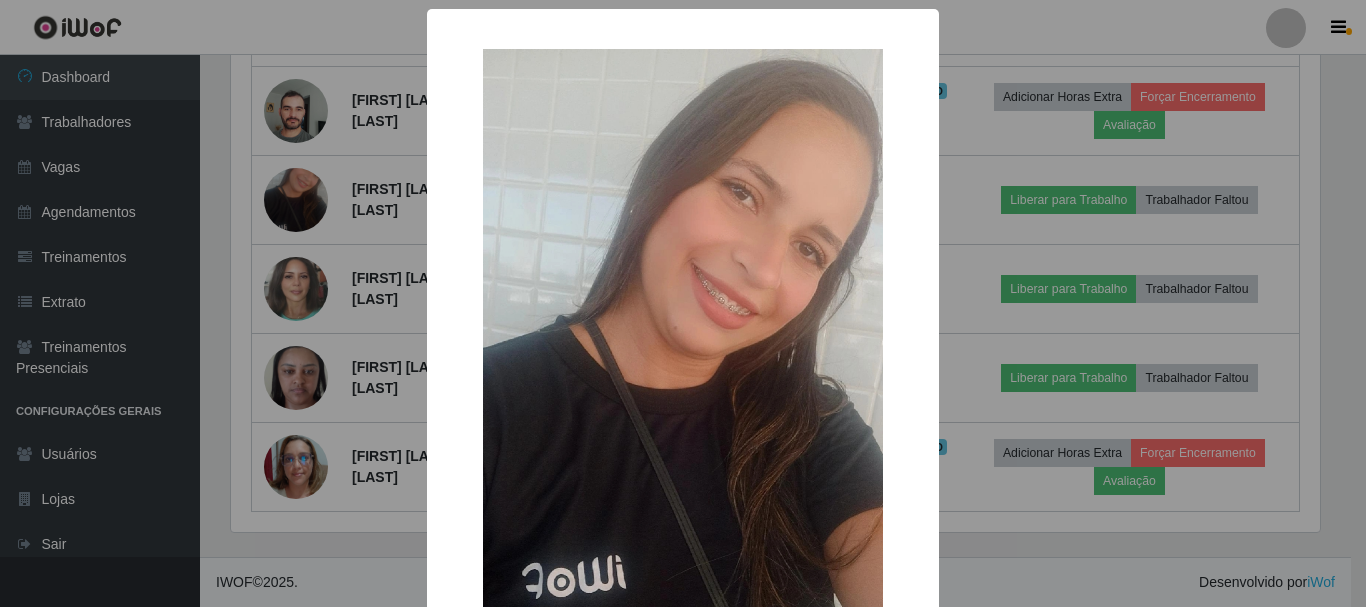 click on "× OK Cancel" at bounding box center (683, 303) 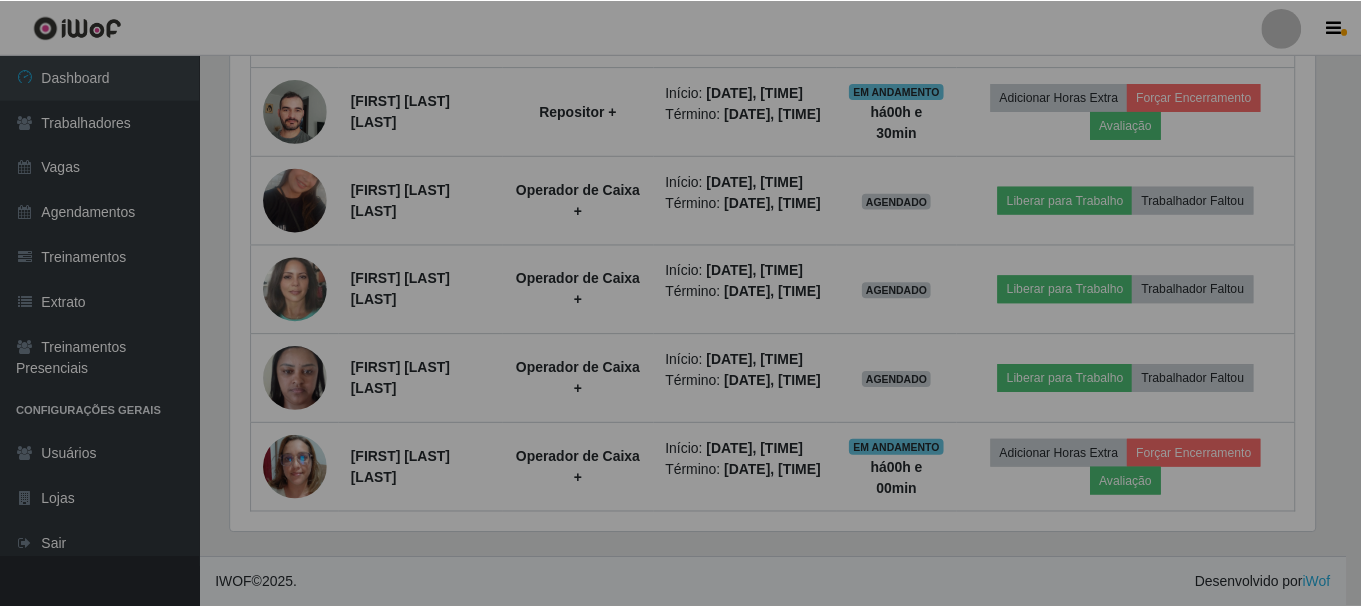 scroll, scrollTop: 999585, scrollLeft: 998901, axis: both 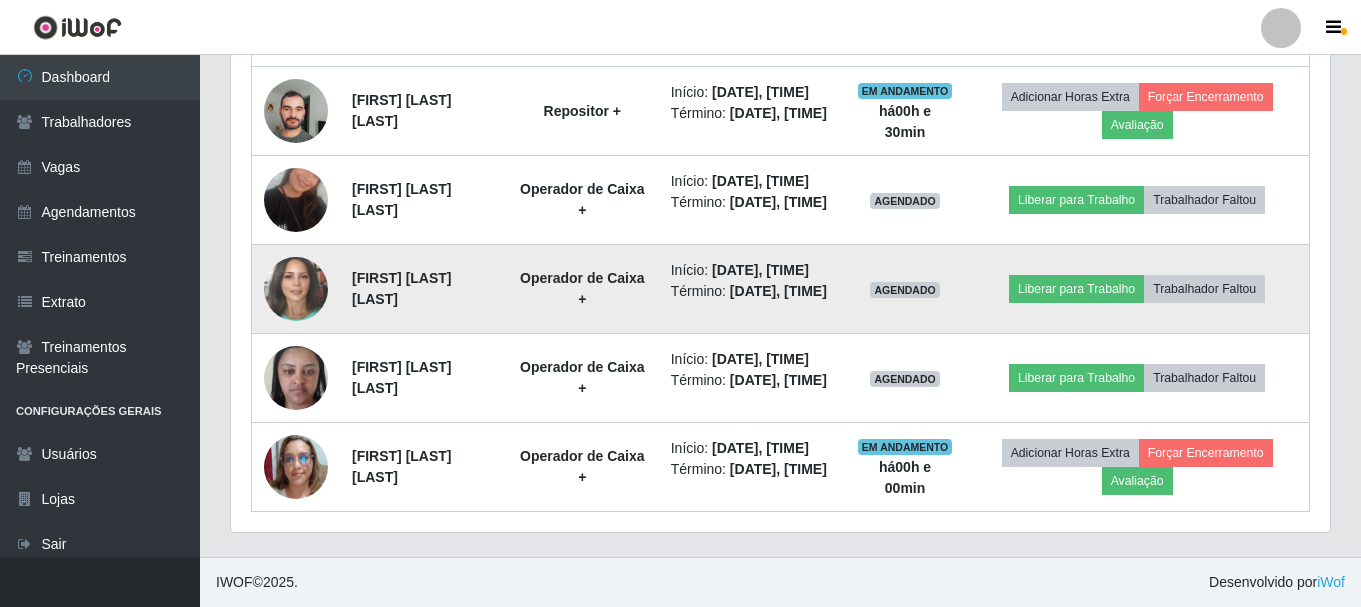 click at bounding box center (296, 289) 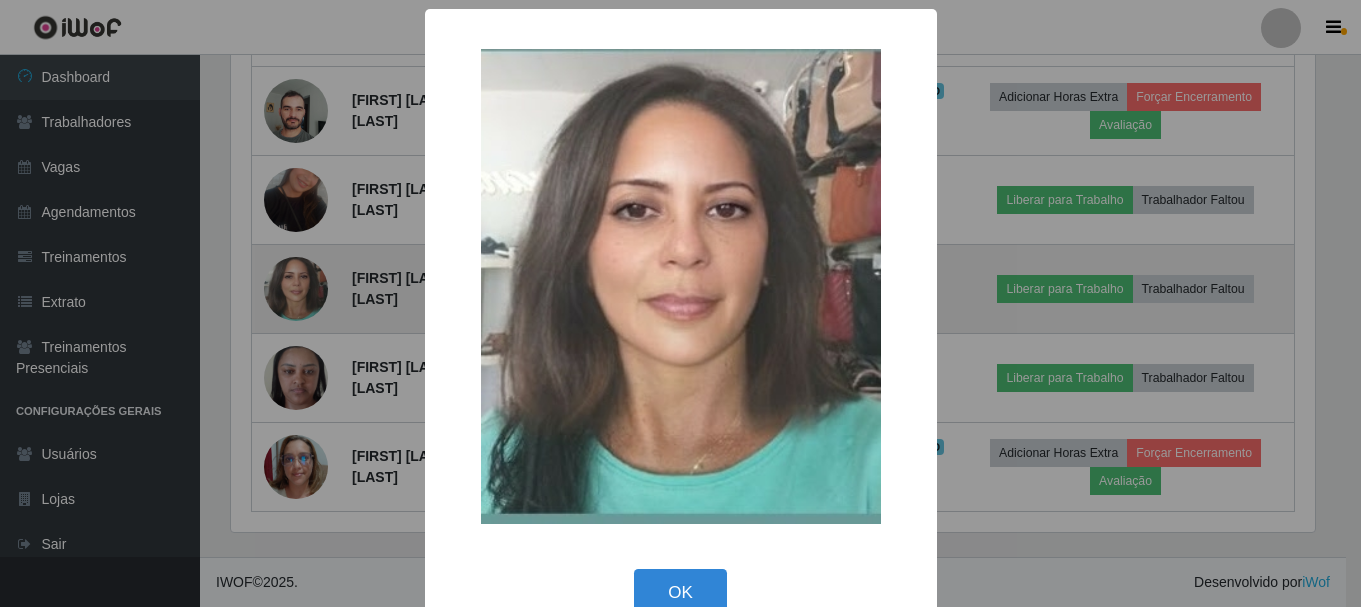scroll, scrollTop: 999585, scrollLeft: 998911, axis: both 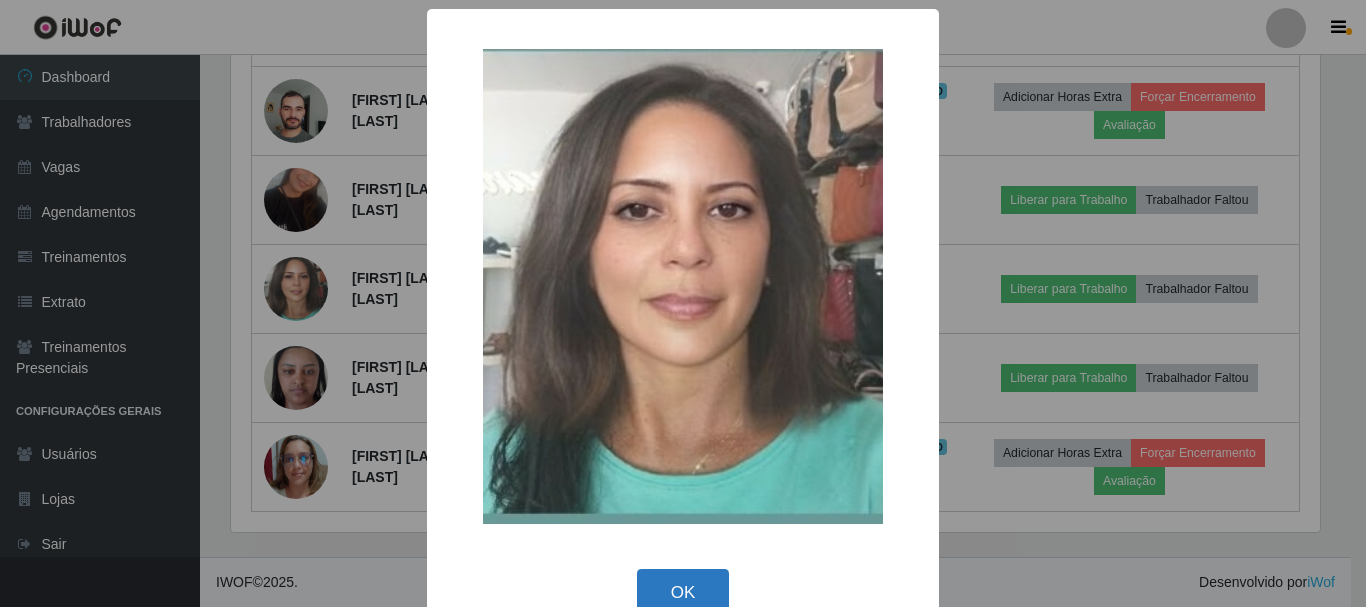 click on "OK" at bounding box center [683, 592] 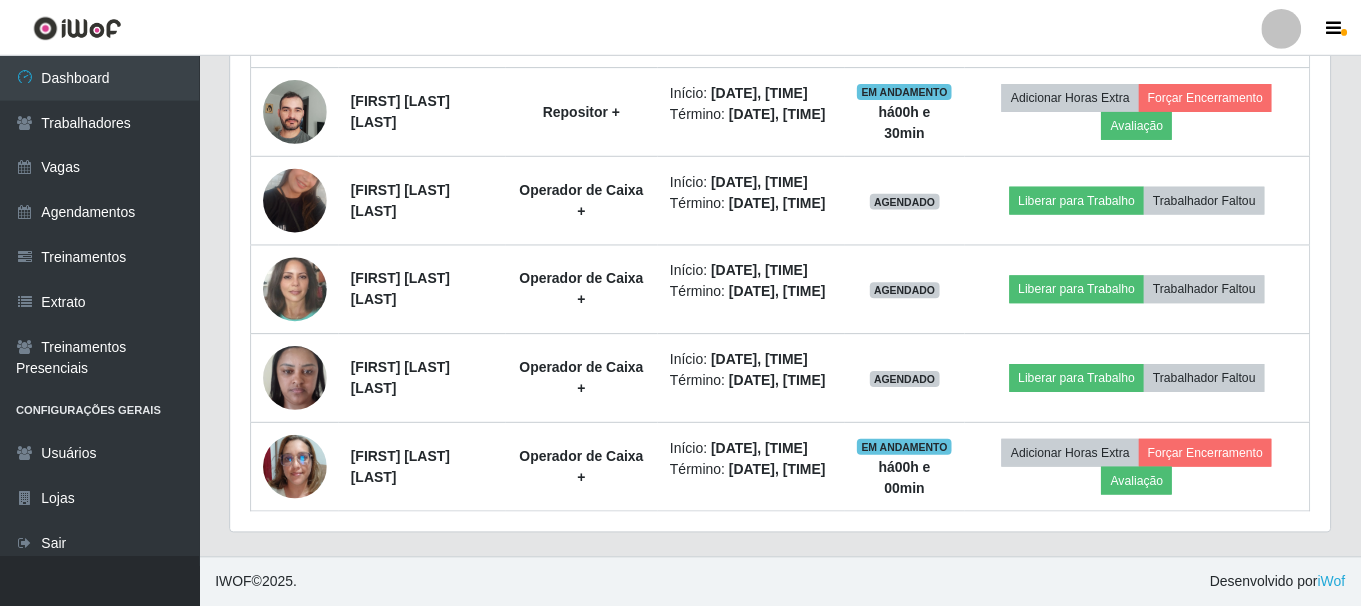 scroll, scrollTop: 999585, scrollLeft: 998901, axis: both 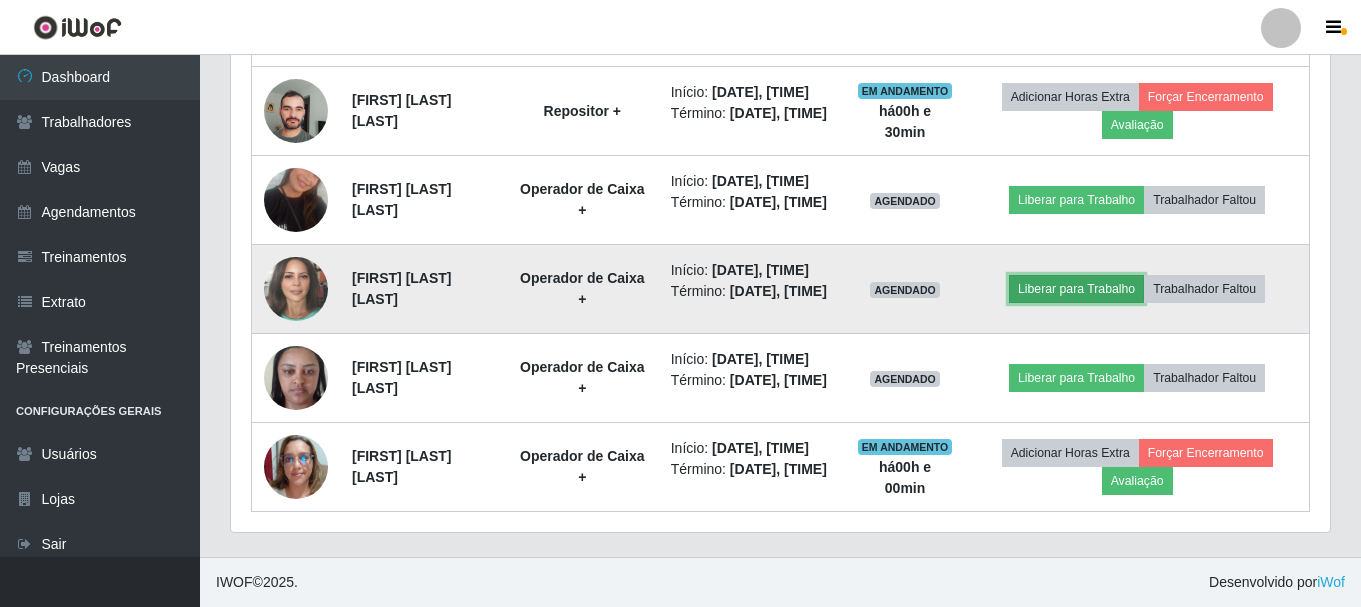 click on "Liberar para Trabalho" at bounding box center [1076, 289] 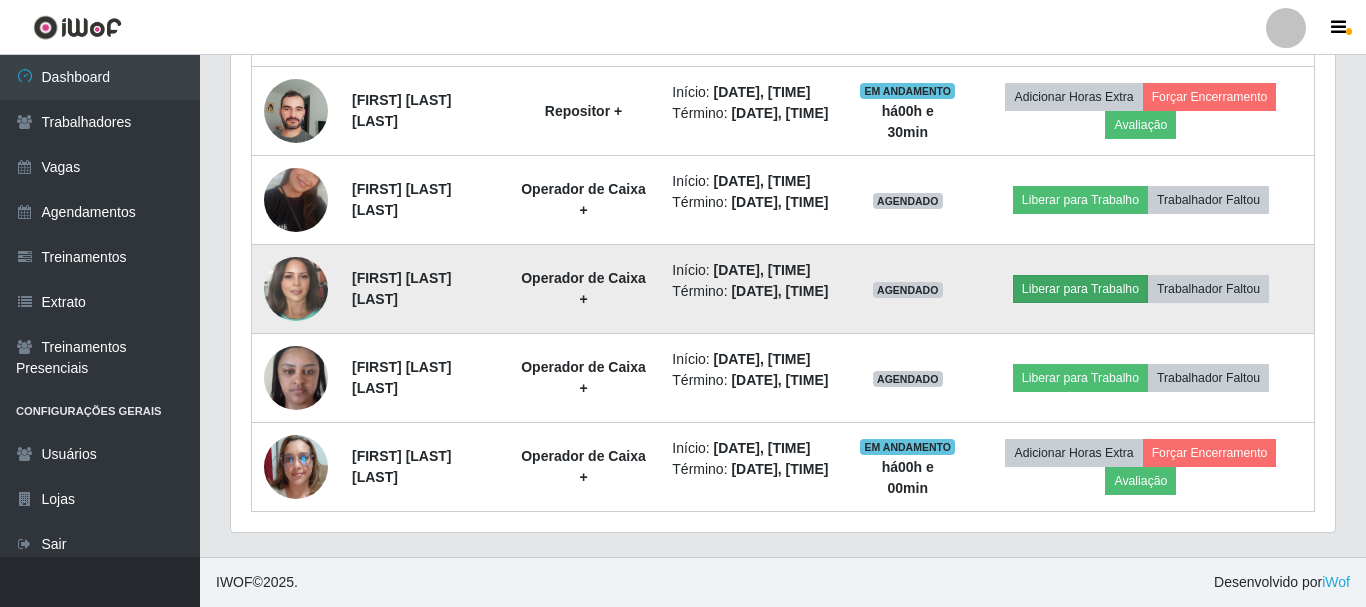 scroll, scrollTop: 999585, scrollLeft: 998911, axis: both 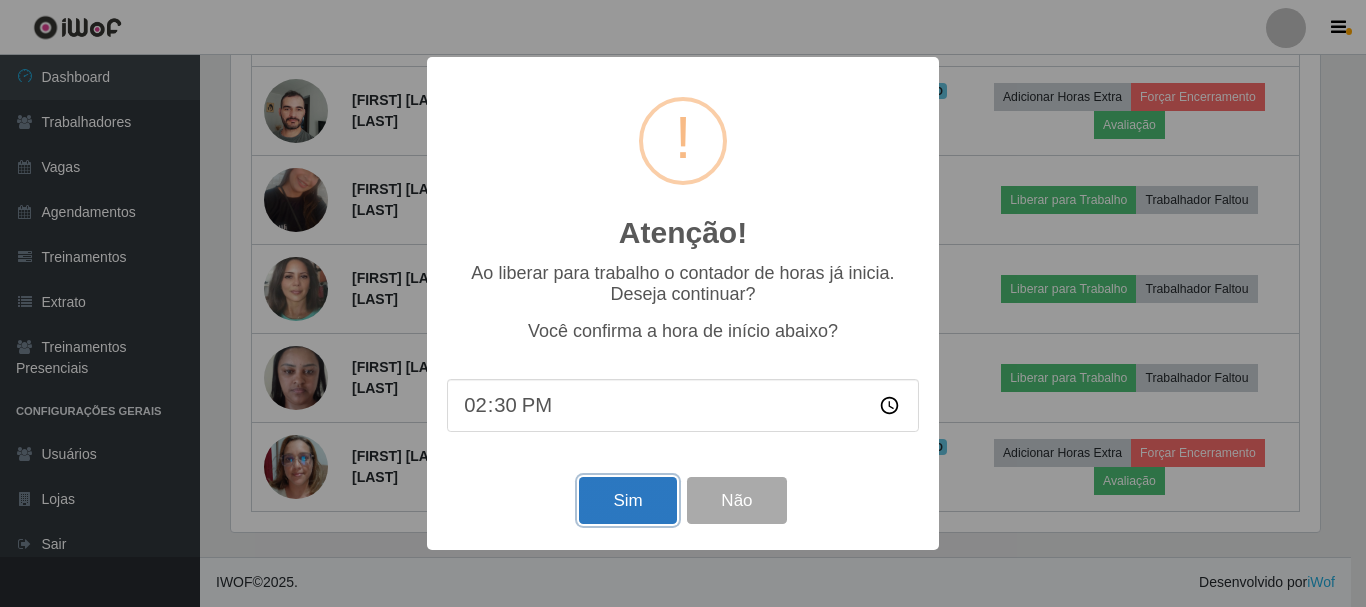 click on "Sim" at bounding box center [627, 500] 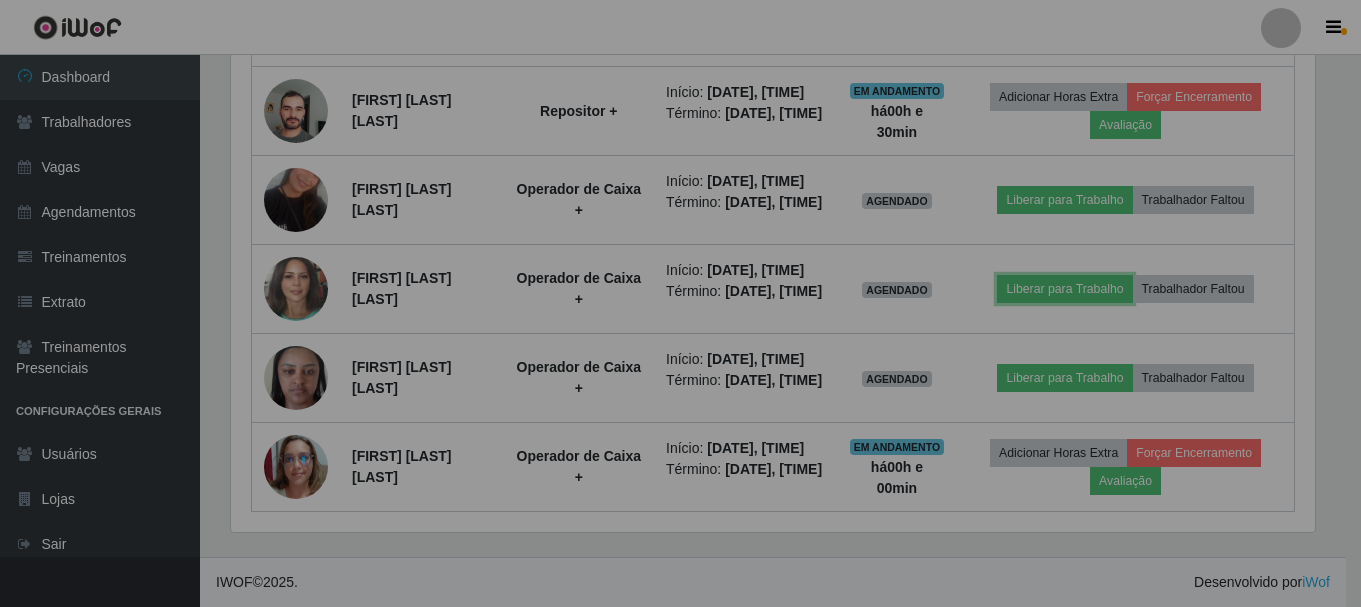scroll, scrollTop: 999585, scrollLeft: 998901, axis: both 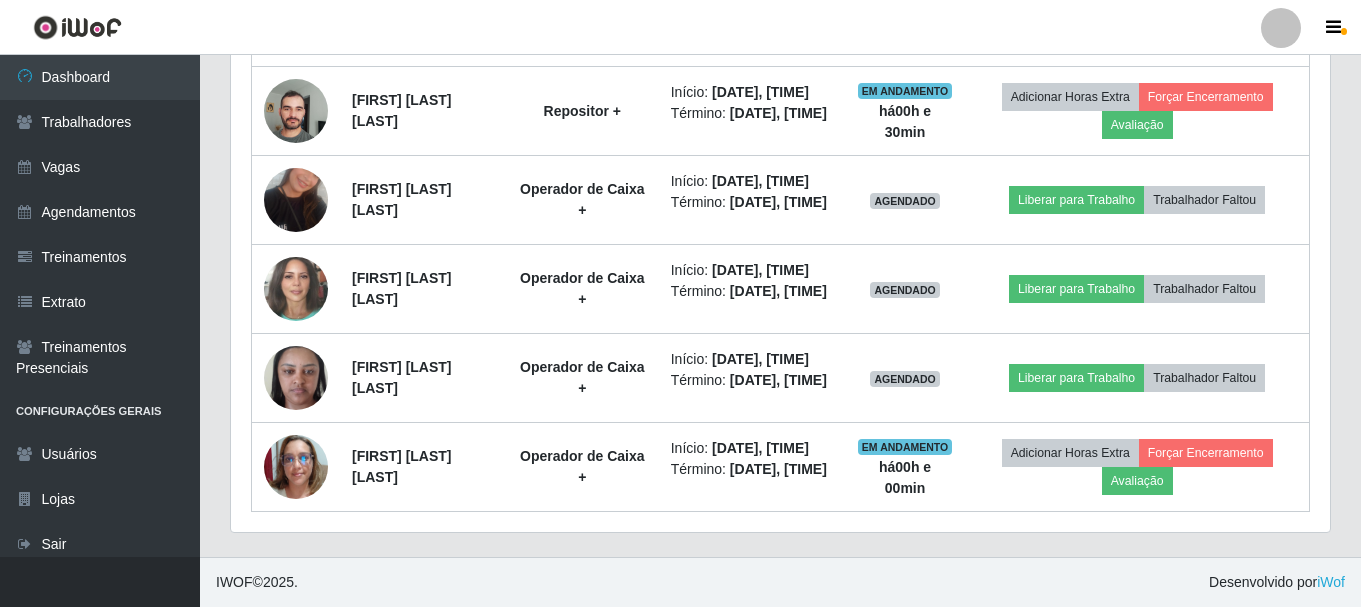 click on "Operador de Caixa +" at bounding box center [582, 378] 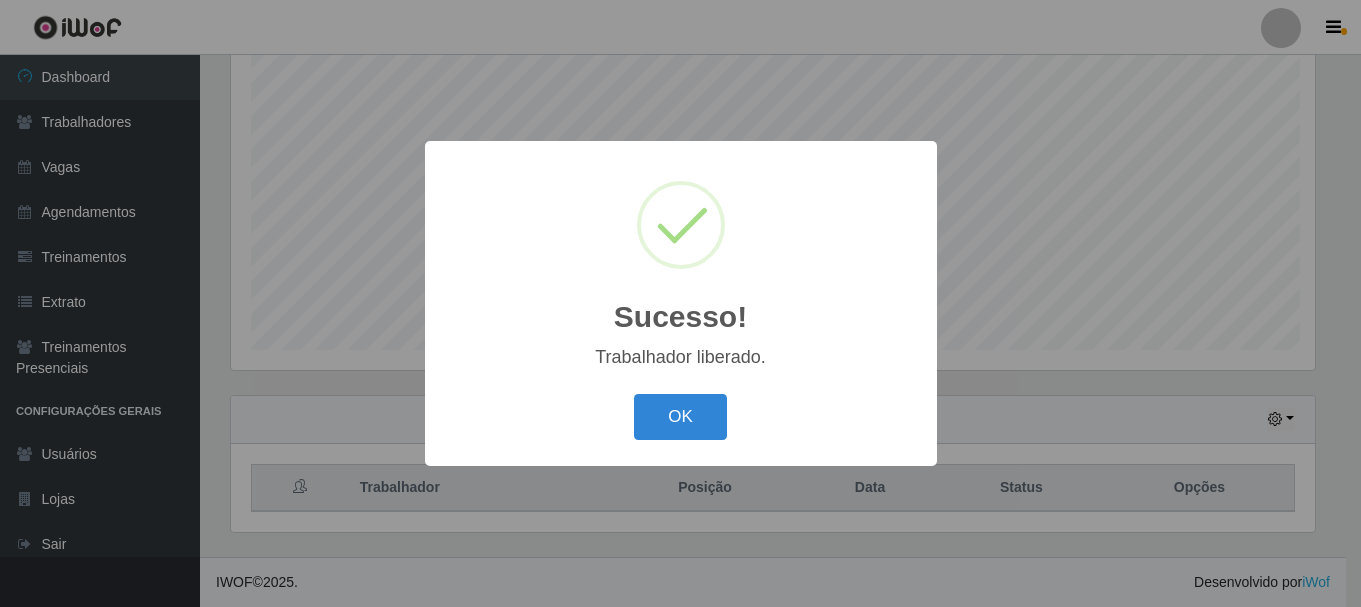 scroll, scrollTop: 999585, scrollLeft: 998911, axis: both 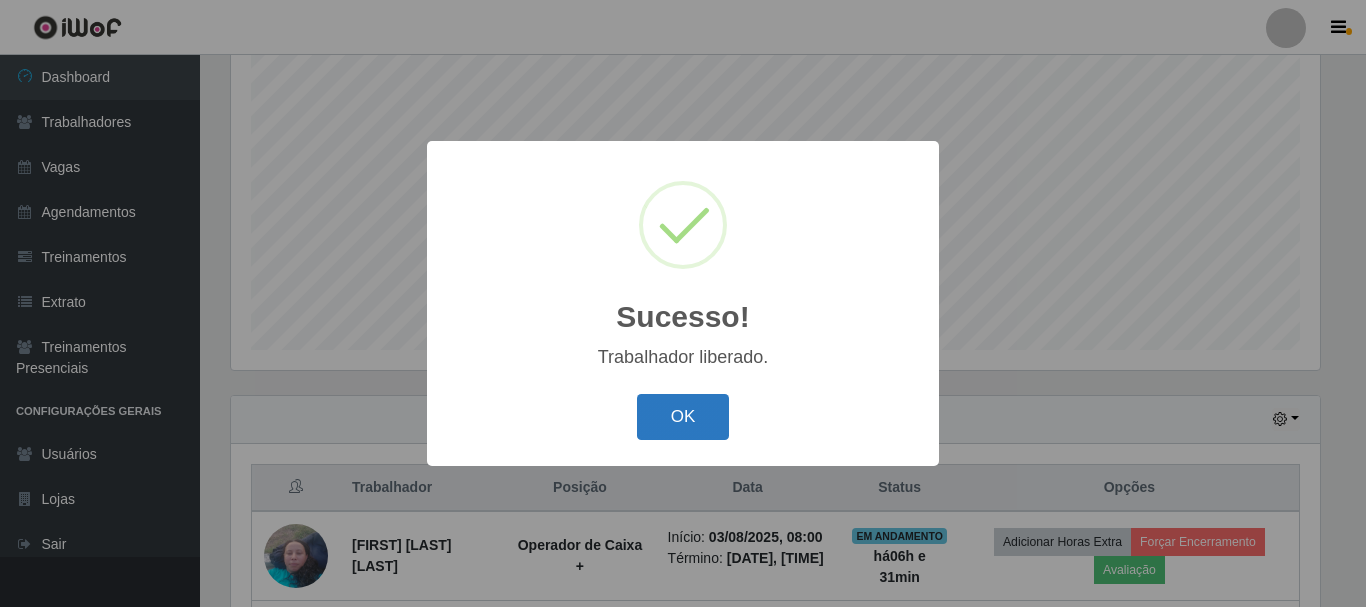 click on "OK" at bounding box center [683, 417] 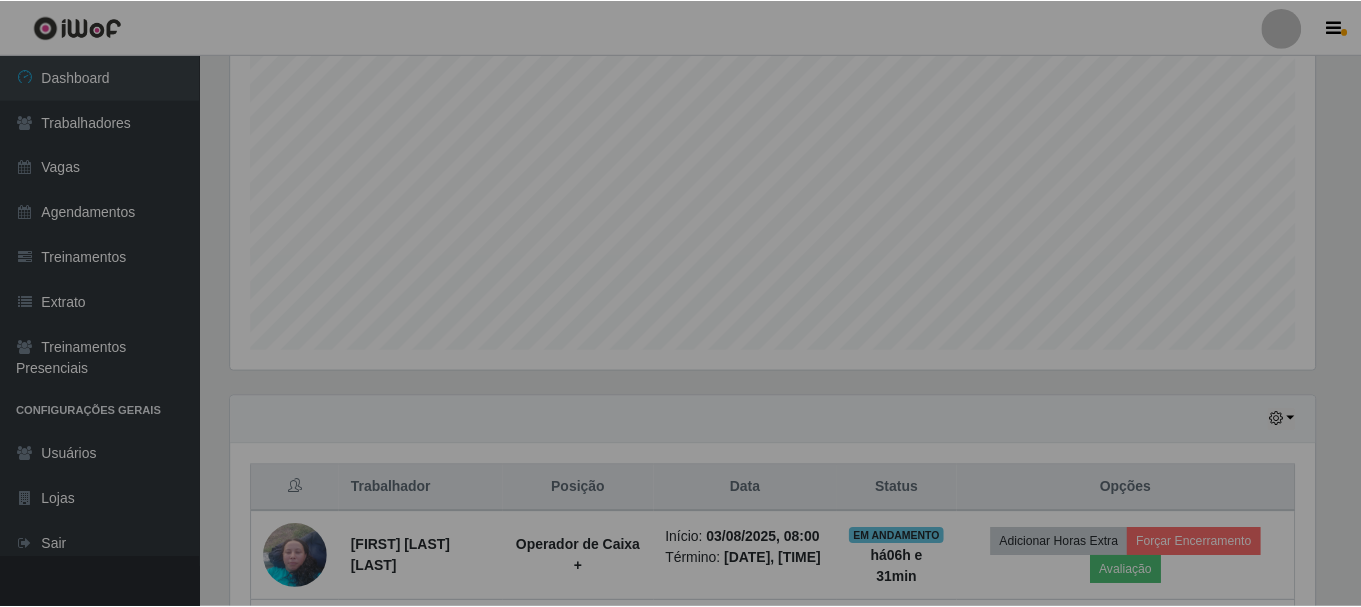 scroll, scrollTop: 999585, scrollLeft: 998901, axis: both 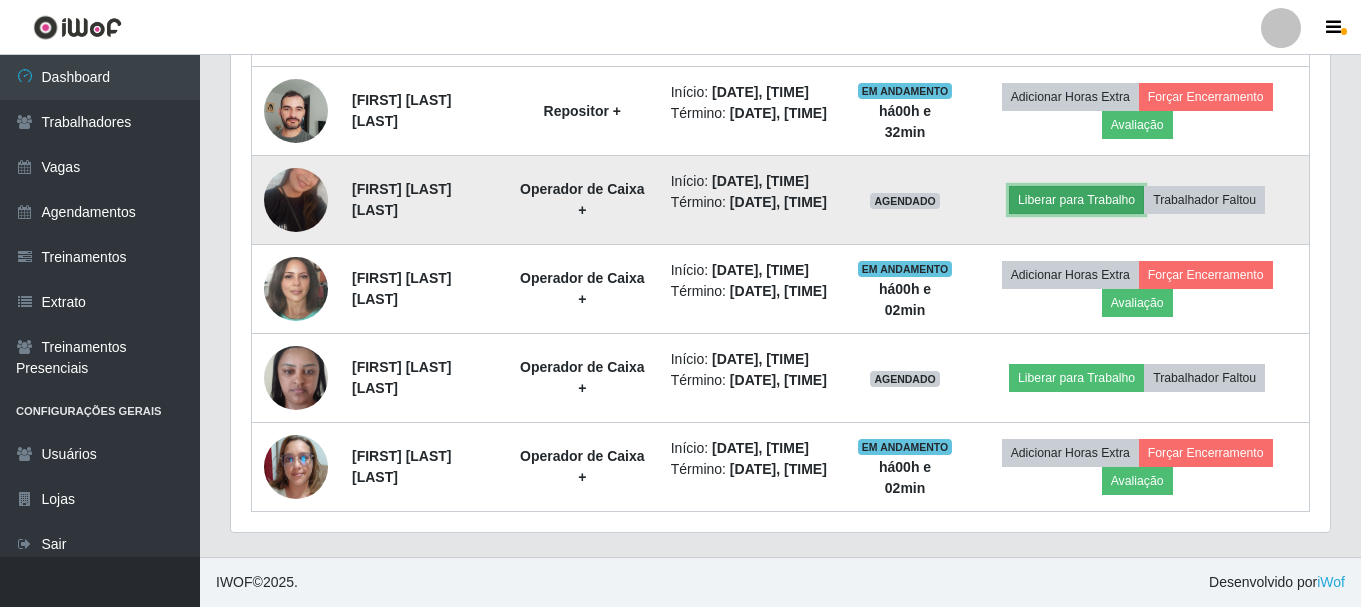 click on "Liberar para Trabalho" at bounding box center (1076, 200) 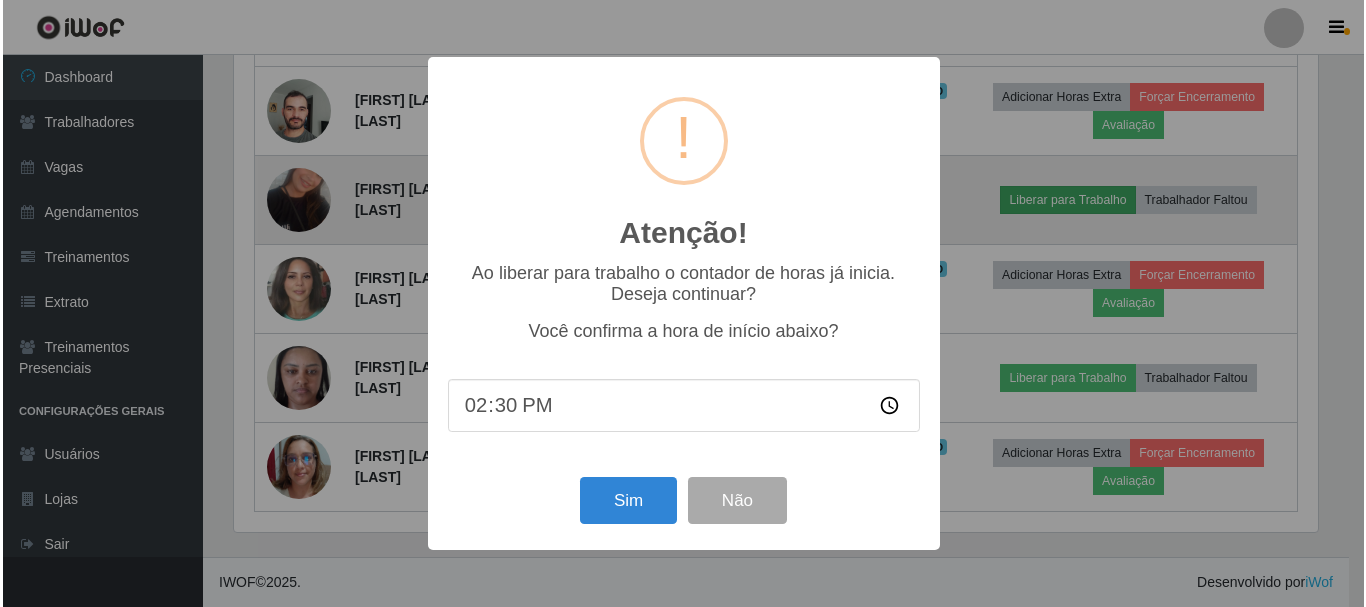 scroll, scrollTop: 999585, scrollLeft: 998911, axis: both 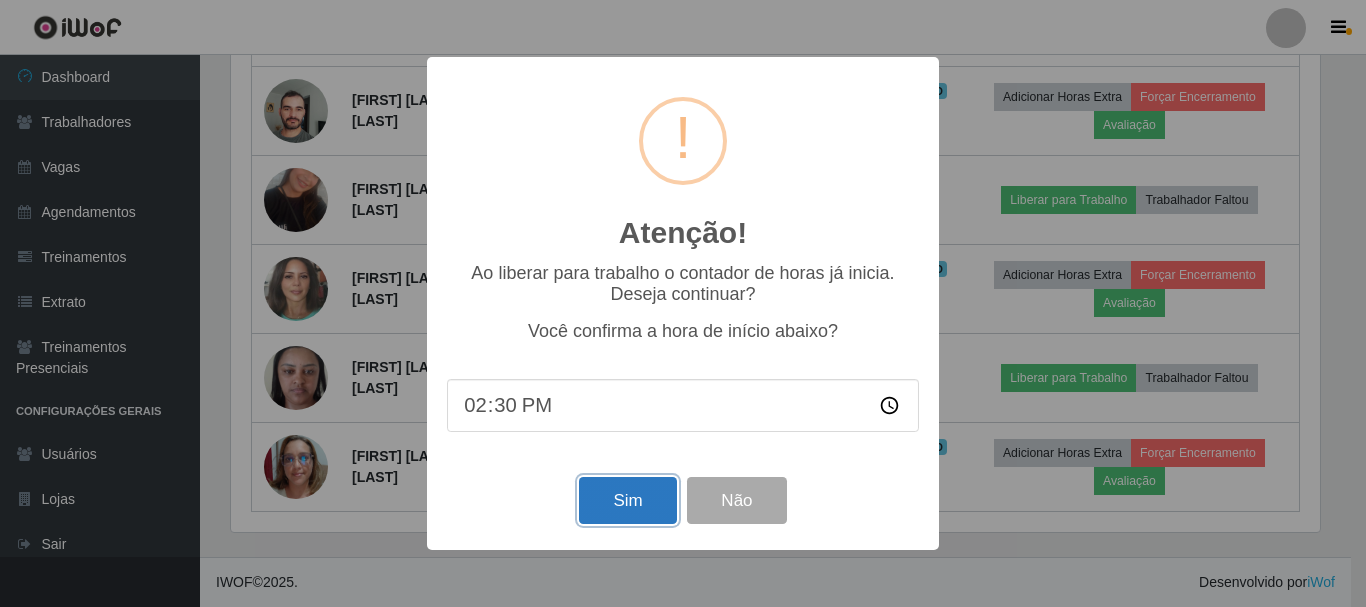 click on "Sim" at bounding box center (627, 500) 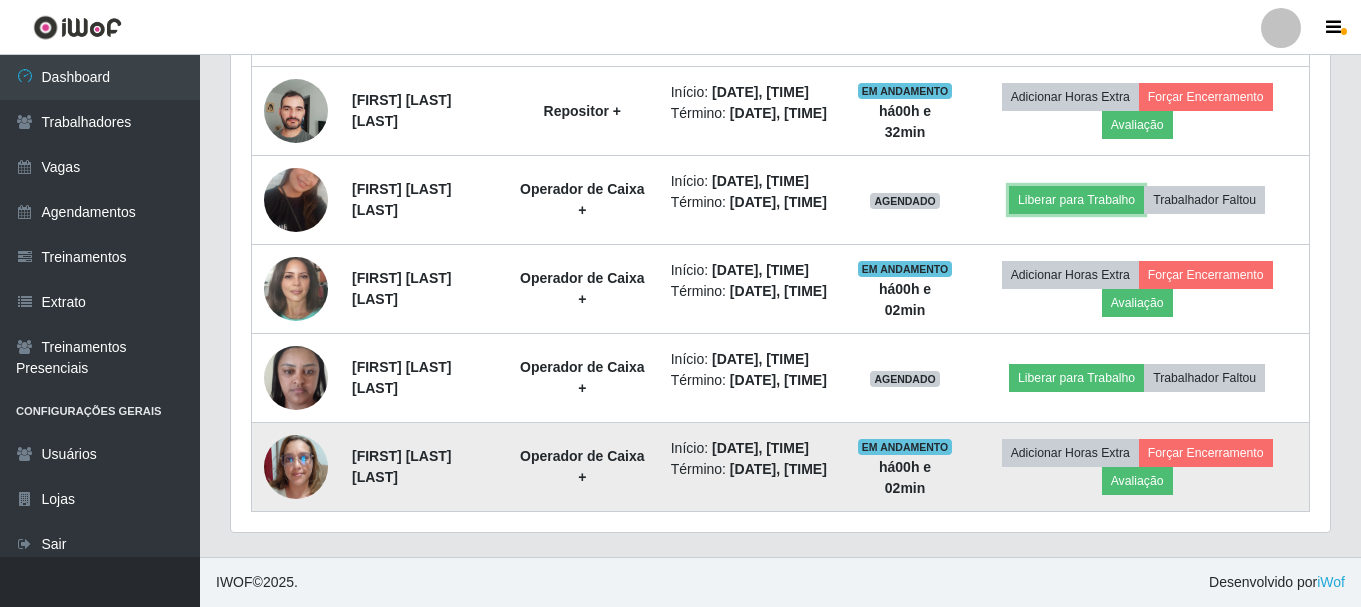 scroll, scrollTop: 999585, scrollLeft: 998901, axis: both 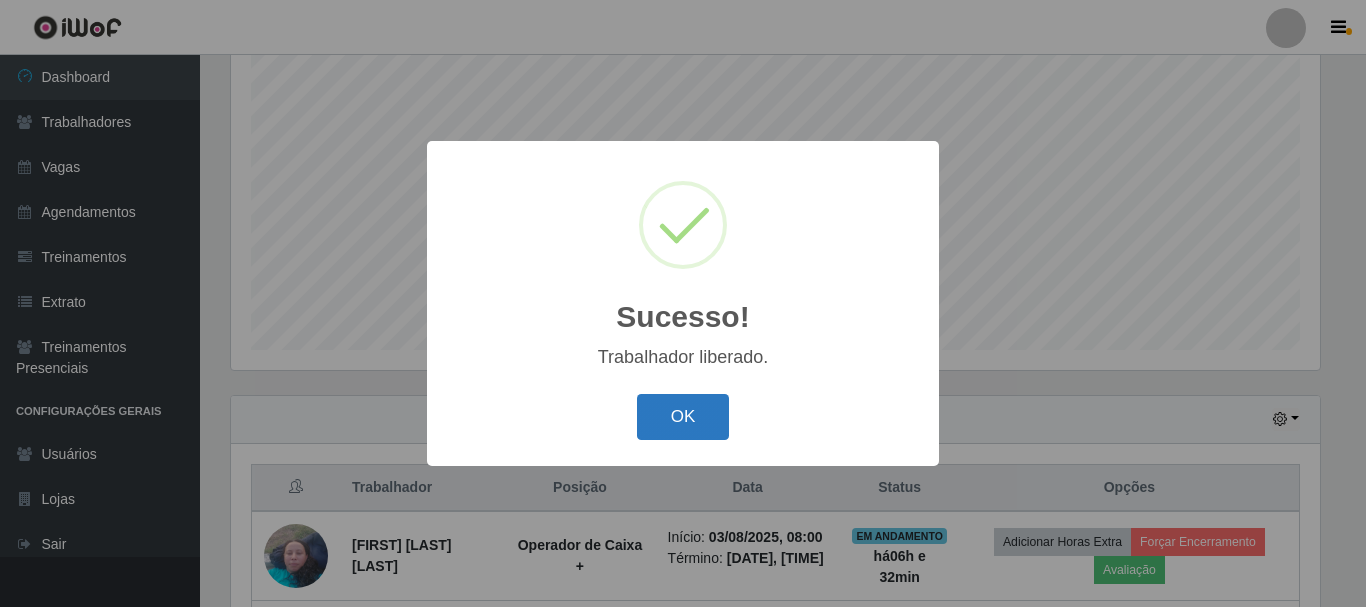 click on "OK" at bounding box center [683, 417] 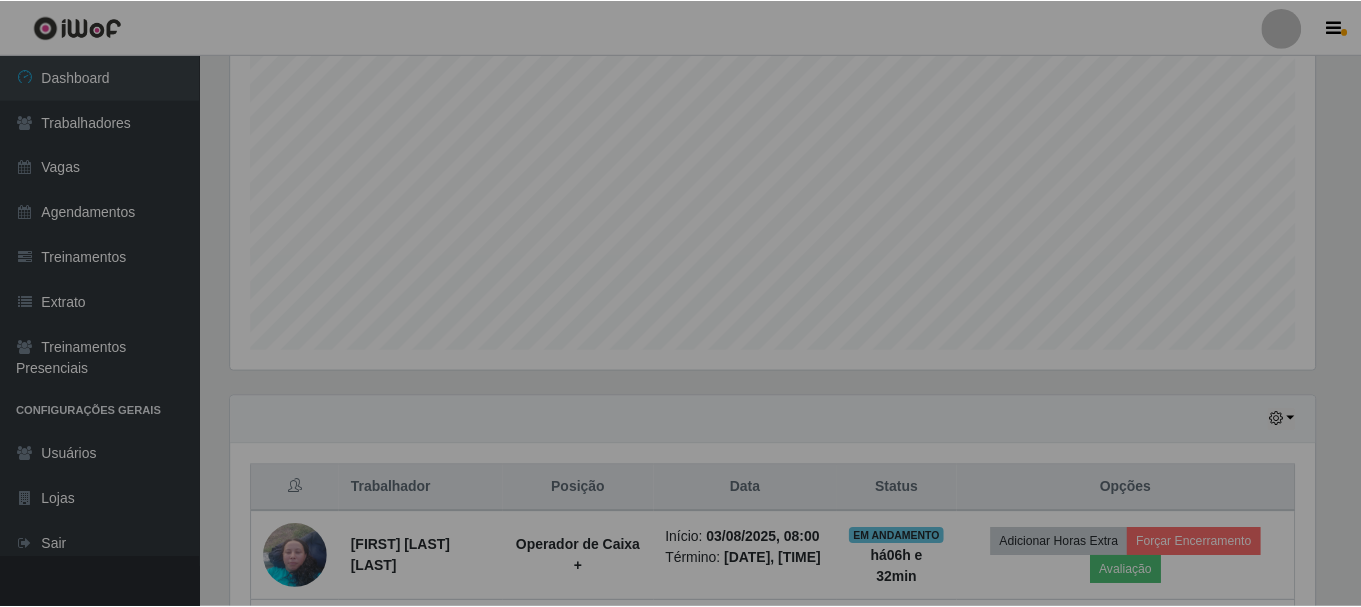 scroll, scrollTop: 999585, scrollLeft: 998901, axis: both 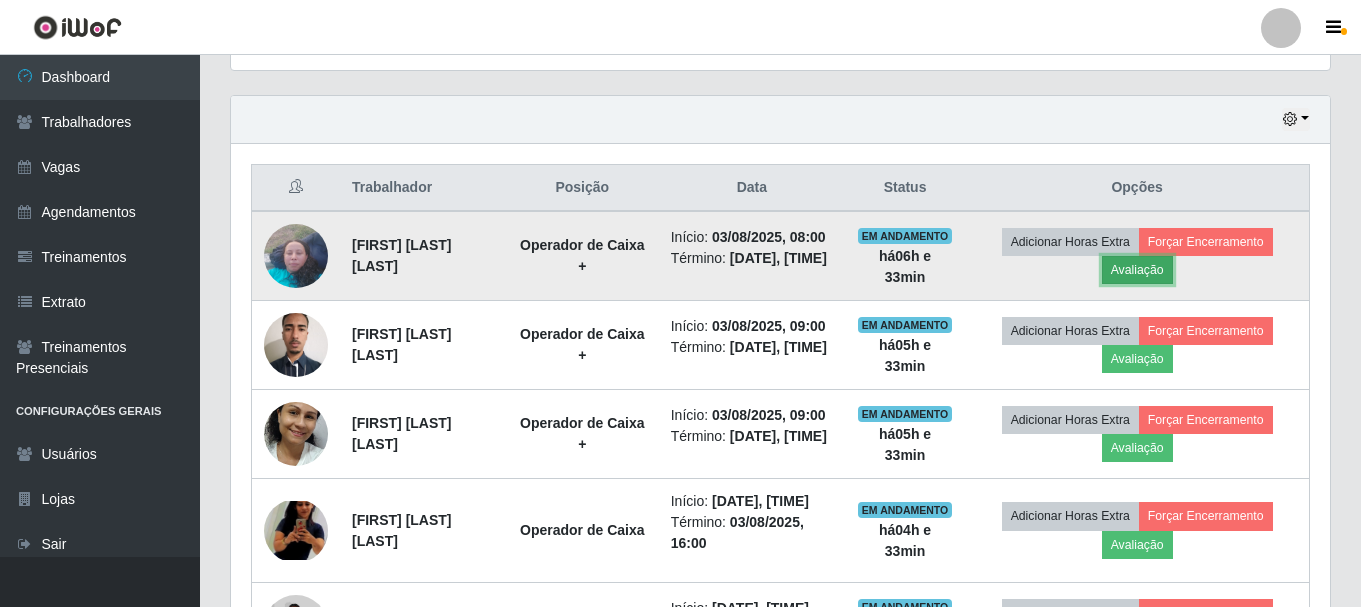 click on "Avaliação" at bounding box center (1137, 270) 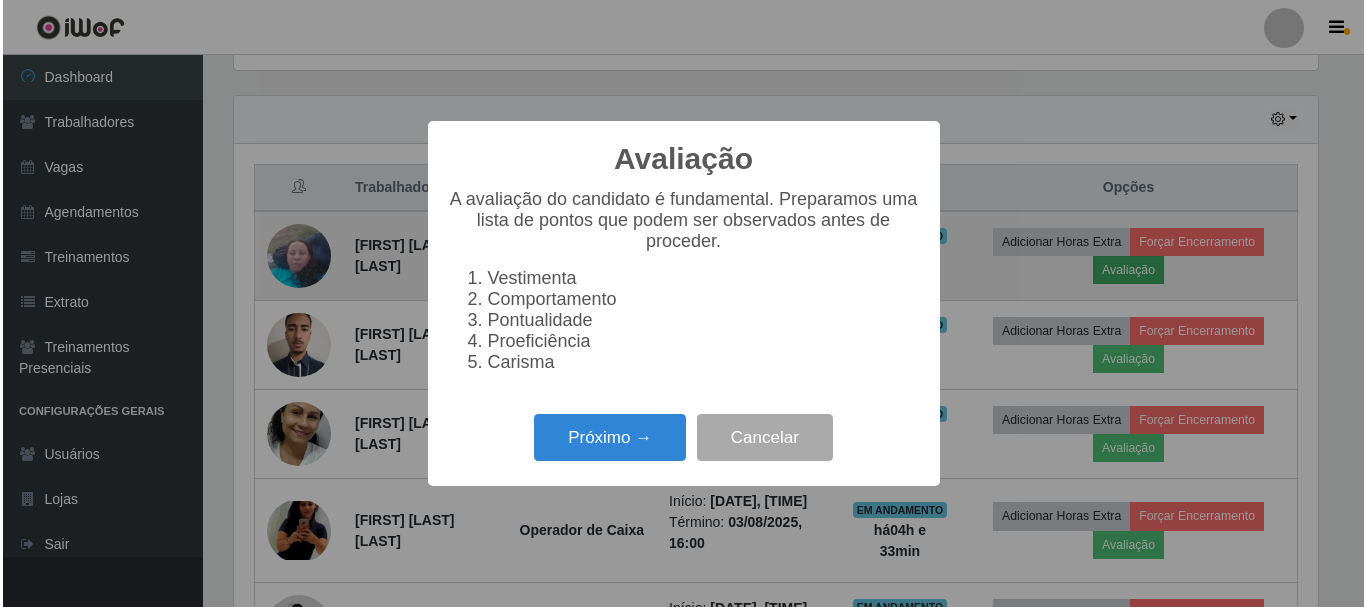 scroll, scrollTop: 999585, scrollLeft: 998911, axis: both 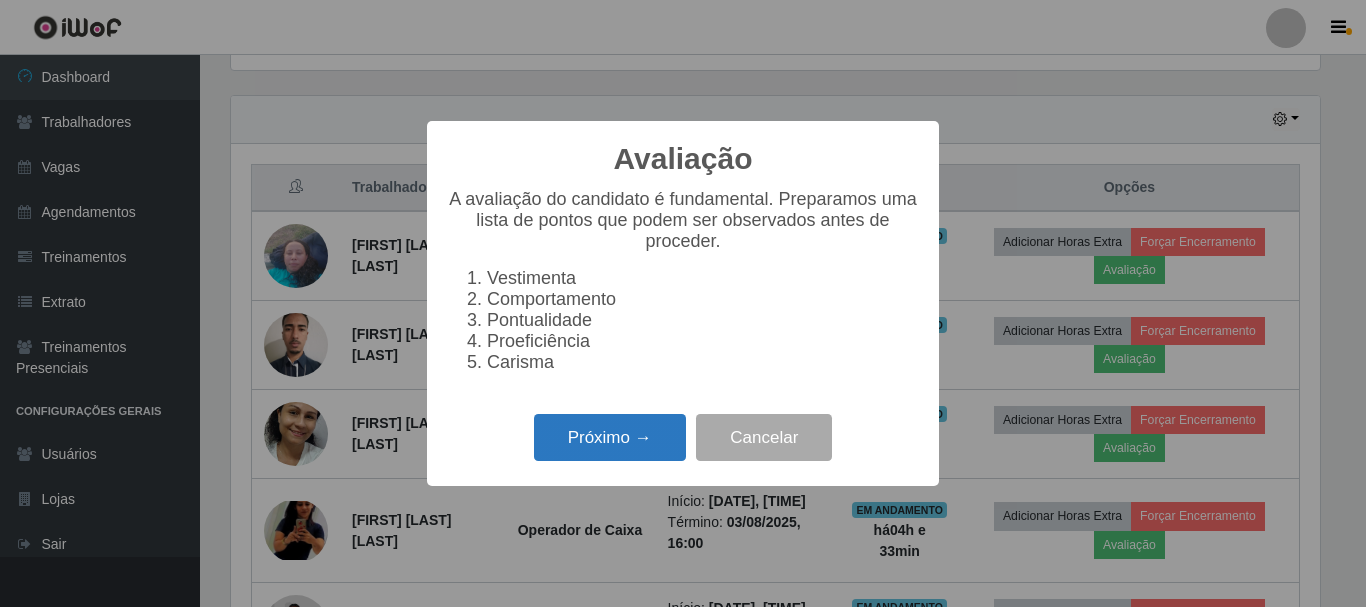 click on "Próximo →" at bounding box center (610, 437) 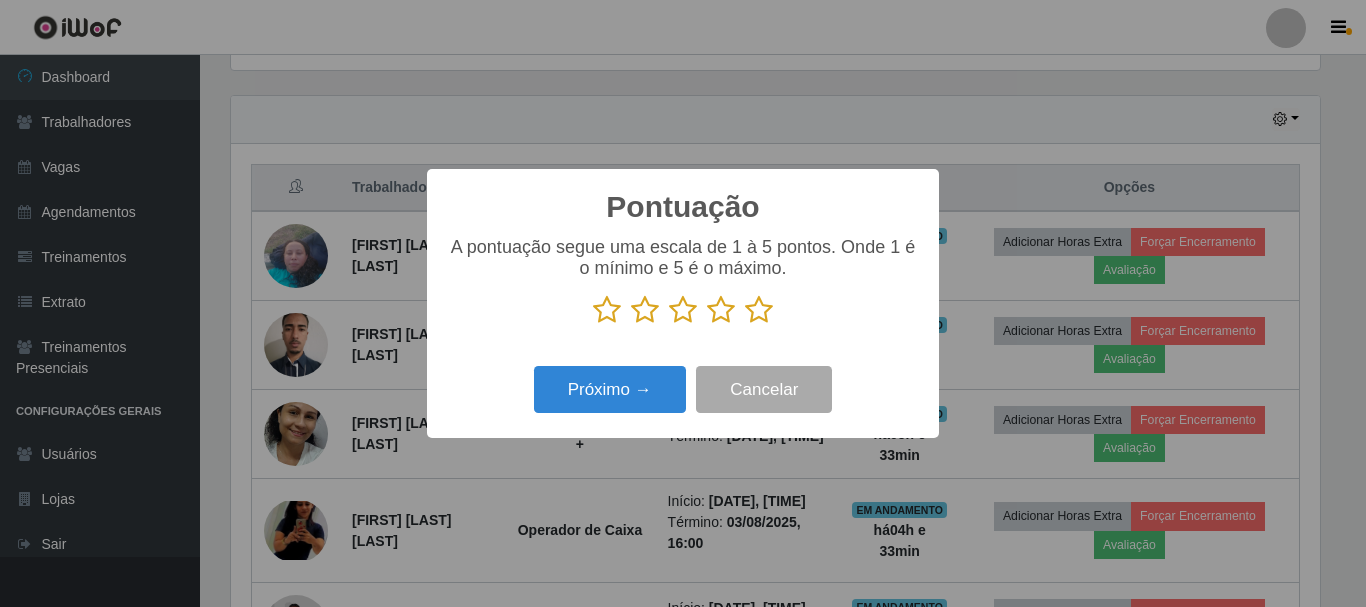scroll, scrollTop: 999585, scrollLeft: 998911, axis: both 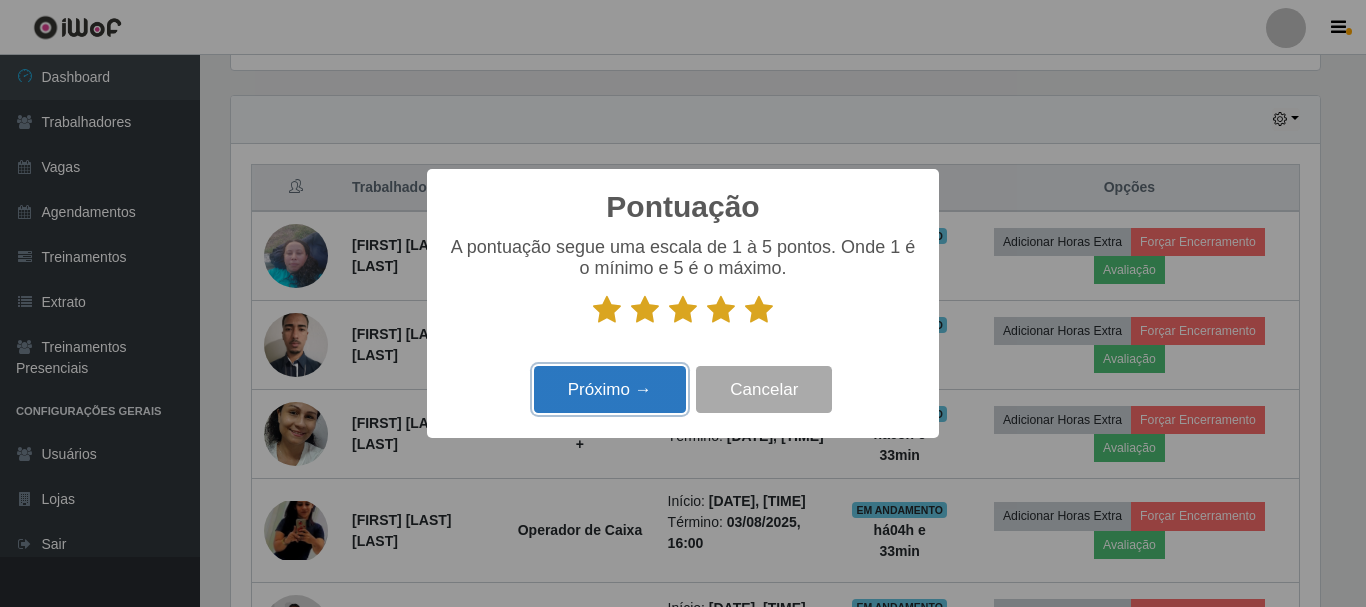 click on "Próximo →" at bounding box center (610, 389) 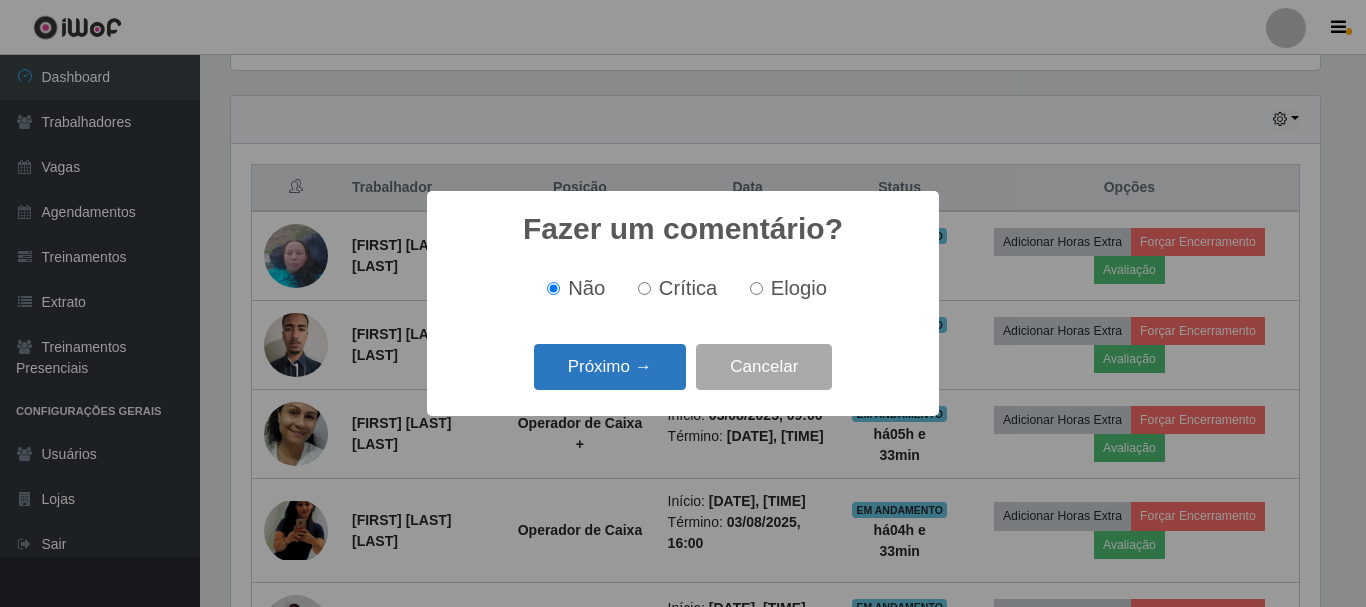 click on "Próximo →" at bounding box center (610, 367) 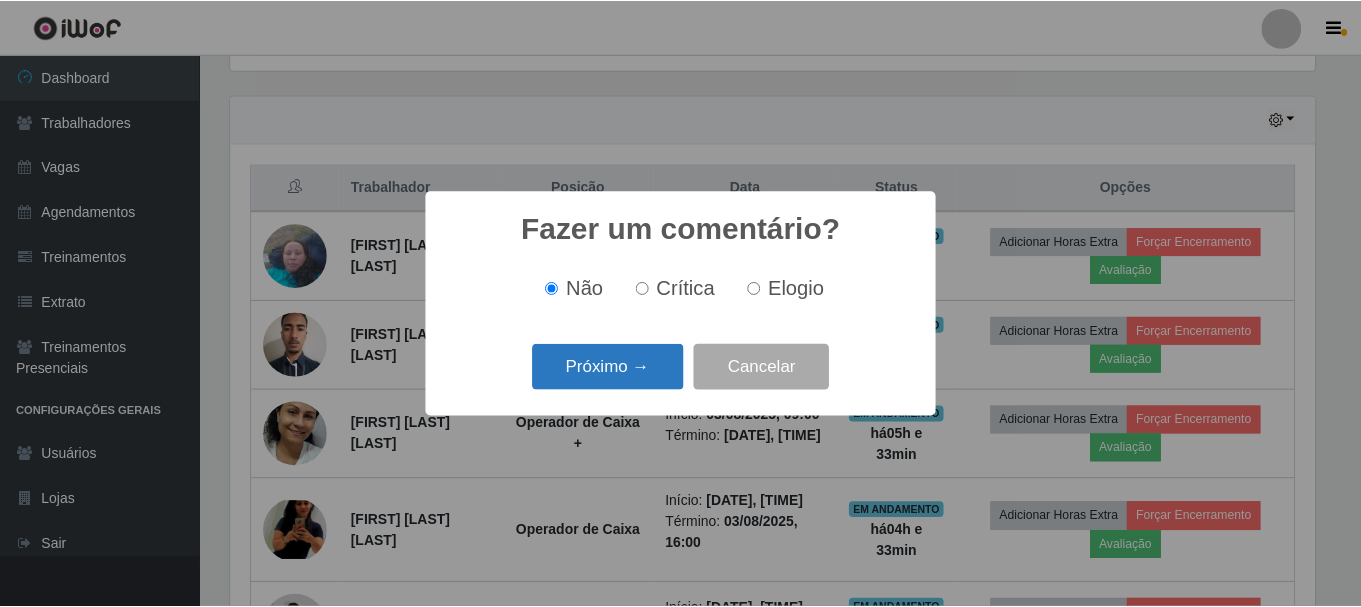 scroll, scrollTop: 999585, scrollLeft: 998911, axis: both 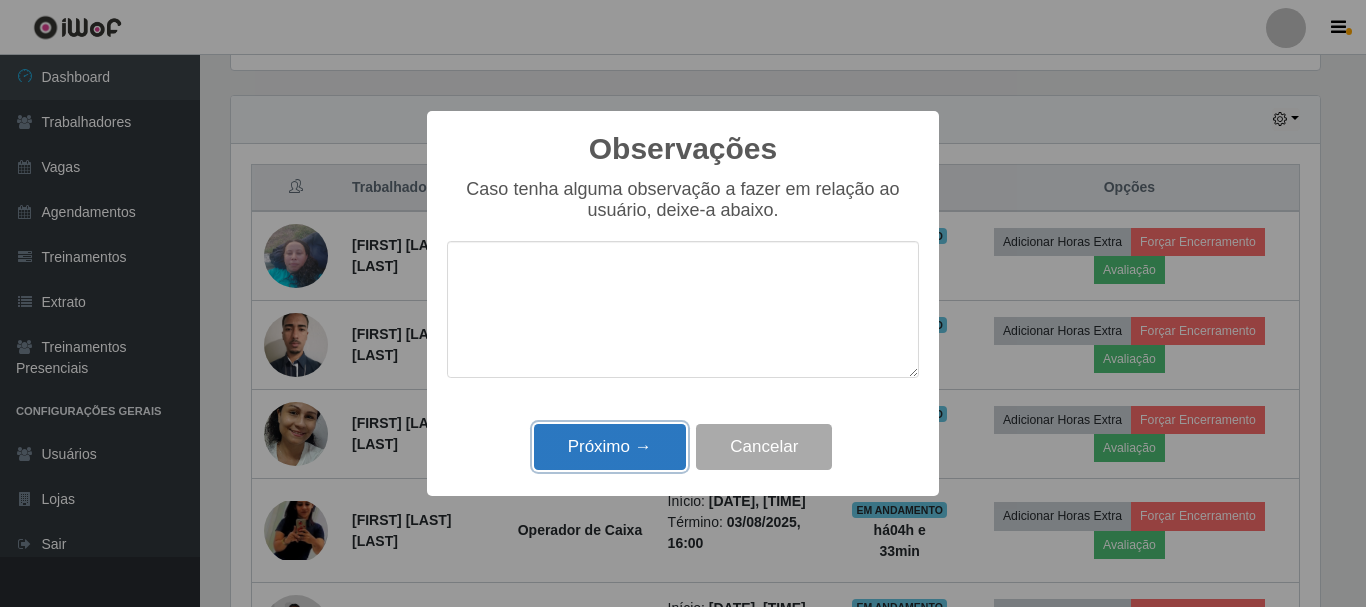 click on "Próximo →" at bounding box center (610, 447) 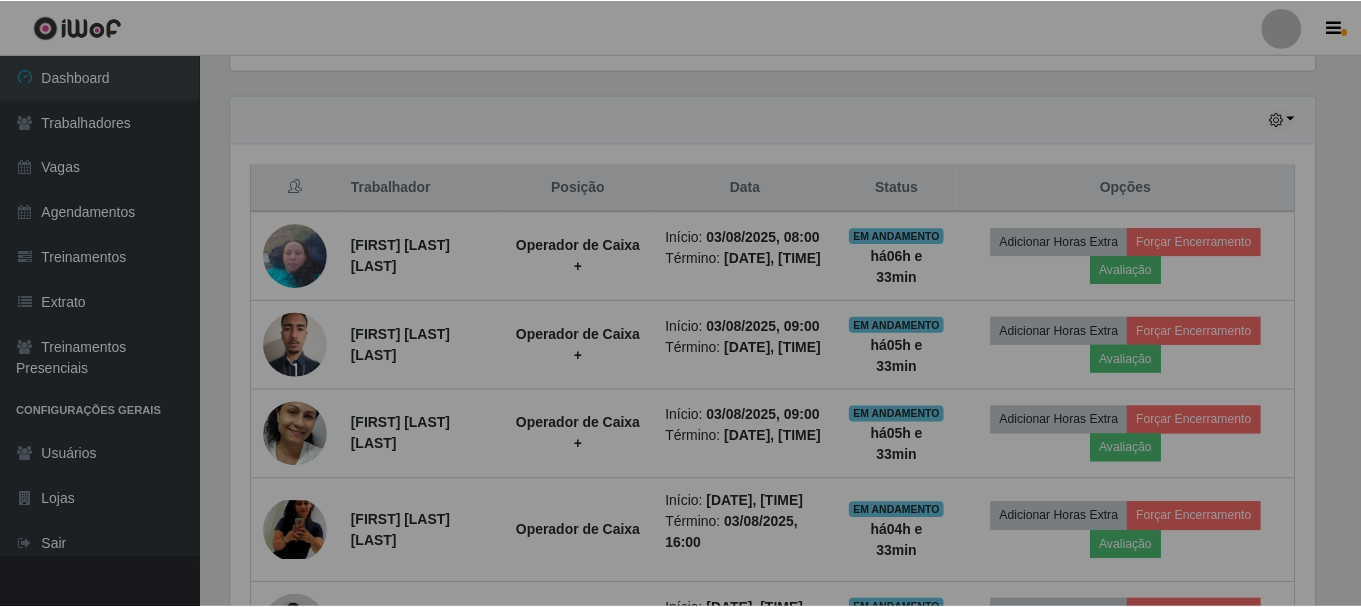 scroll, scrollTop: 999585, scrollLeft: 998901, axis: both 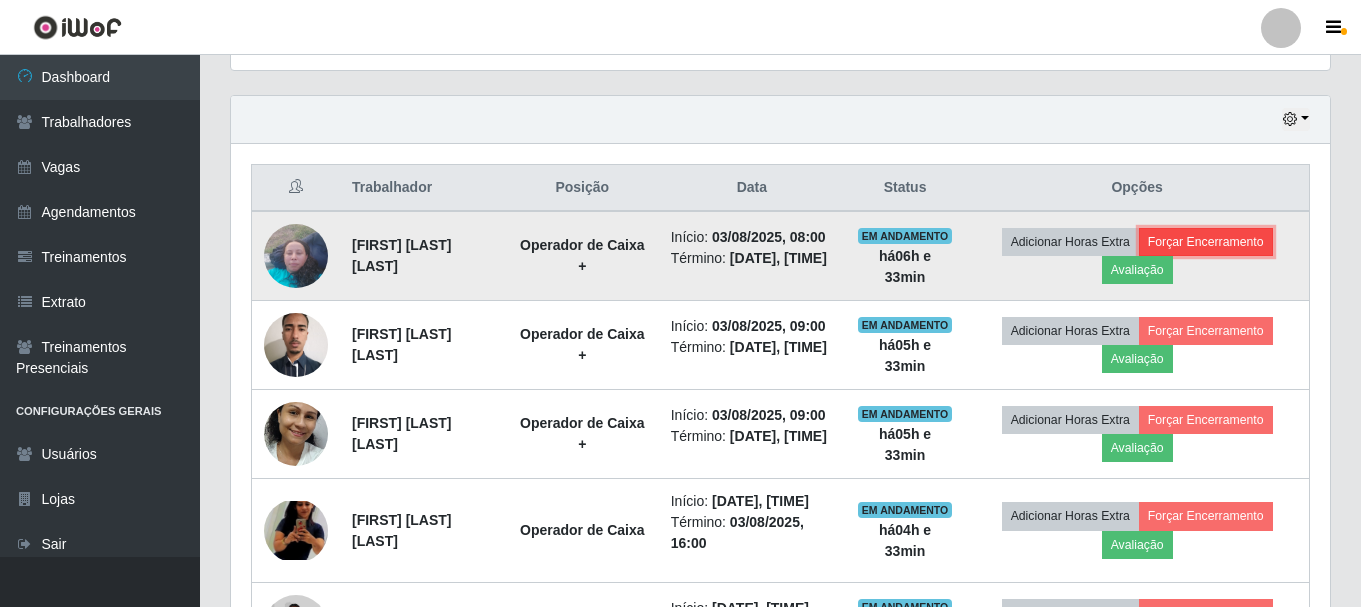click on "Forçar Encerramento" at bounding box center (1206, 242) 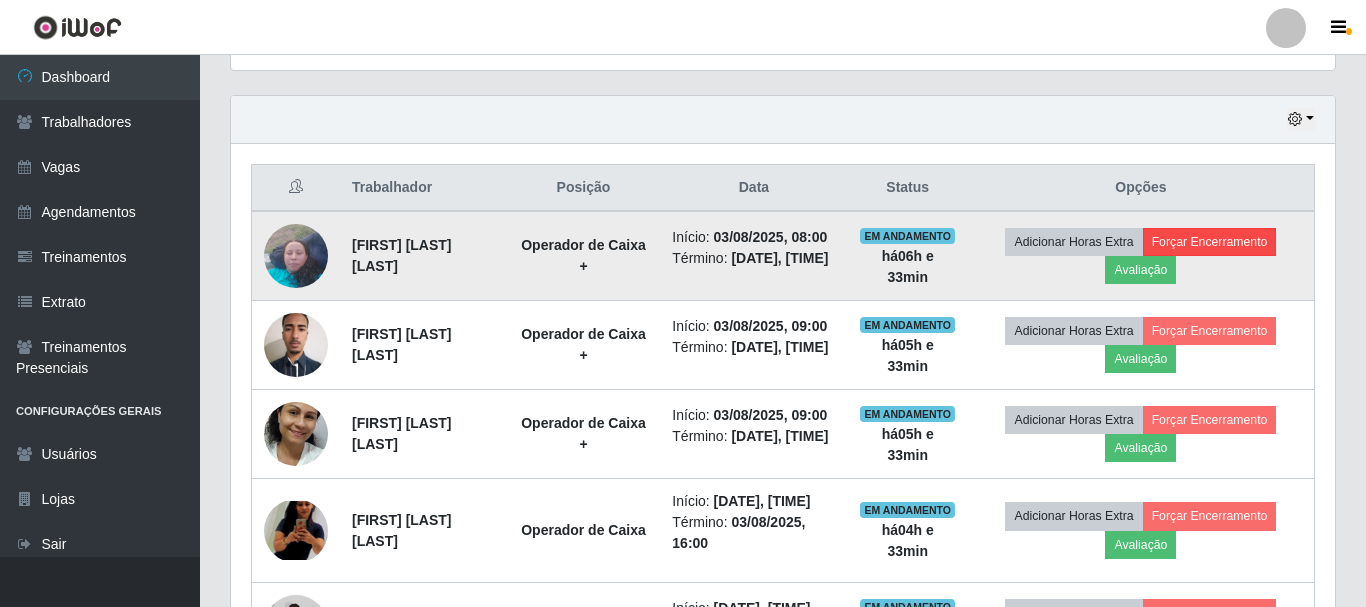 scroll, scrollTop: 999585, scrollLeft: 998911, axis: both 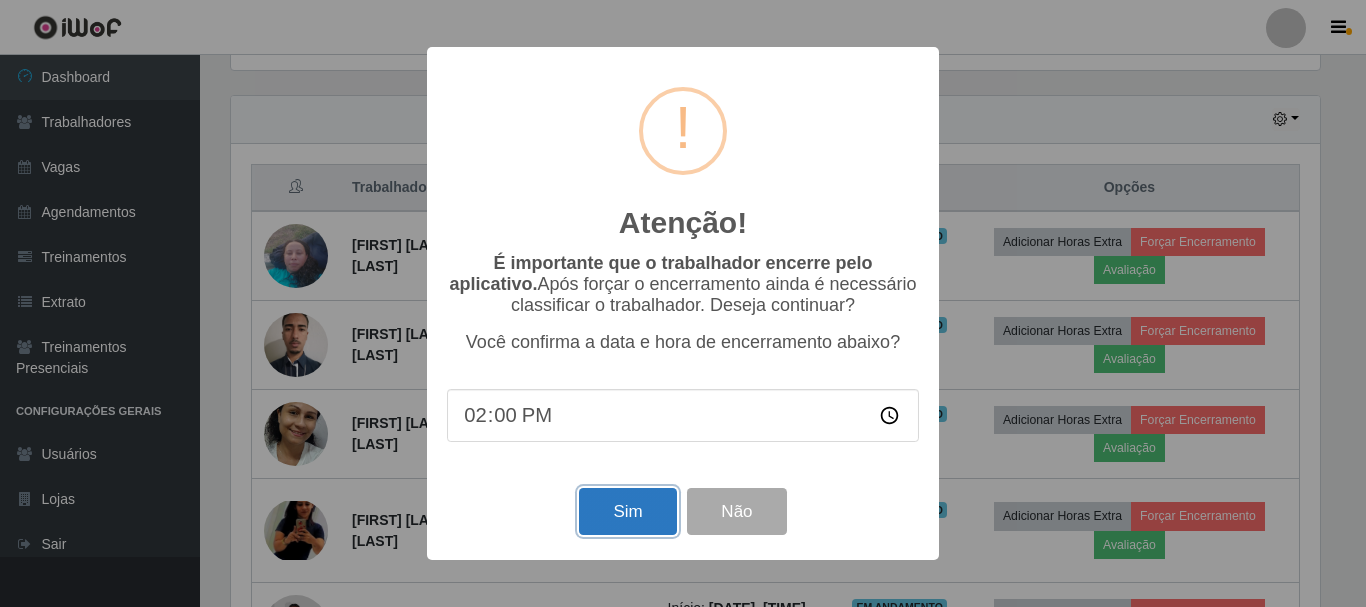 click on "Sim" at bounding box center [627, 511] 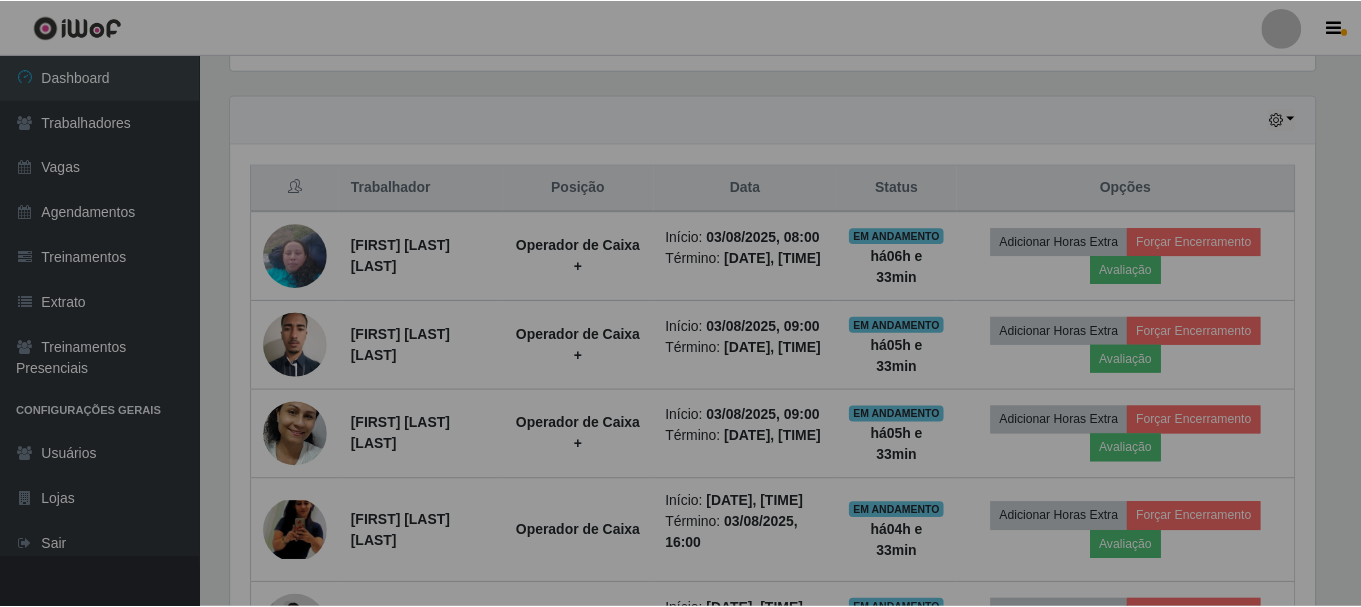 scroll, scrollTop: 999585, scrollLeft: 998901, axis: both 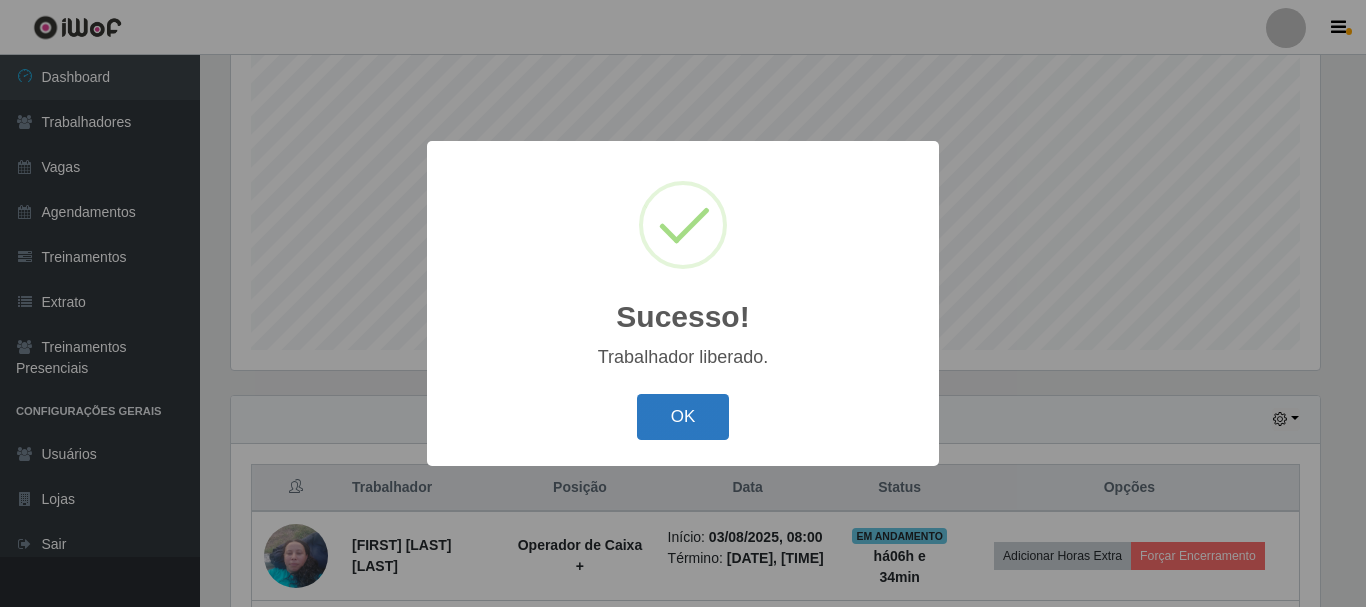 click on "OK" at bounding box center (683, 417) 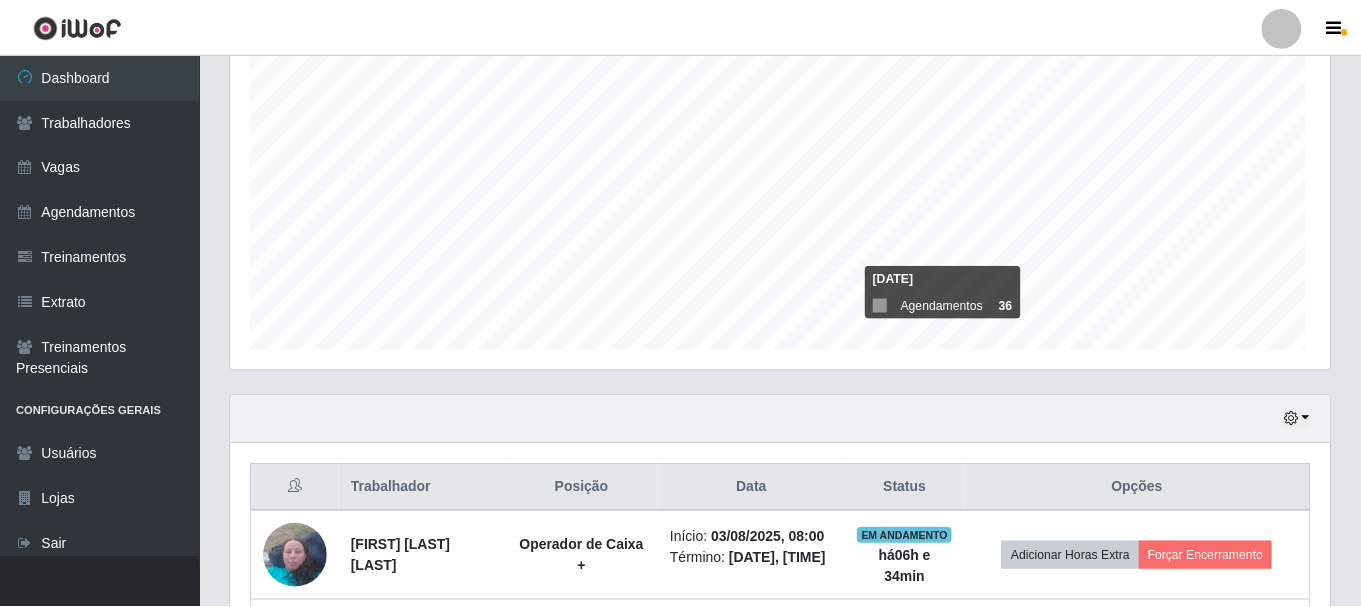 scroll, scrollTop: 564, scrollLeft: 0, axis: vertical 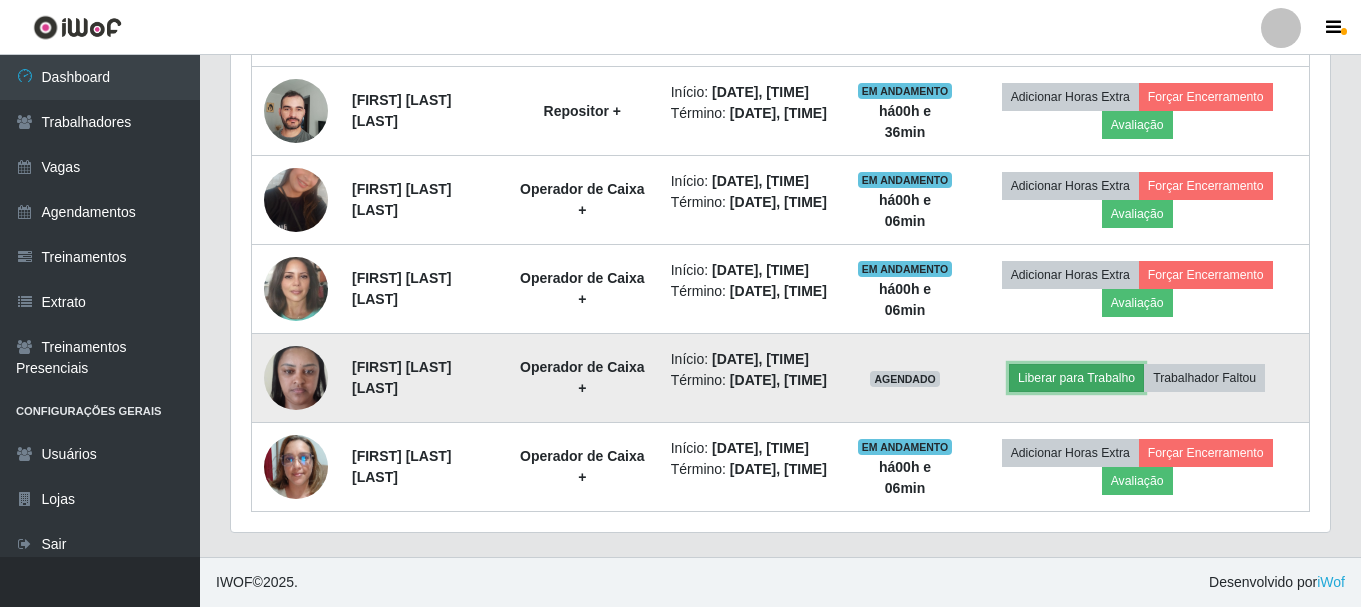 click on "Liberar para Trabalho" at bounding box center [1076, 378] 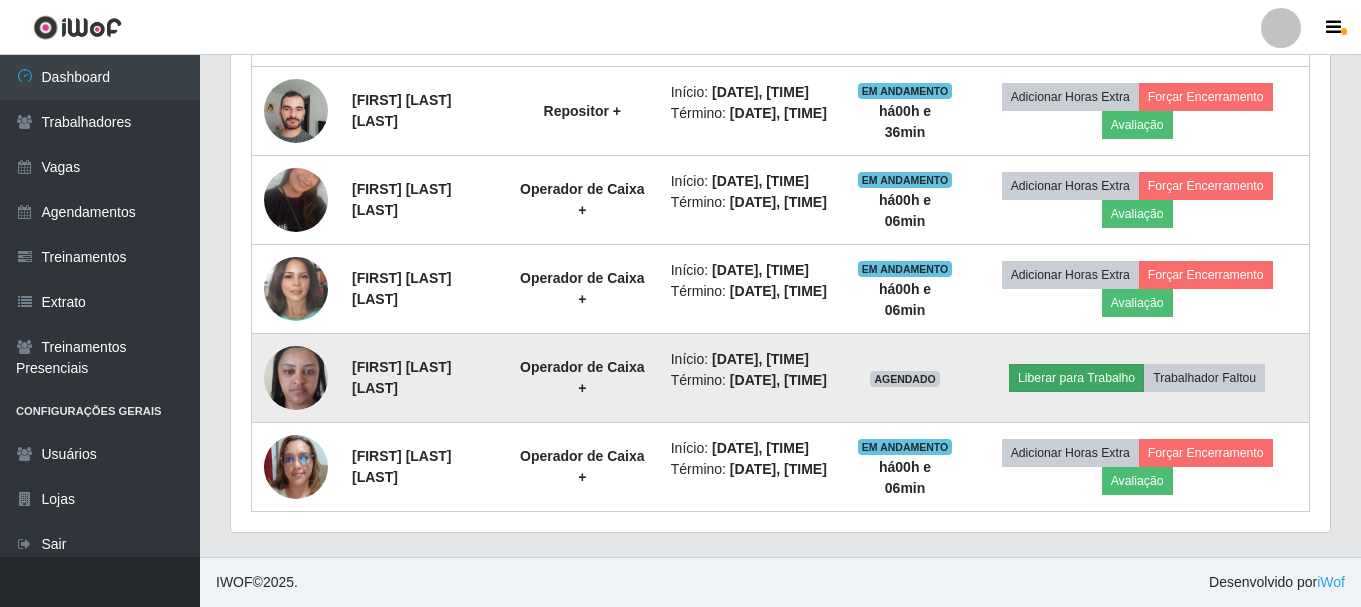 scroll, scrollTop: 999585, scrollLeft: 998911, axis: both 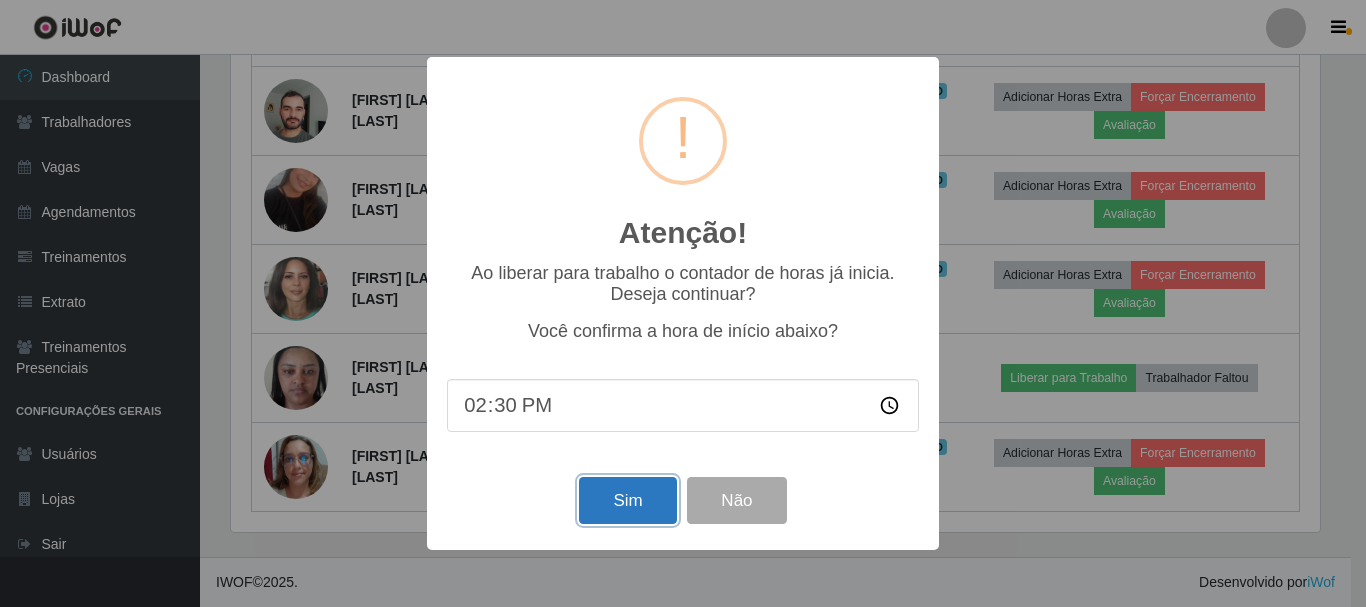 click on "Sim" at bounding box center [627, 500] 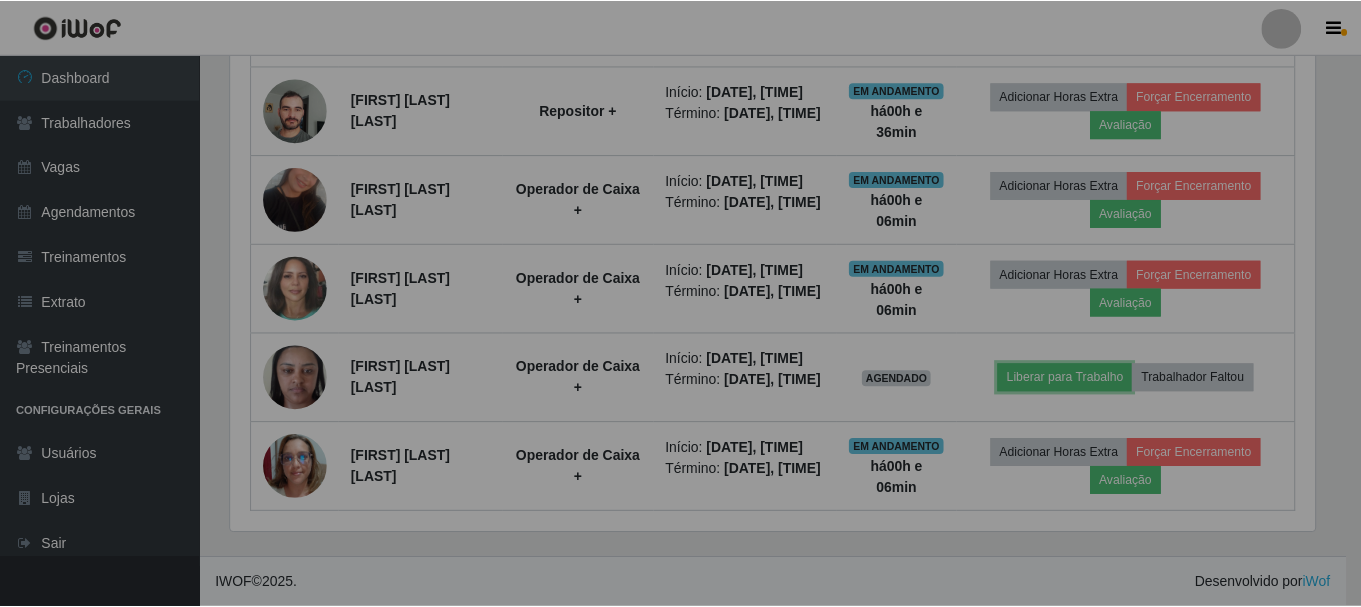 scroll, scrollTop: 999585, scrollLeft: 998901, axis: both 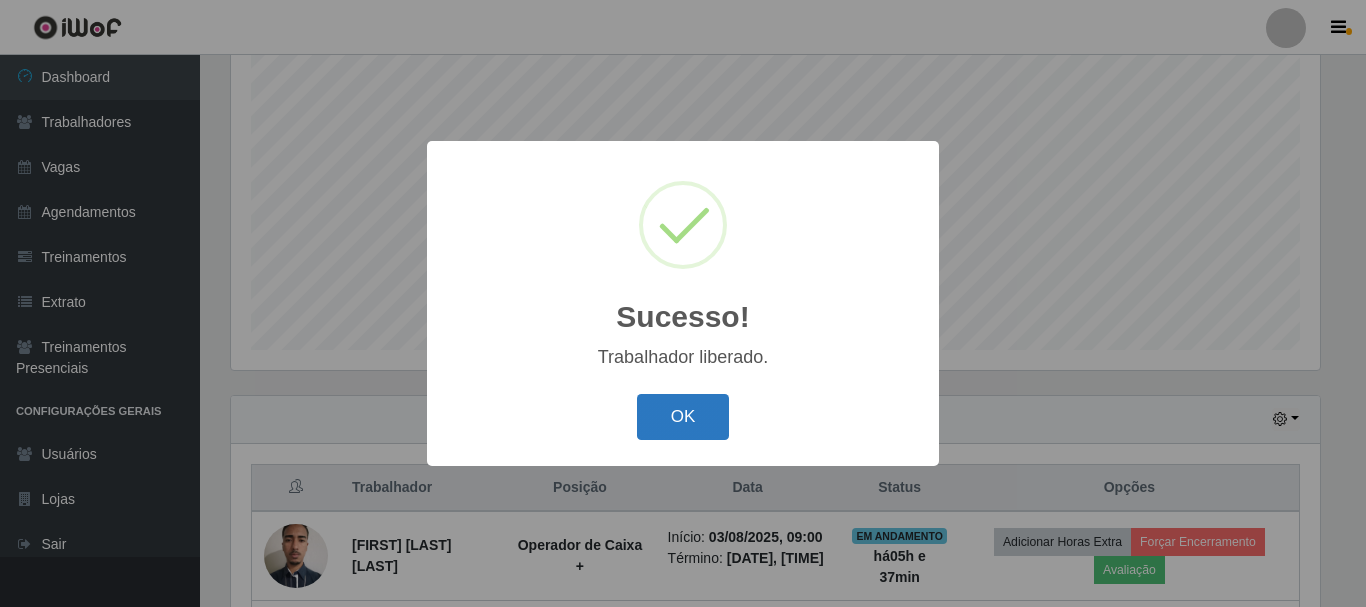 click on "OK" at bounding box center (683, 417) 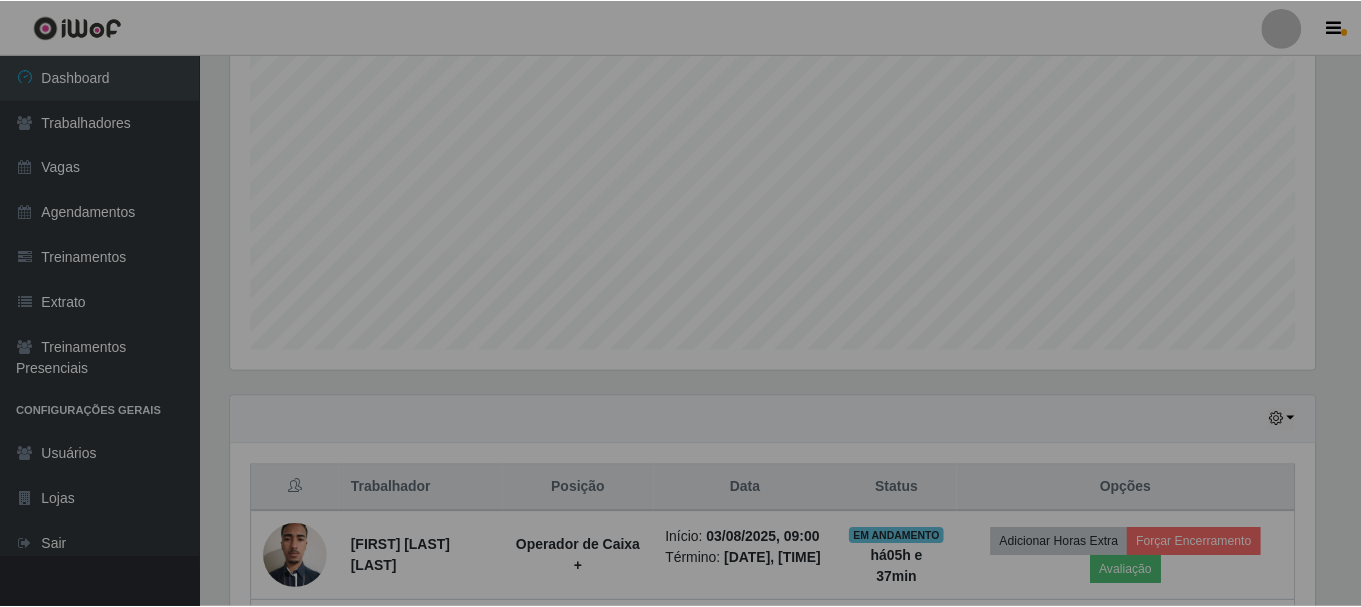 scroll, scrollTop: 999585, scrollLeft: 998901, axis: both 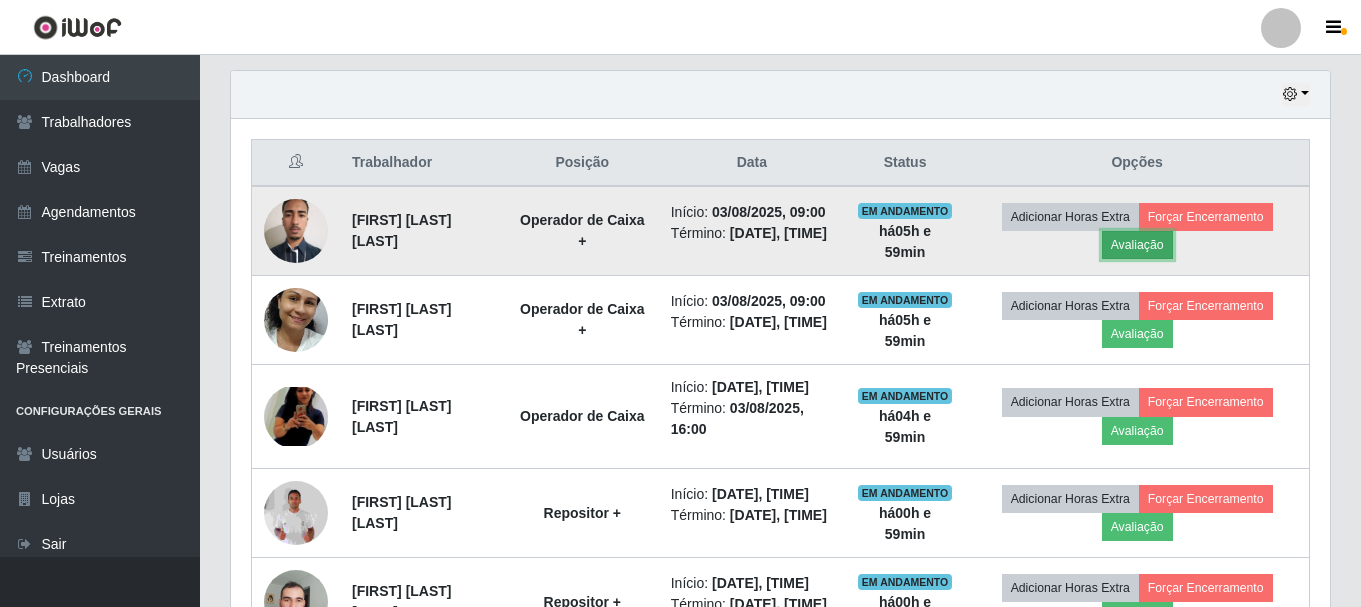 click on "Avaliação" at bounding box center [1137, 245] 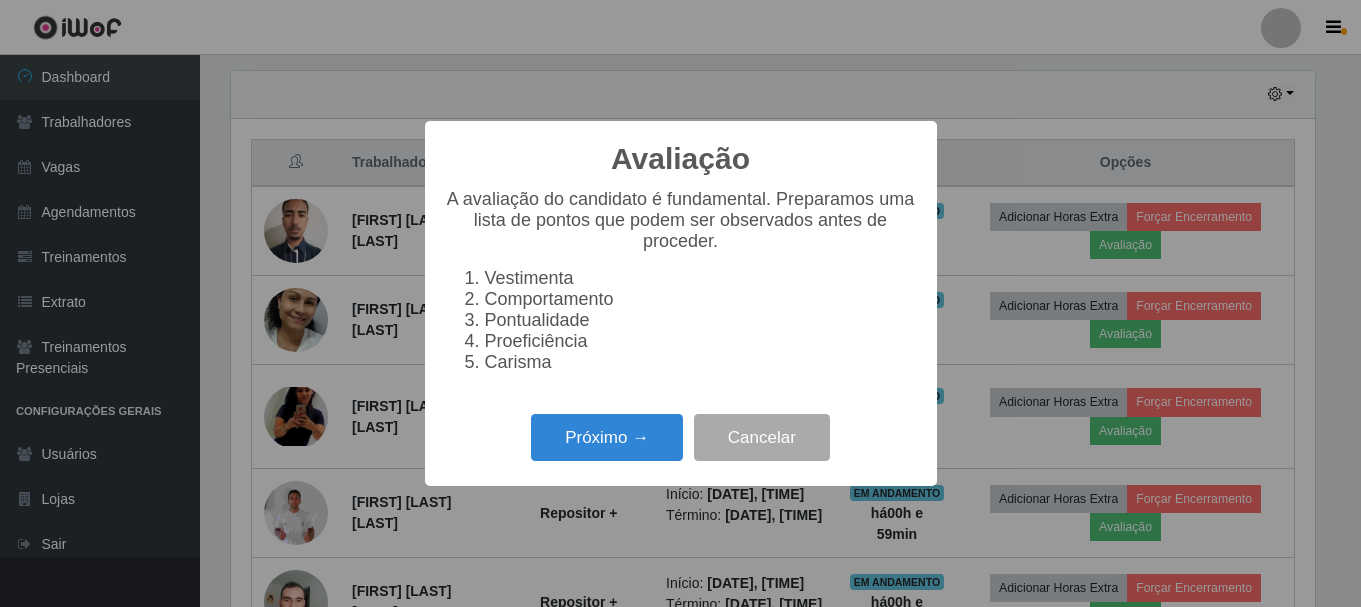 scroll, scrollTop: 999585, scrollLeft: 998911, axis: both 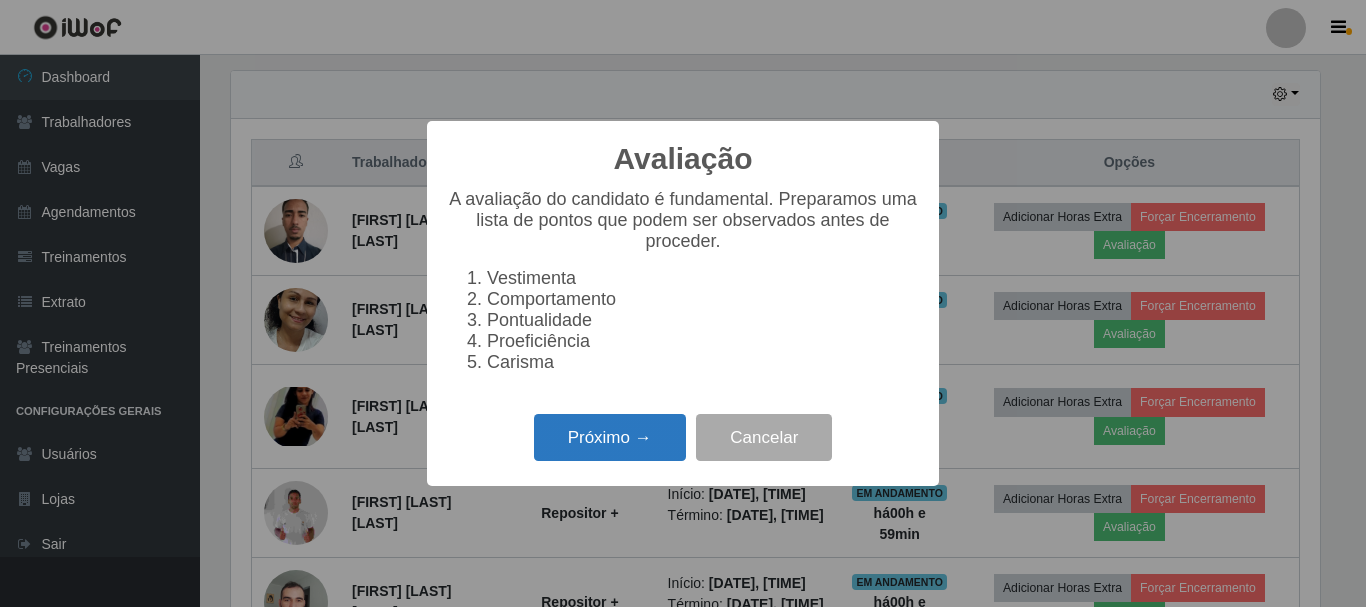 click on "Próximo →" at bounding box center (610, 437) 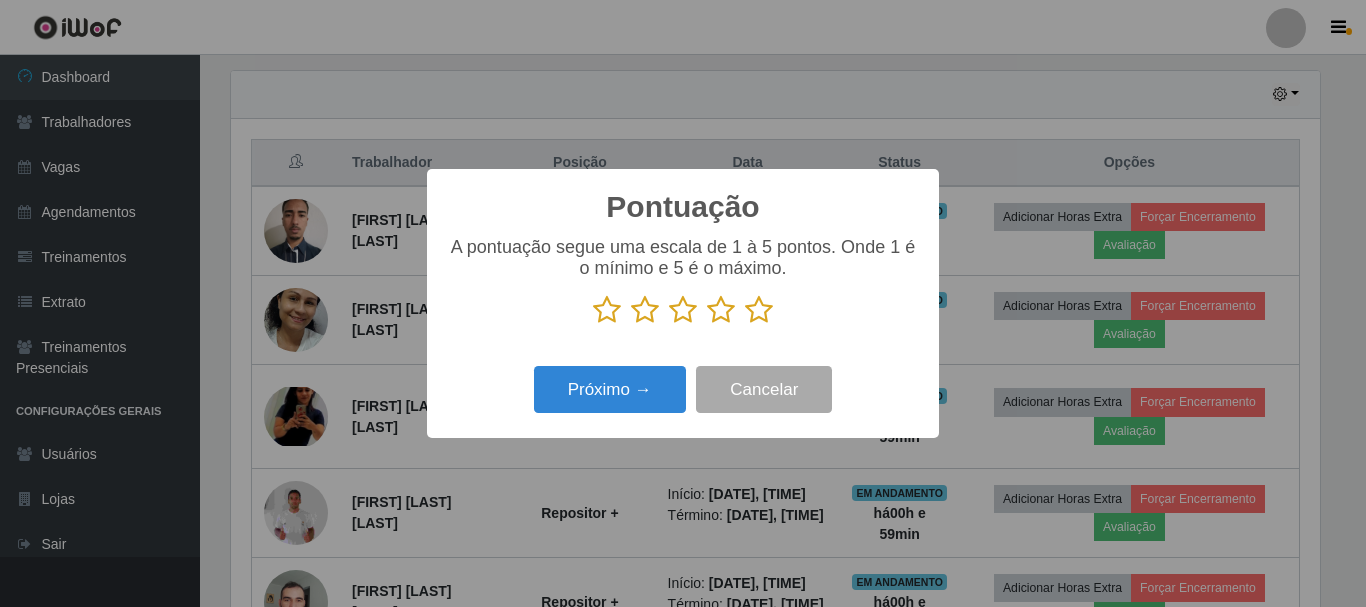 scroll, scrollTop: 999585, scrollLeft: 998911, axis: both 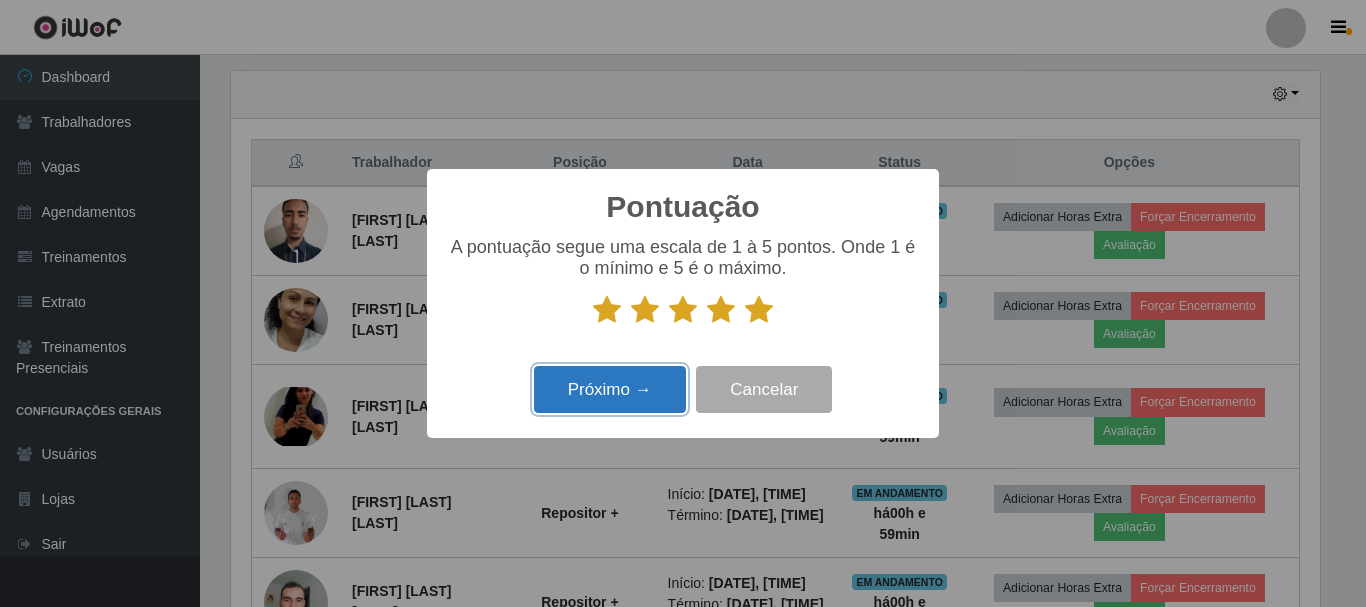 click on "Próximo →" at bounding box center [610, 389] 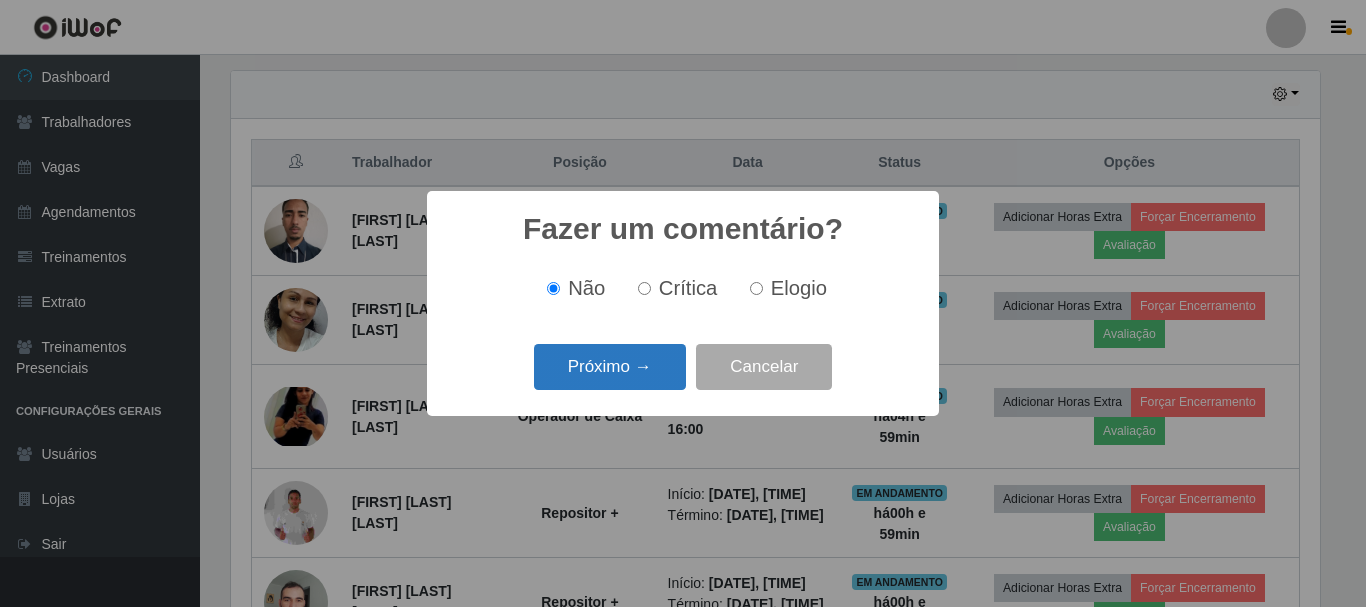 click on "Próximo →" at bounding box center [610, 367] 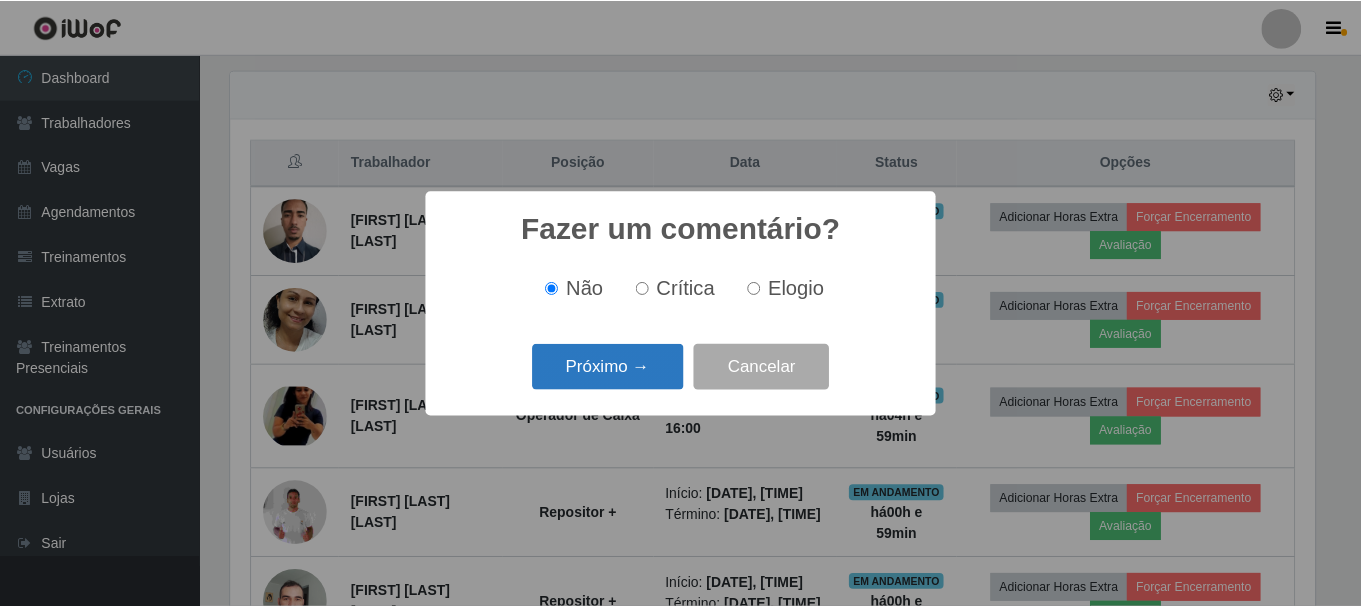 scroll, scrollTop: 999585, scrollLeft: 998911, axis: both 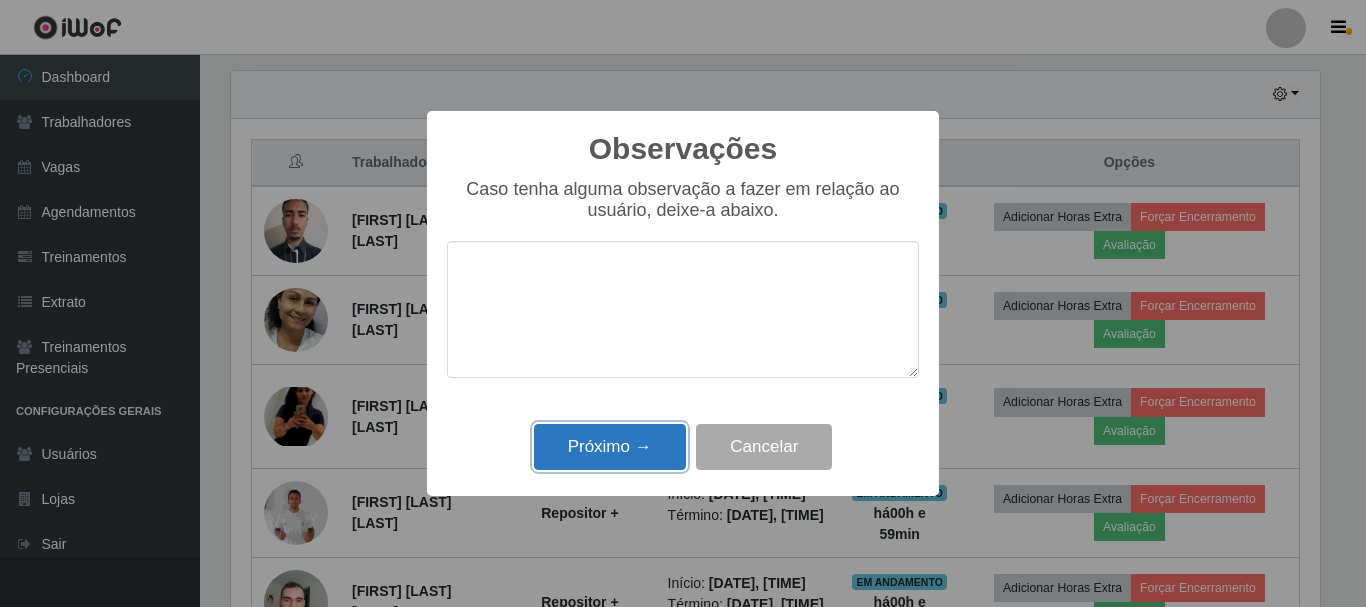 click on "Próximo →" at bounding box center (610, 447) 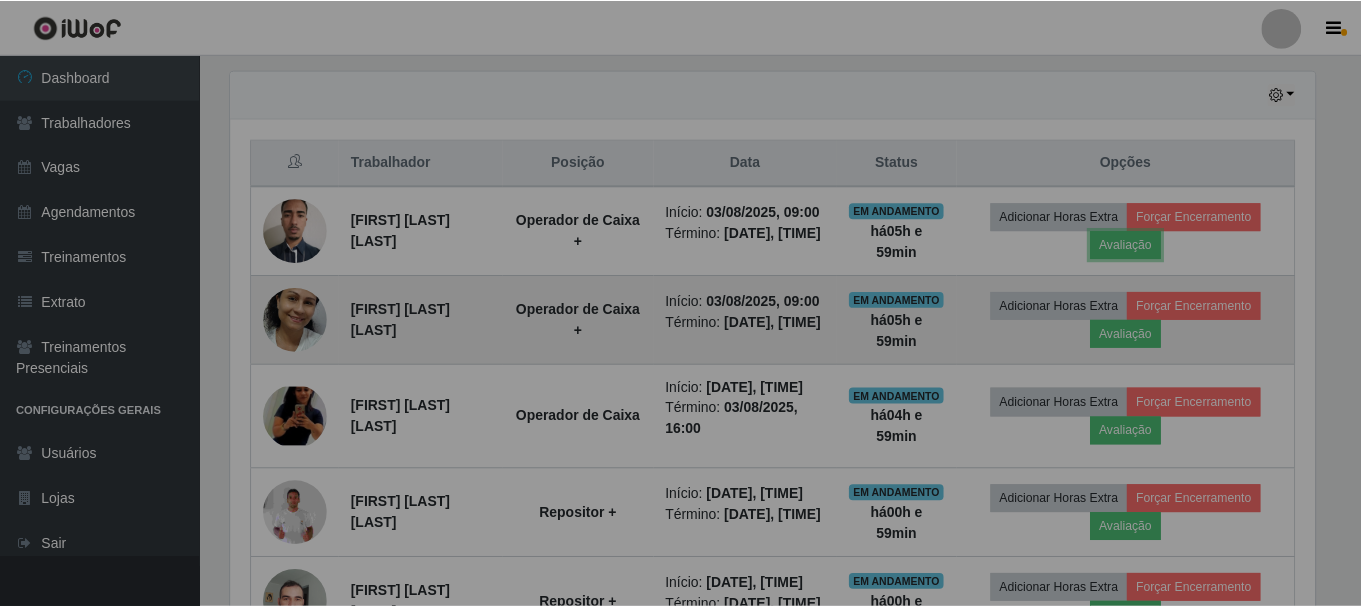 scroll, scrollTop: 999585, scrollLeft: 998901, axis: both 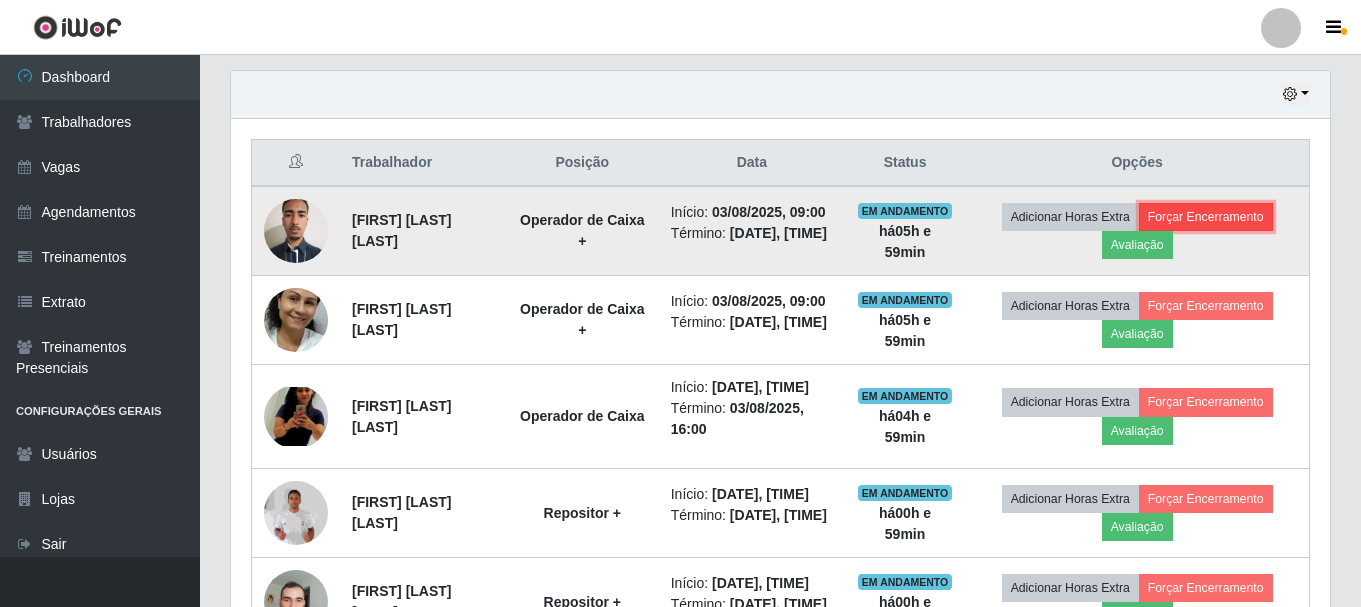 click on "Forçar Encerramento" at bounding box center (1206, 217) 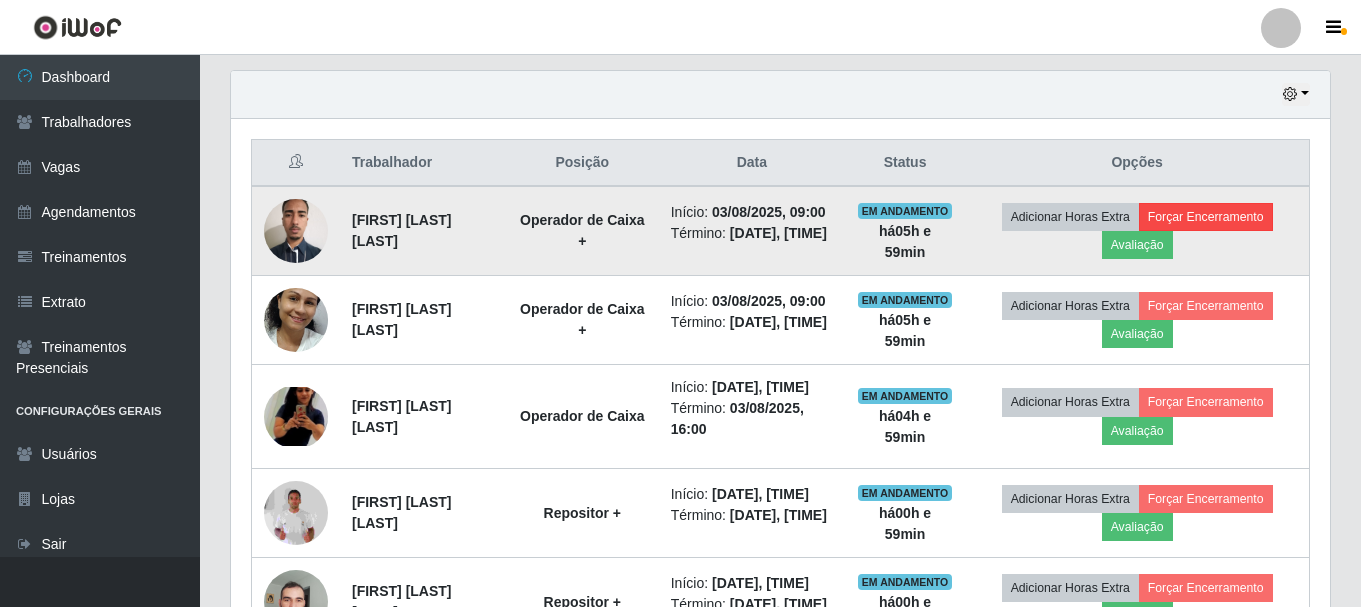 scroll, scrollTop: 999585, scrollLeft: 998911, axis: both 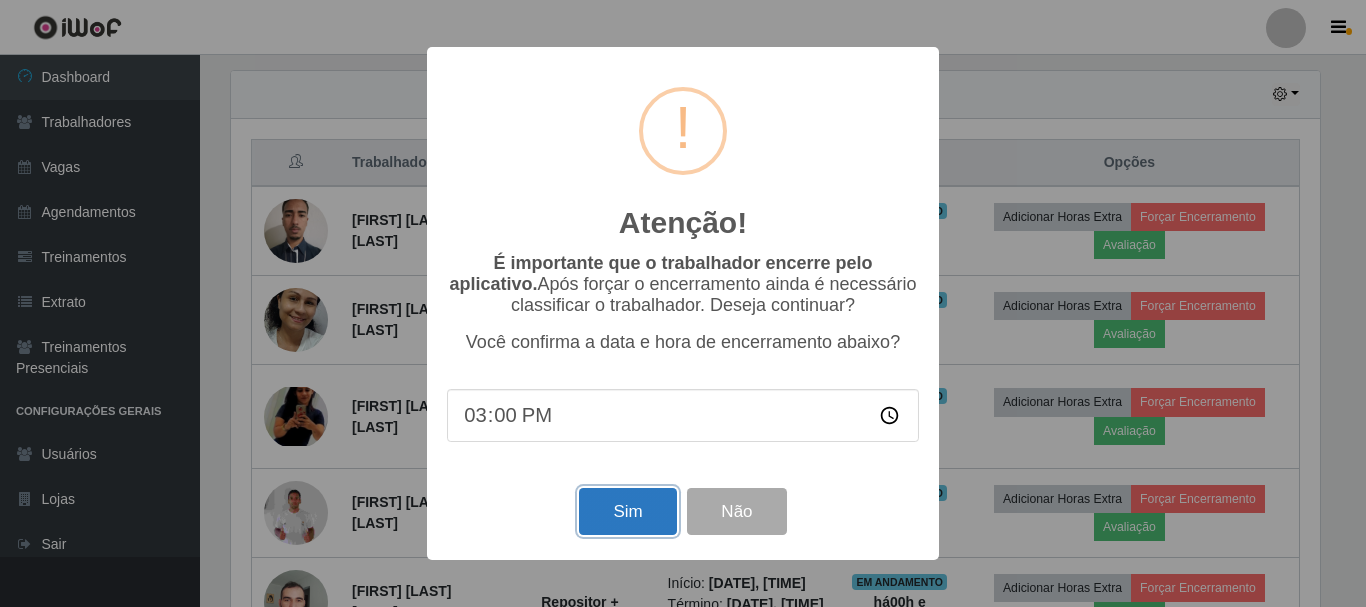 click on "Sim" at bounding box center (627, 511) 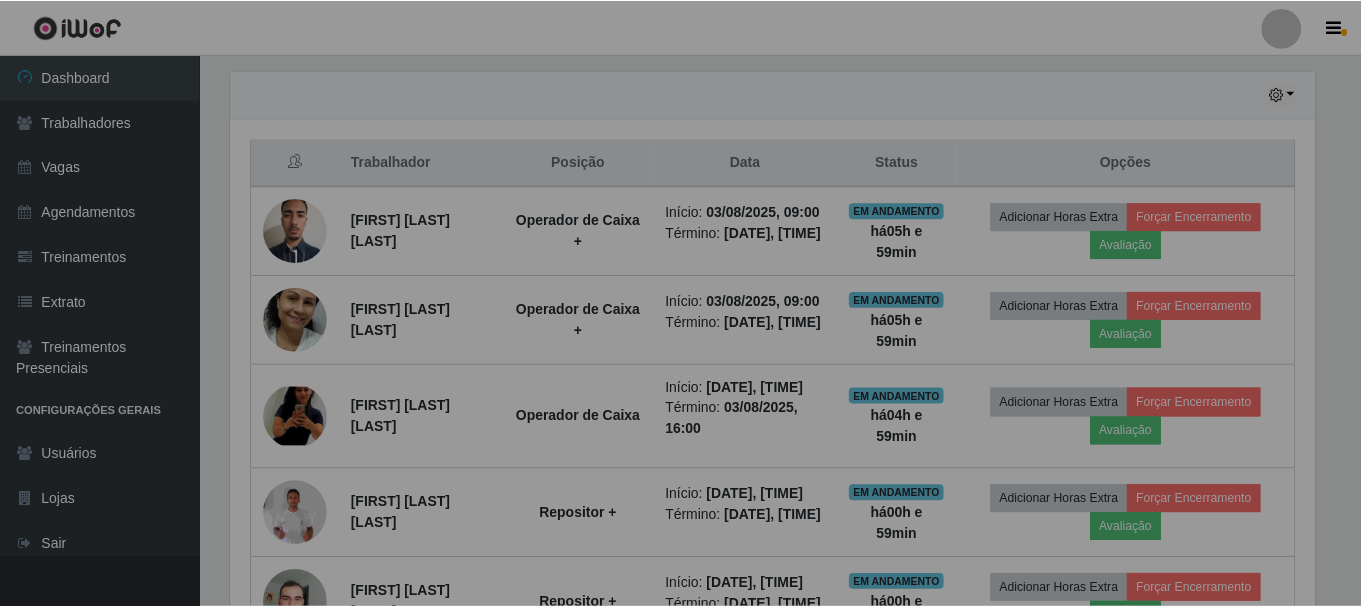 scroll, scrollTop: 999585, scrollLeft: 998901, axis: both 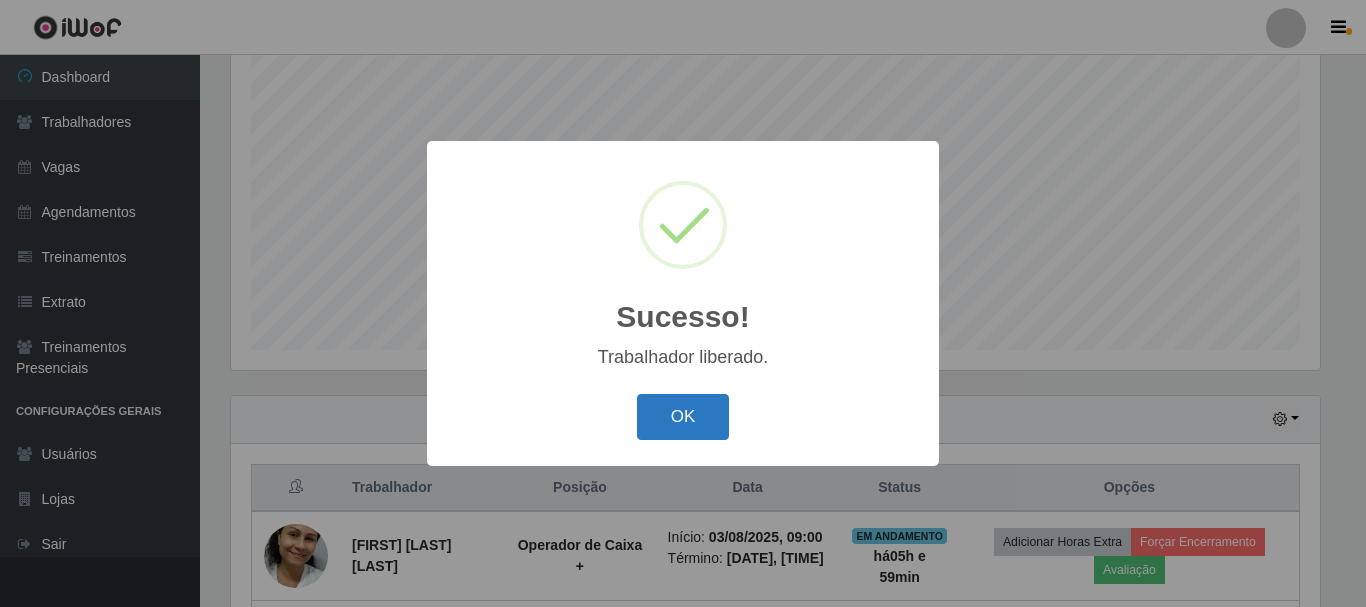 click on "OK" at bounding box center [683, 417] 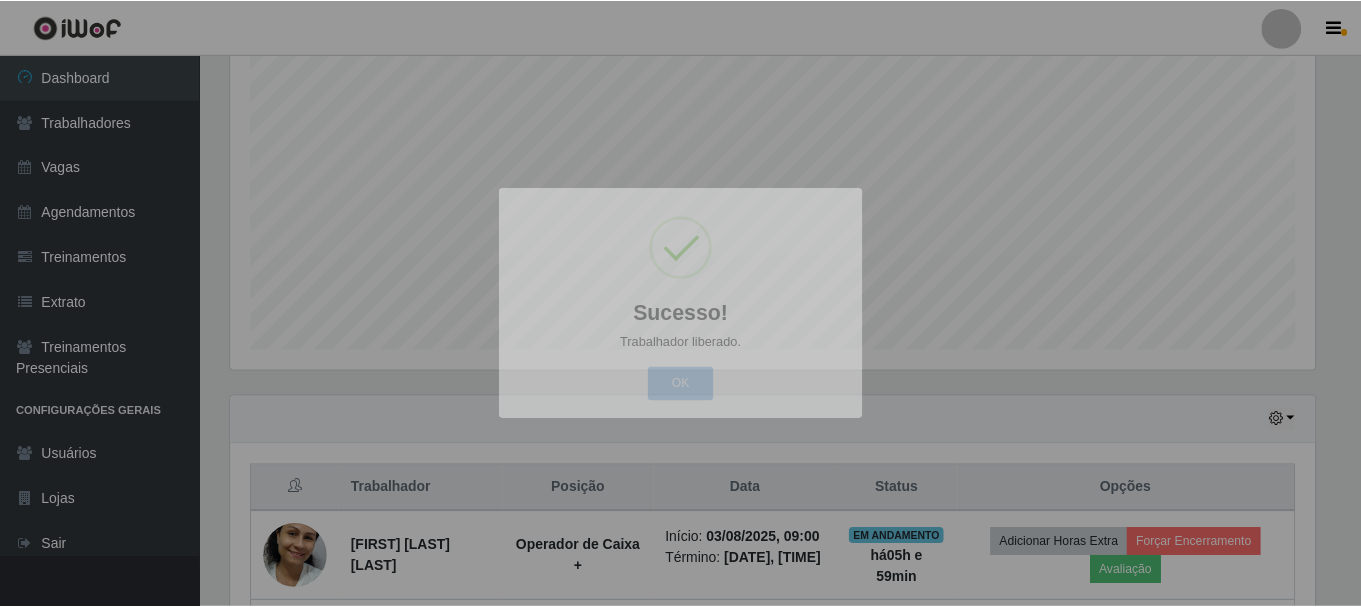 scroll, scrollTop: 378, scrollLeft: 0, axis: vertical 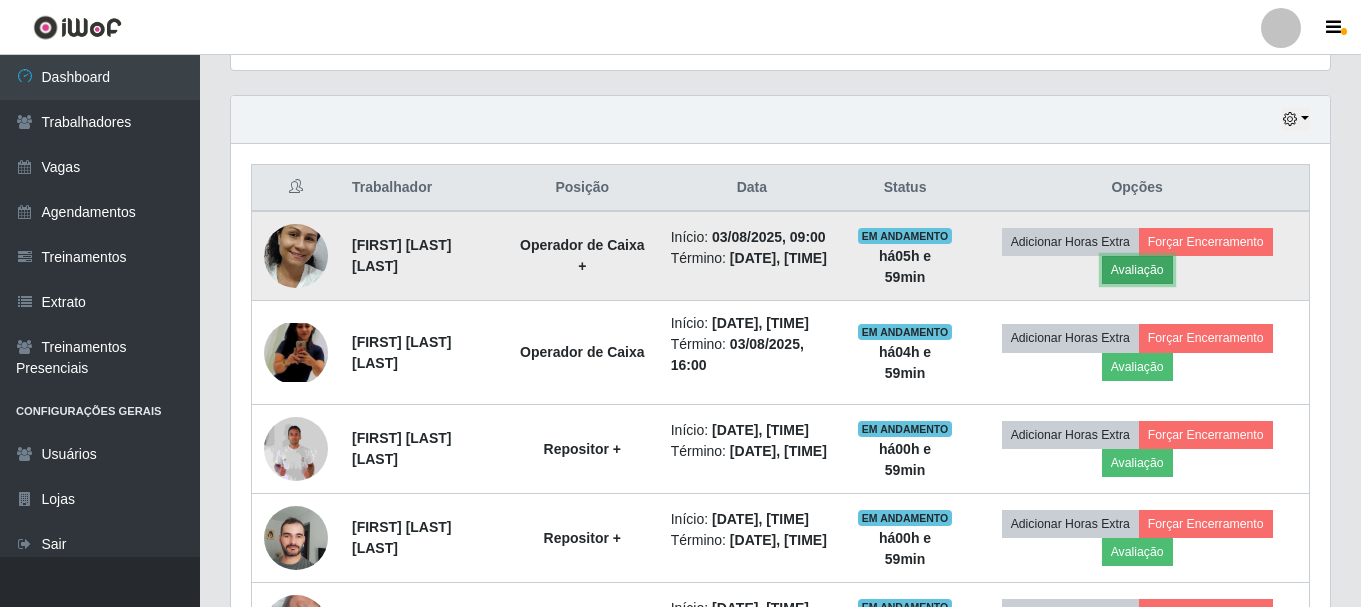 click on "Avaliação" at bounding box center [1137, 270] 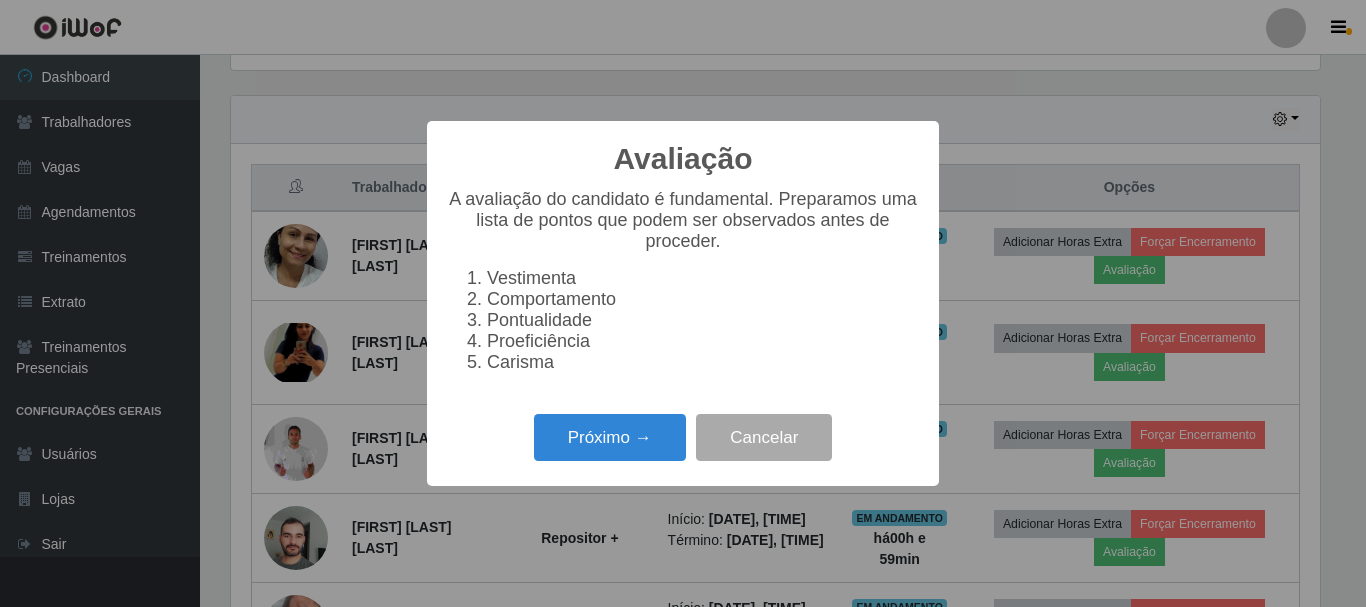 scroll, scrollTop: 999585, scrollLeft: 998911, axis: both 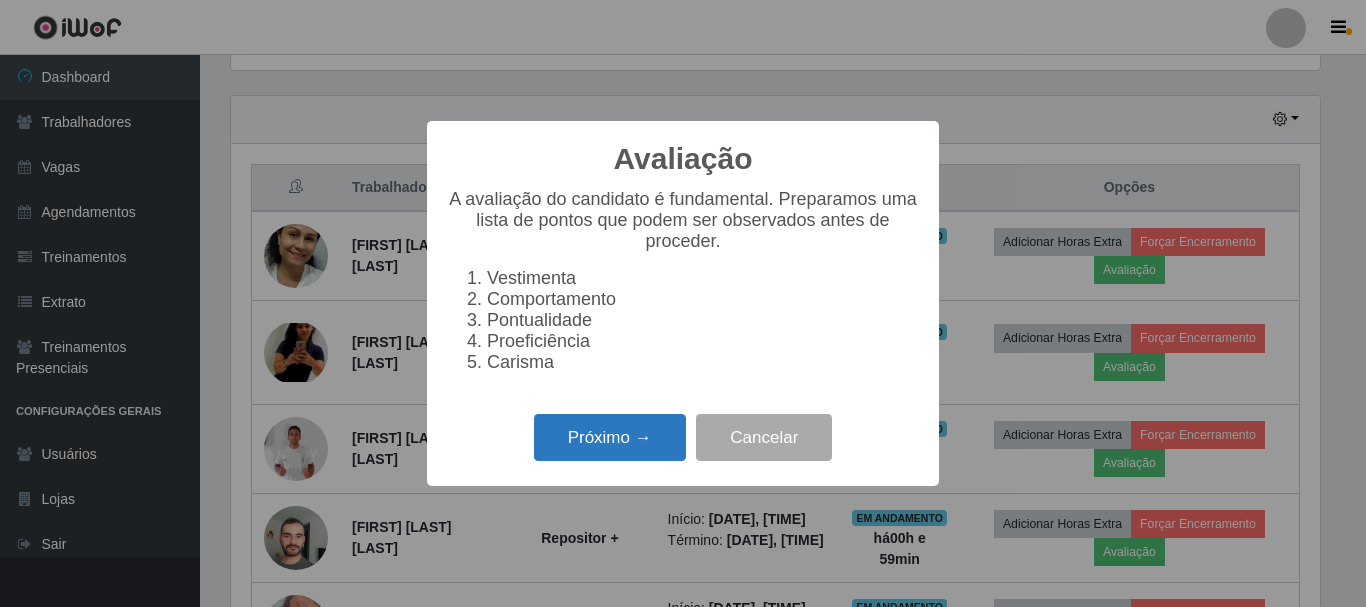 click on "Próximo →" at bounding box center (610, 437) 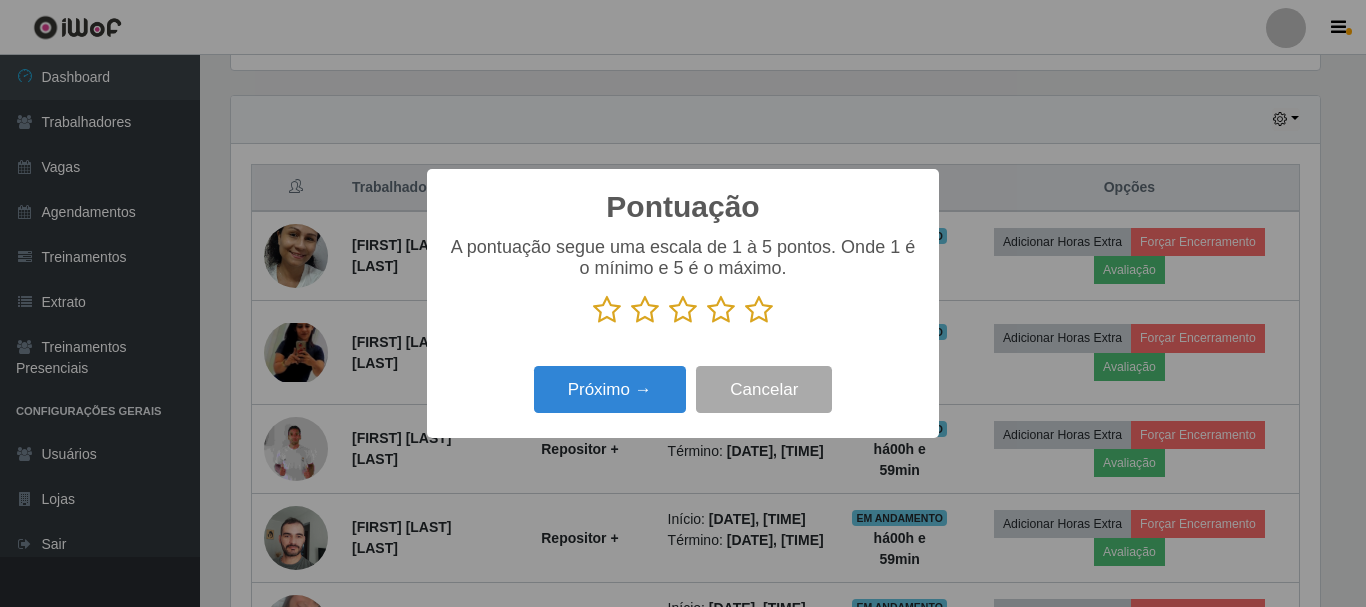 click at bounding box center (759, 310) 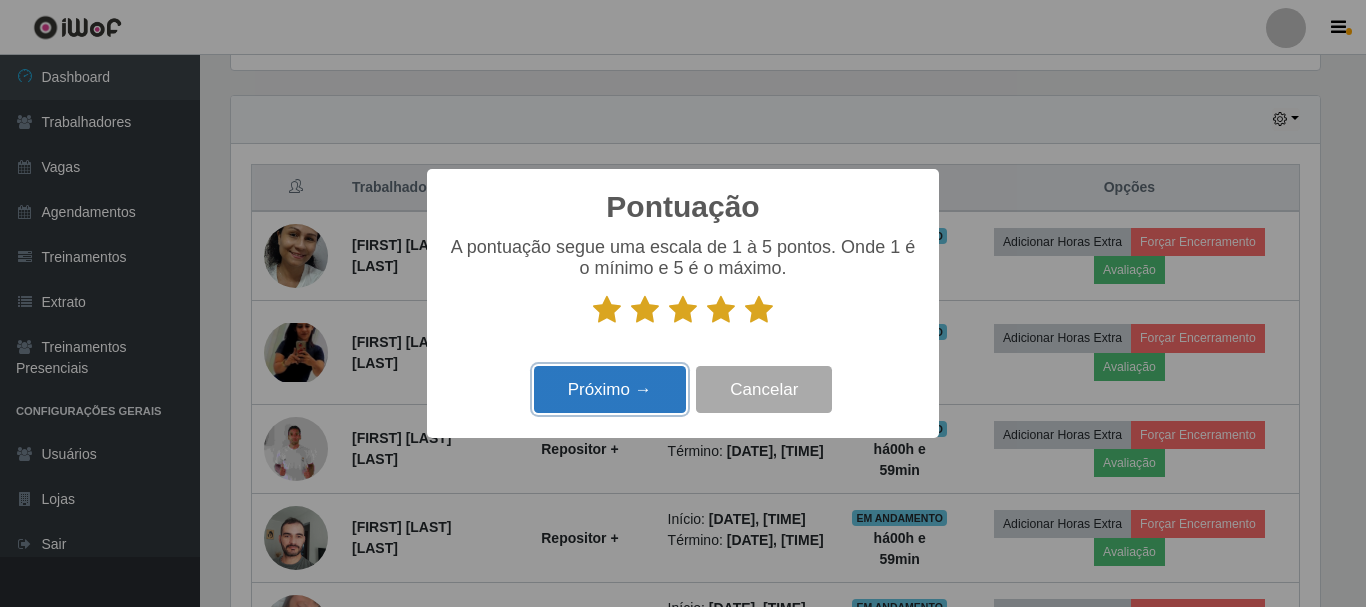 click on "Próximo →" at bounding box center [610, 389] 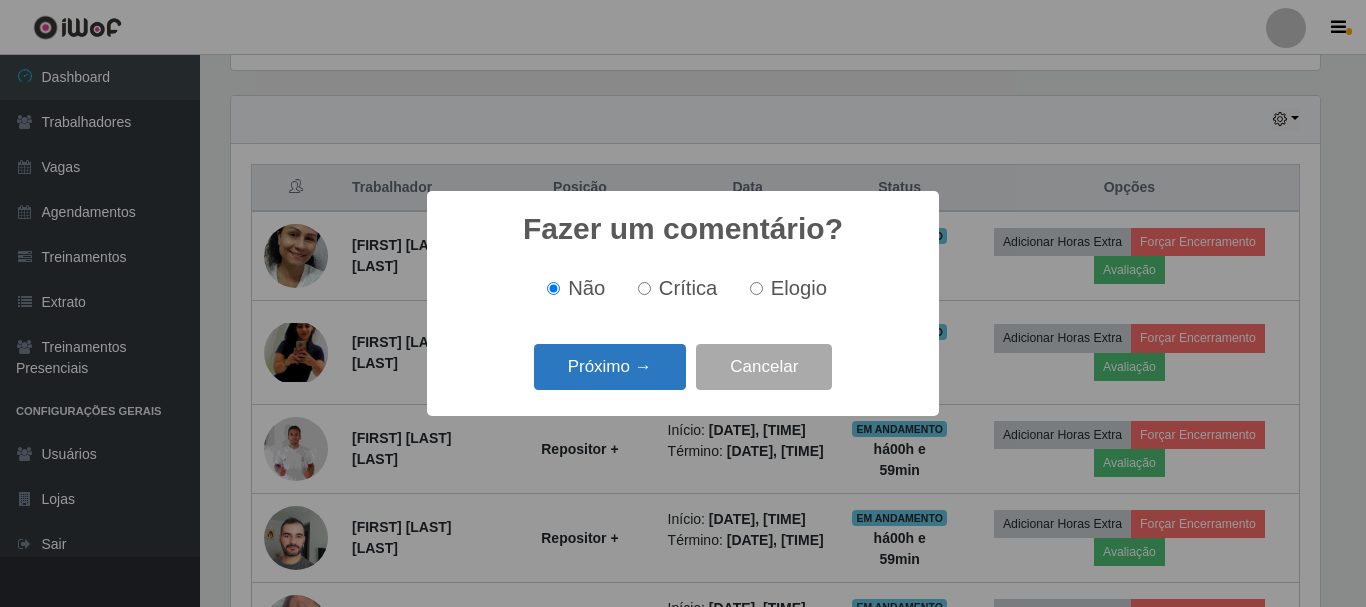 click on "Próximo →" at bounding box center [610, 367] 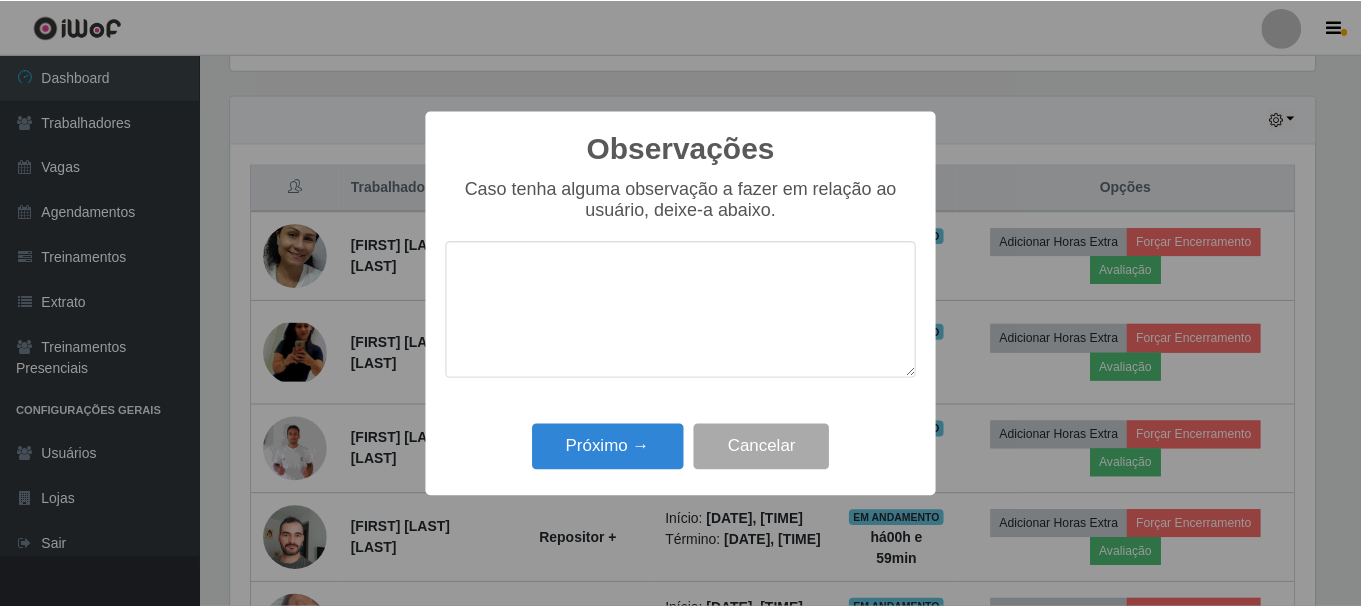 scroll, scrollTop: 999585, scrollLeft: 998911, axis: both 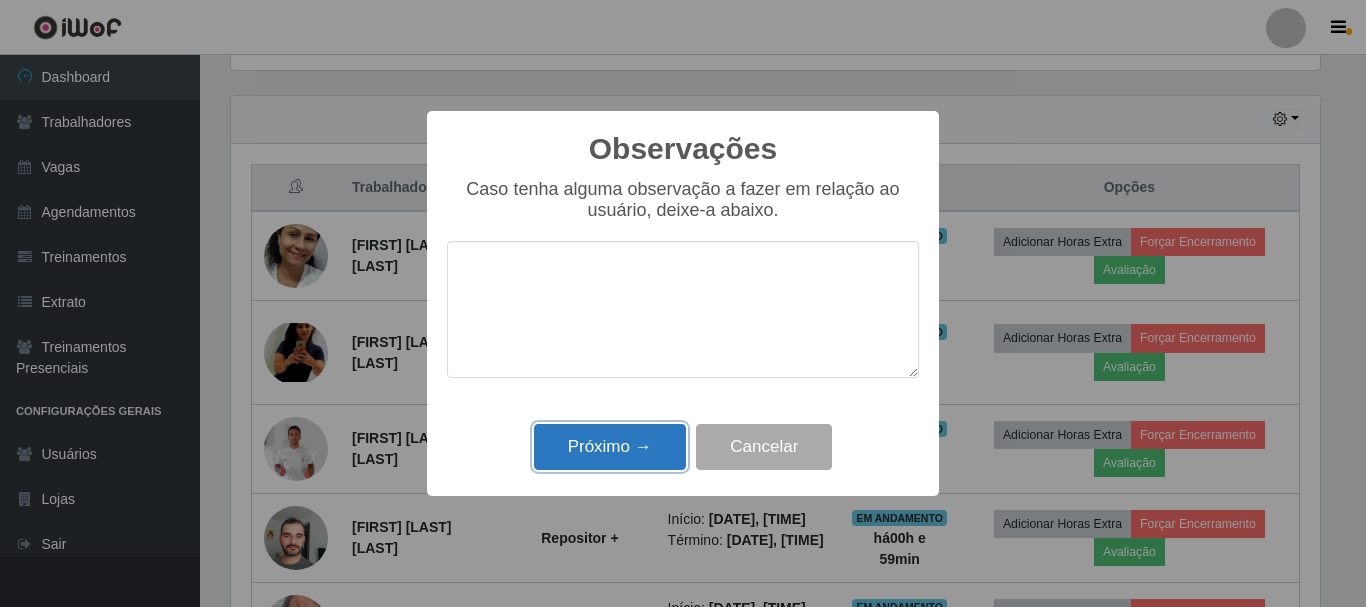 click on "Próximo →" at bounding box center (610, 447) 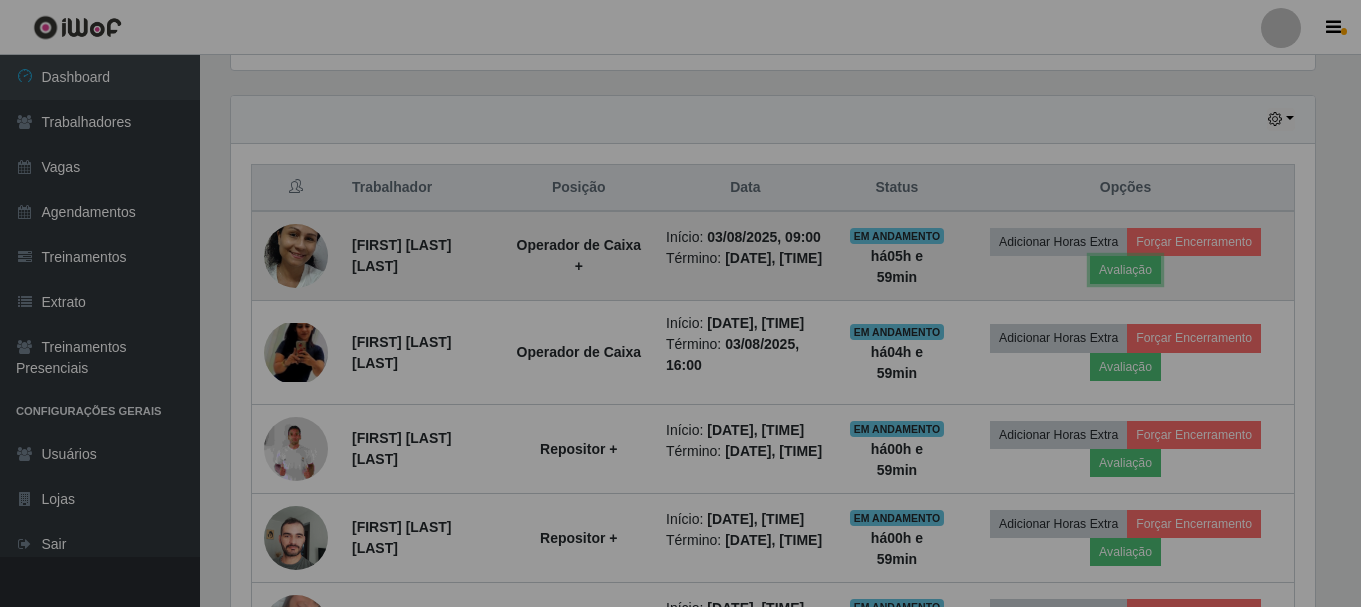 scroll, scrollTop: 999585, scrollLeft: 998901, axis: both 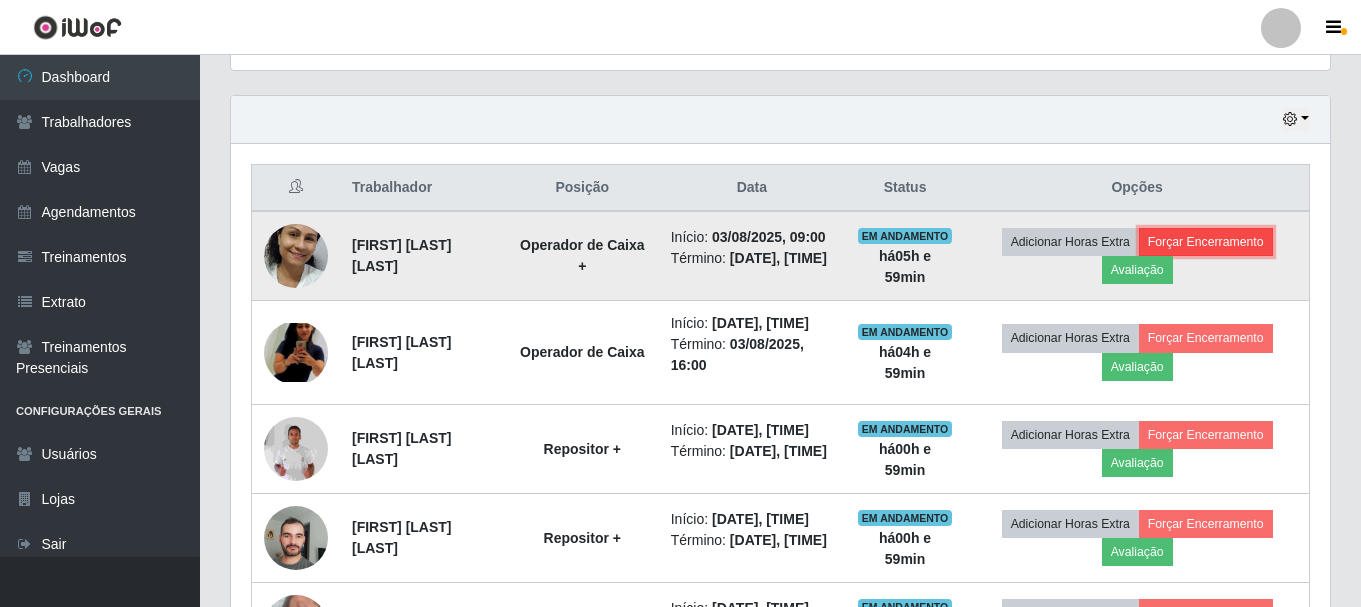 click on "Forçar Encerramento" at bounding box center [1206, 242] 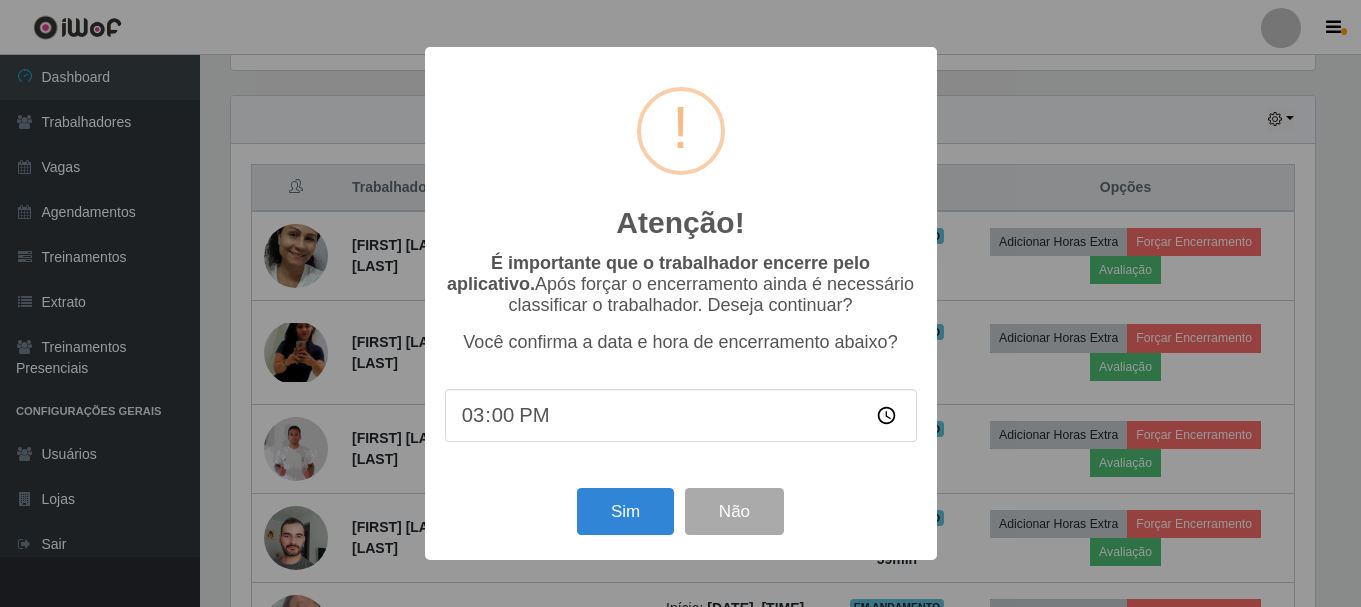 scroll, scrollTop: 999585, scrollLeft: 998911, axis: both 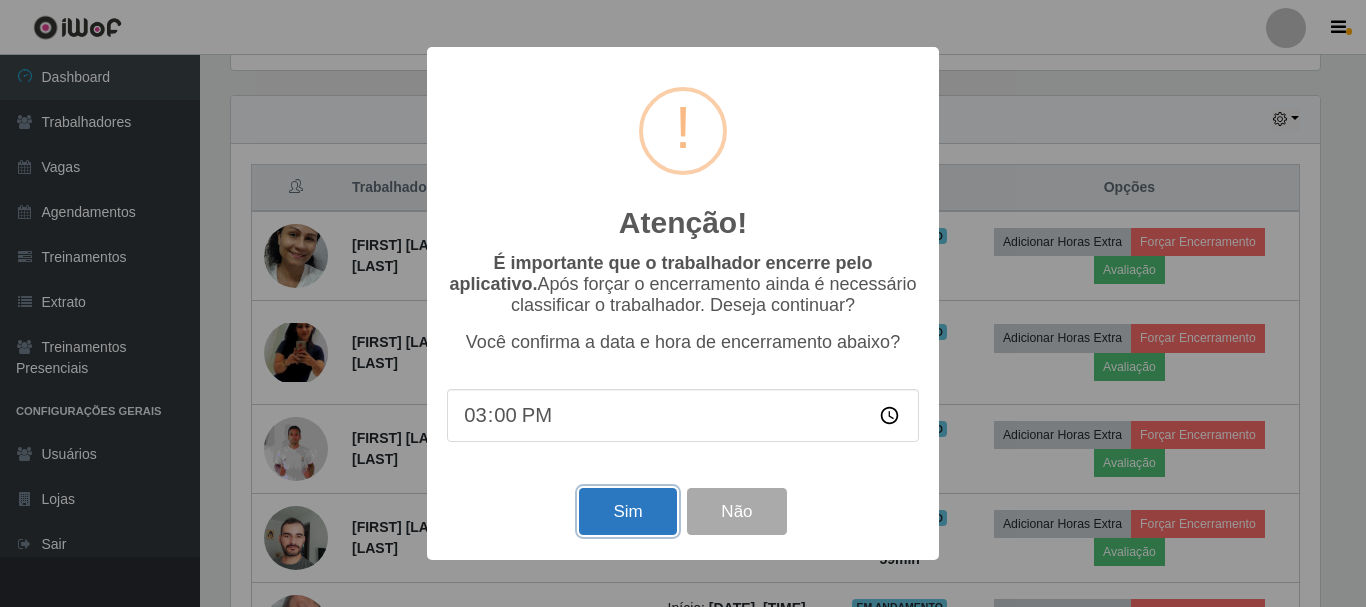 click on "Sim" at bounding box center [627, 511] 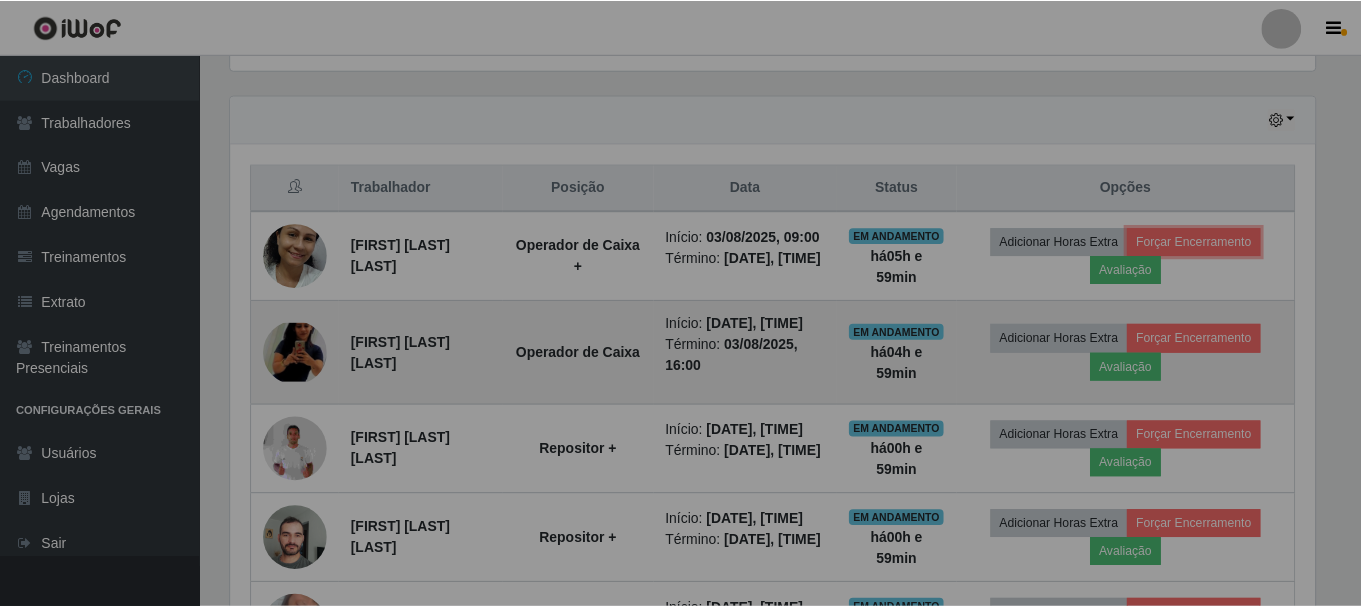 scroll, scrollTop: 999585, scrollLeft: 998901, axis: both 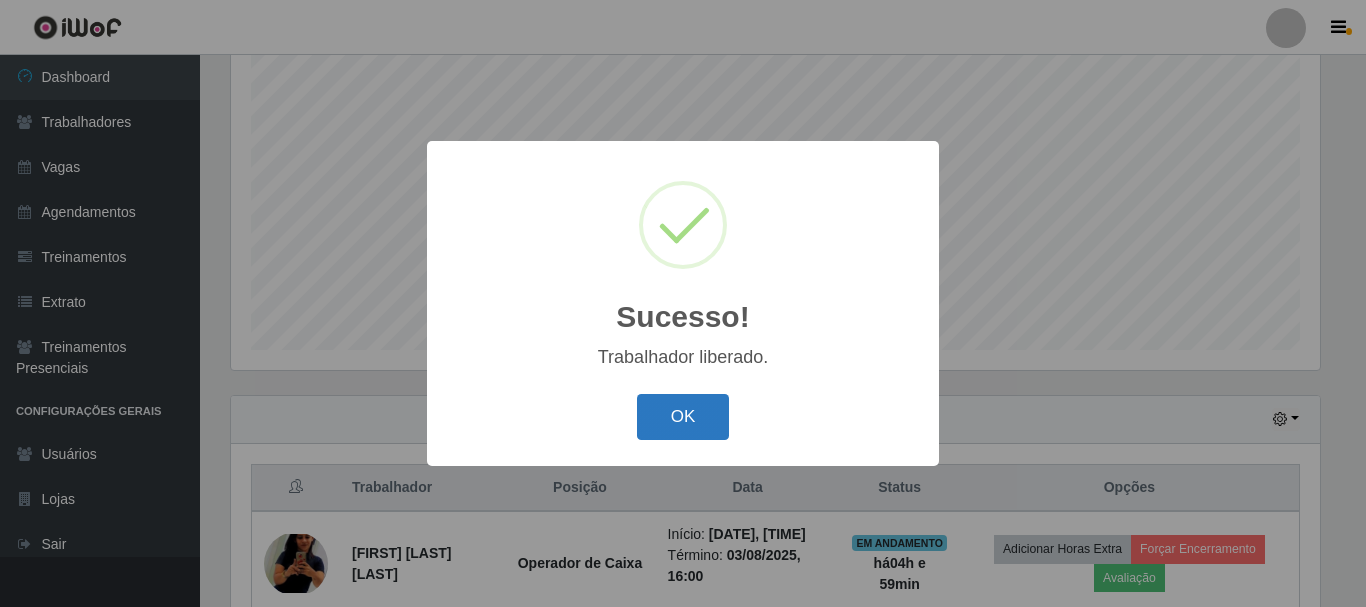 click on "OK" at bounding box center [683, 417] 